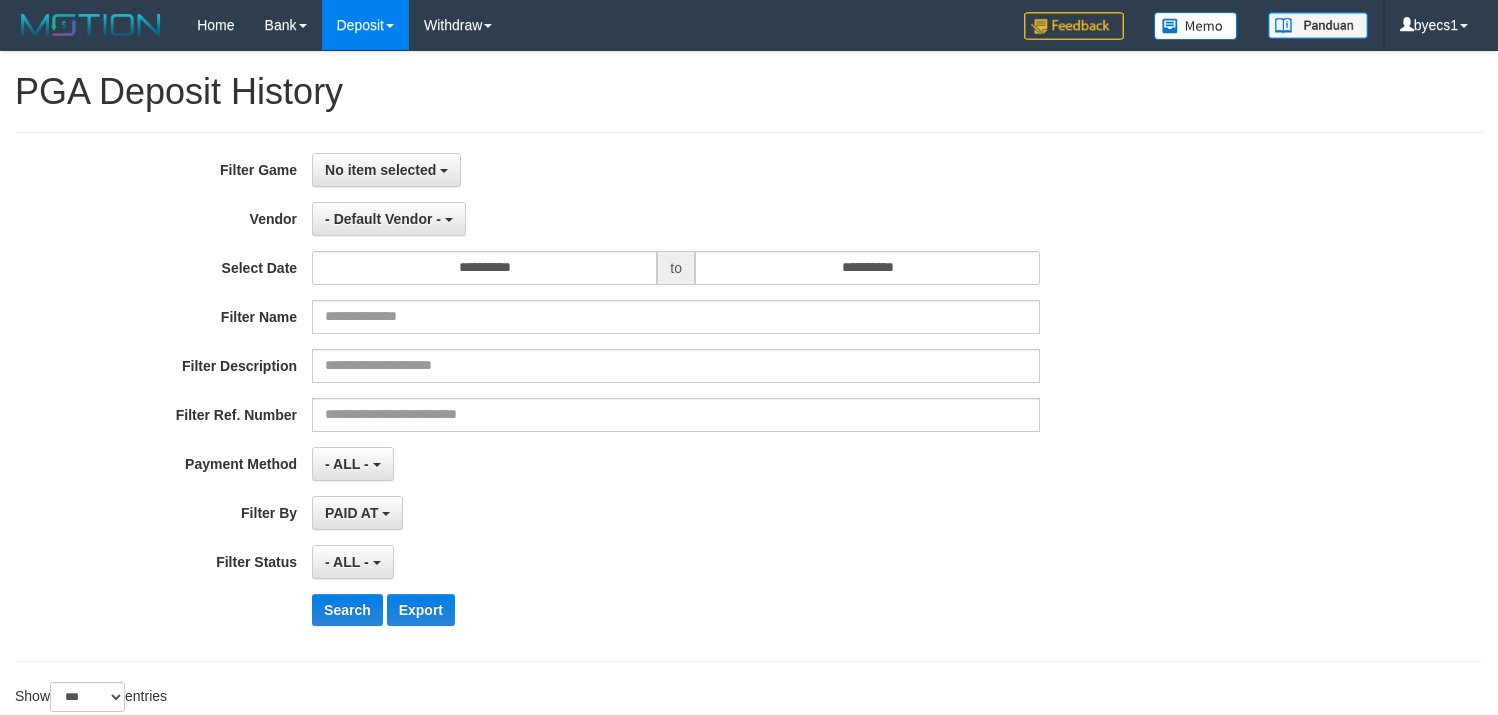 select on "**********" 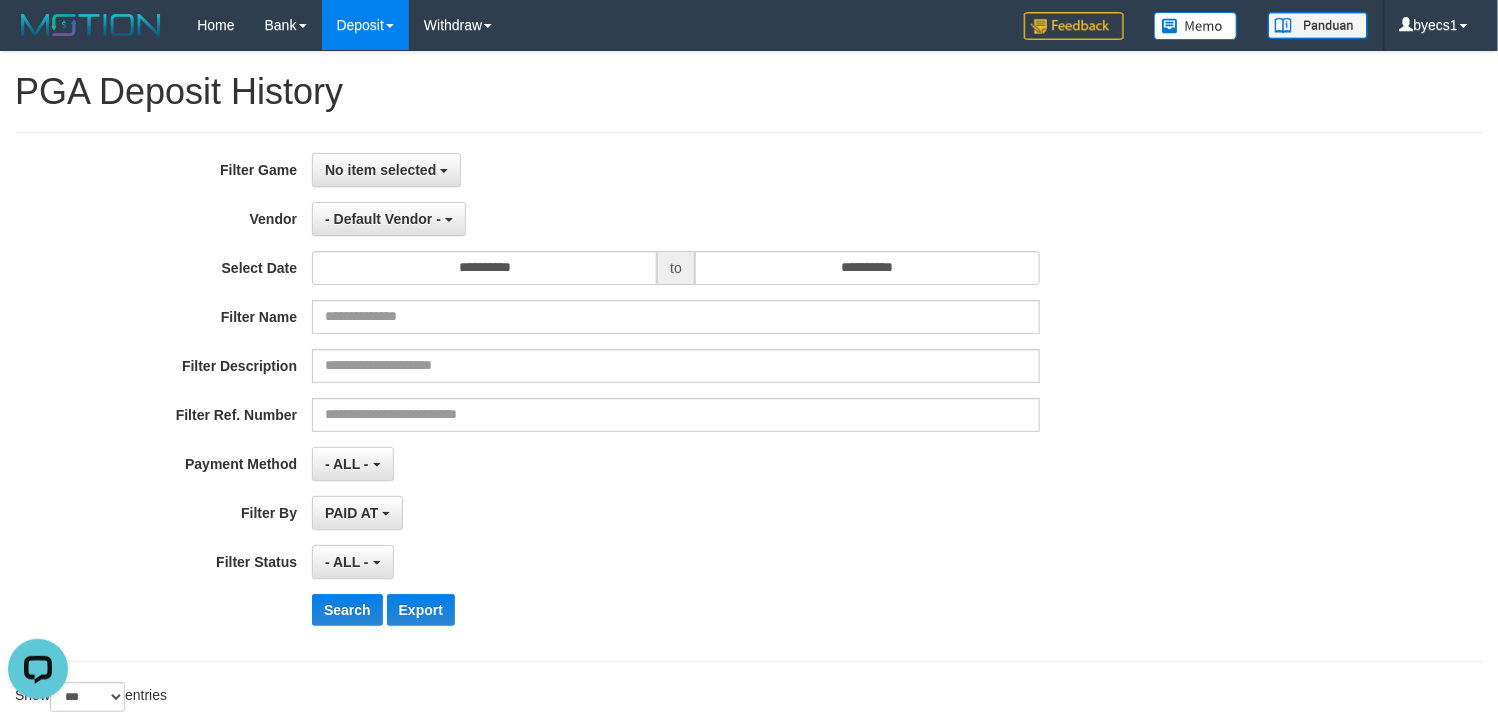 scroll, scrollTop: 0, scrollLeft: 0, axis: both 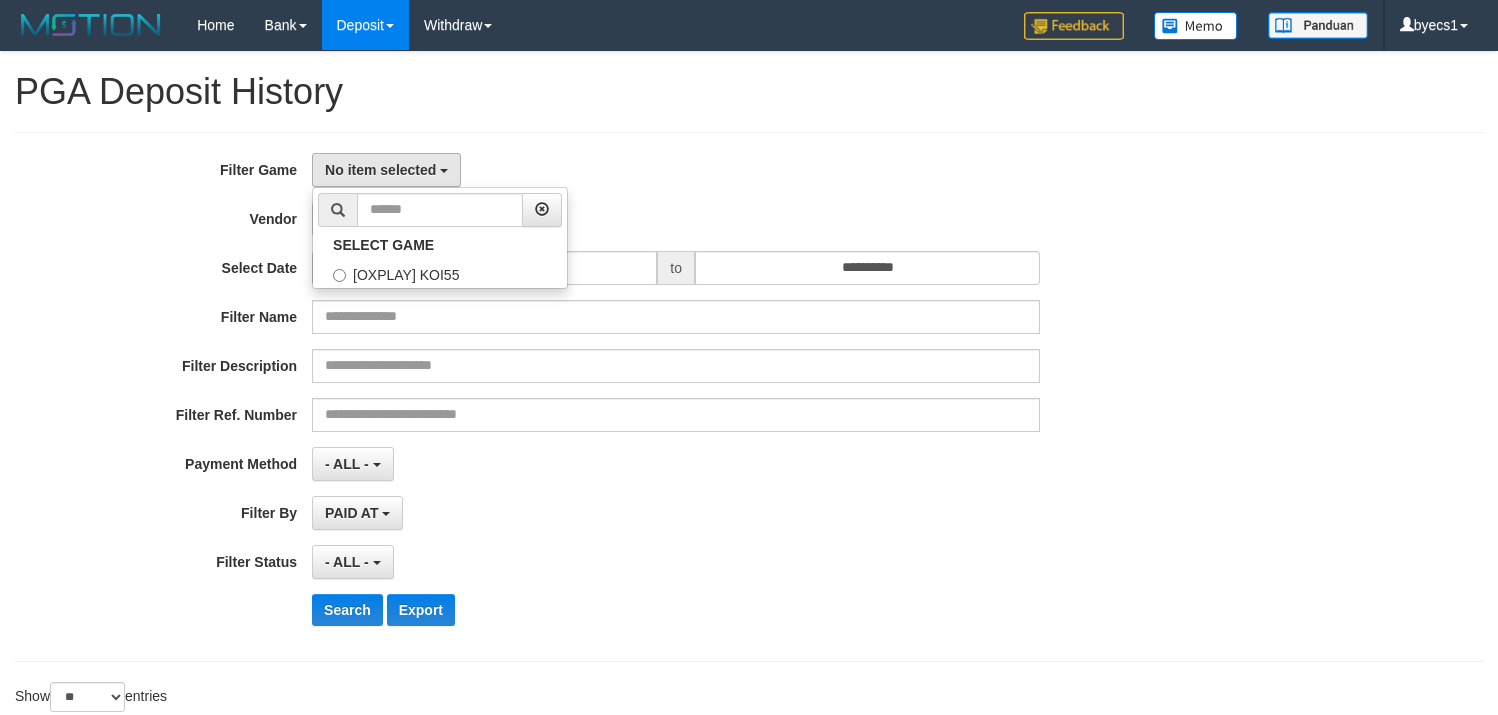 select 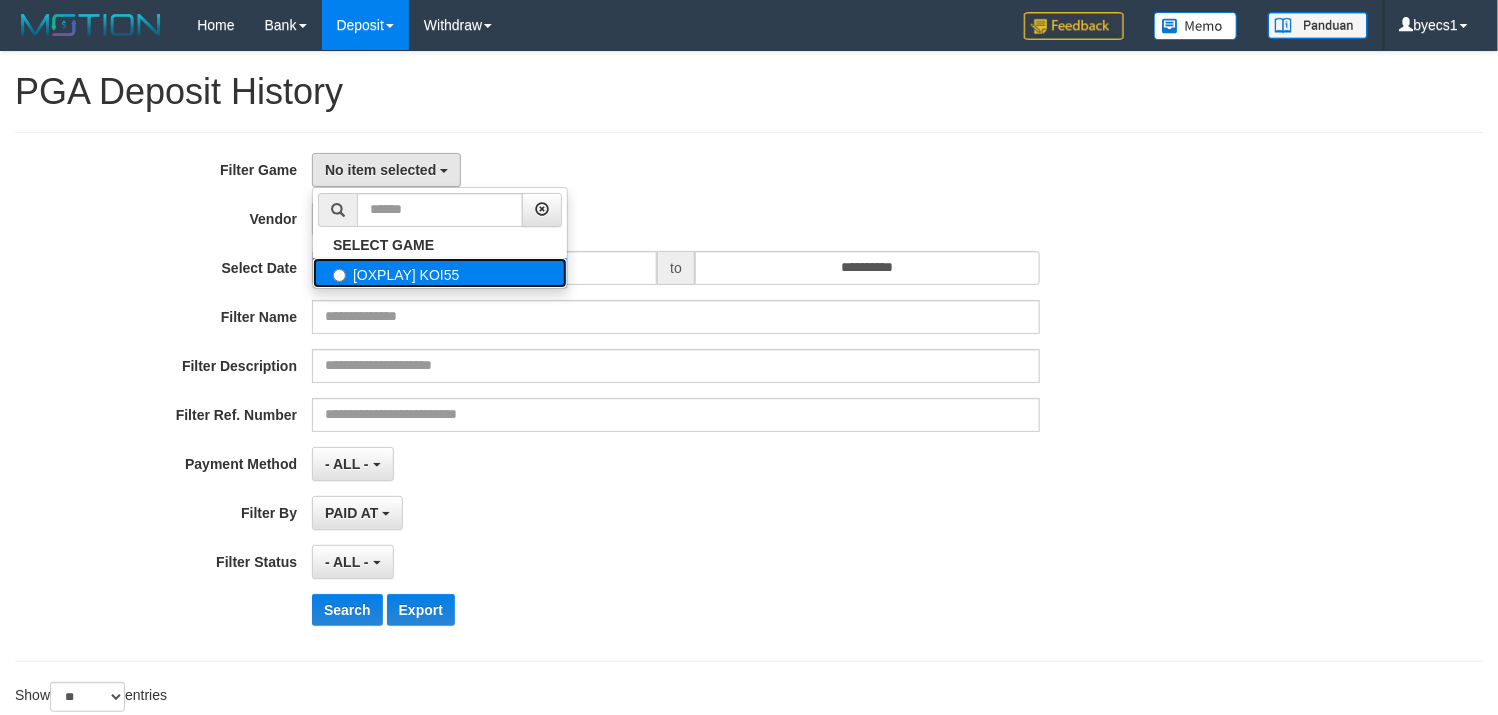click on "[OXPLAY] KOI55" at bounding box center (440, 273) 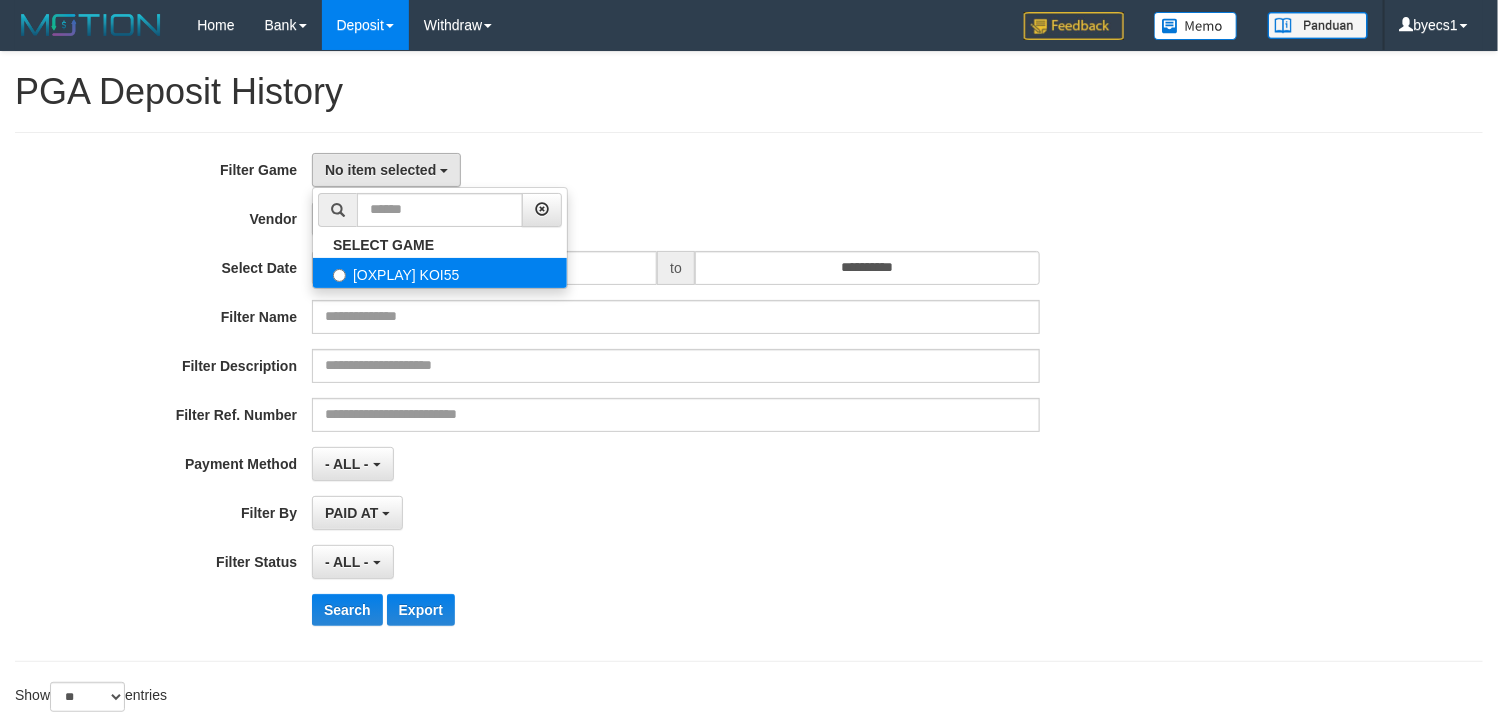 select on "****" 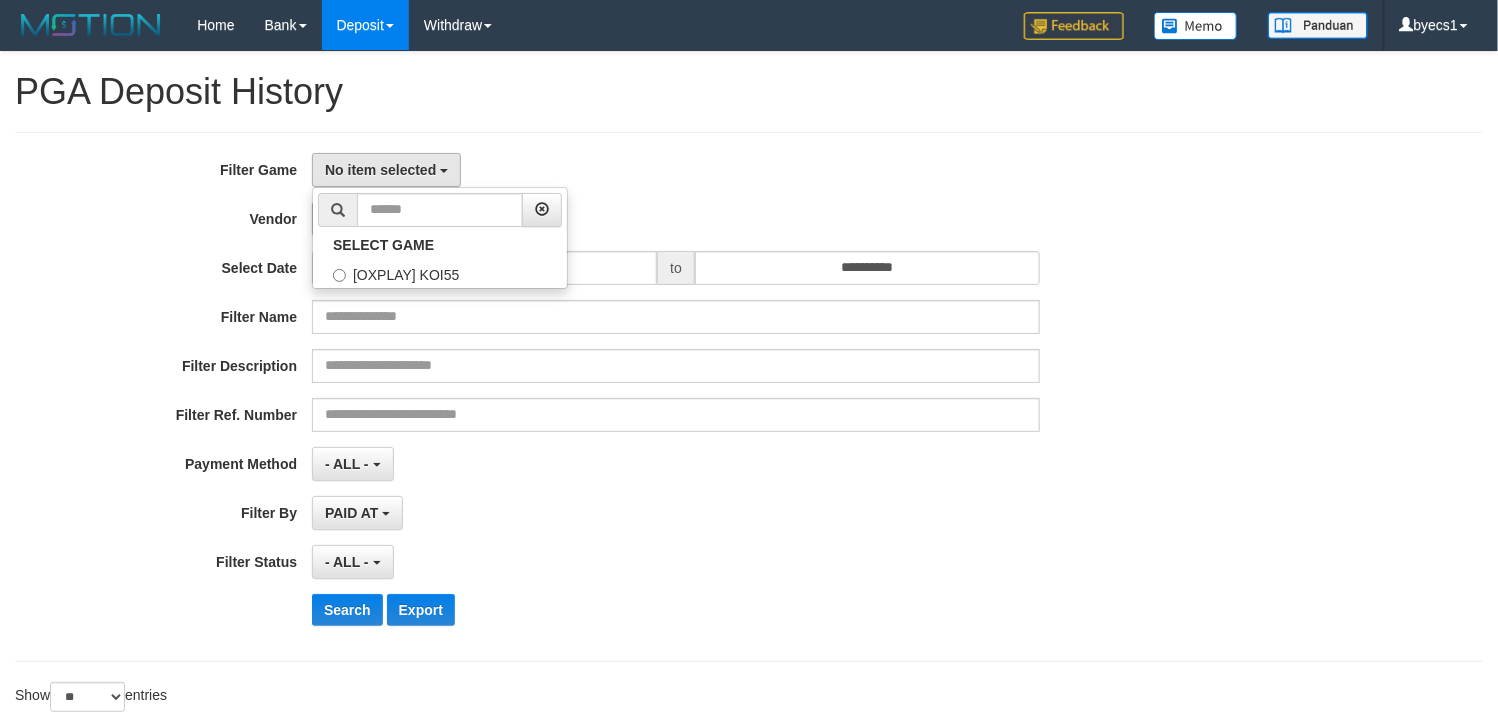 scroll, scrollTop: 18, scrollLeft: 0, axis: vertical 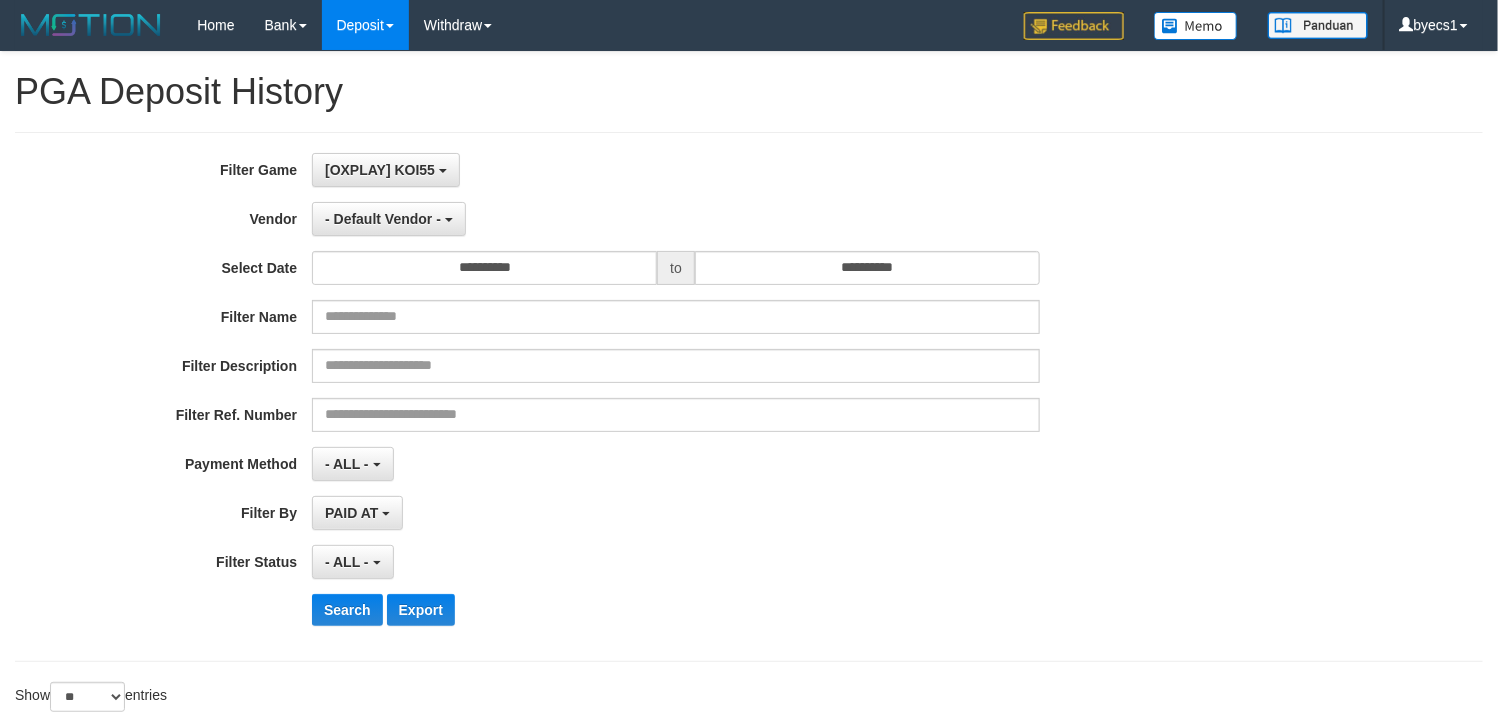 click on "**********" at bounding box center [624, 397] 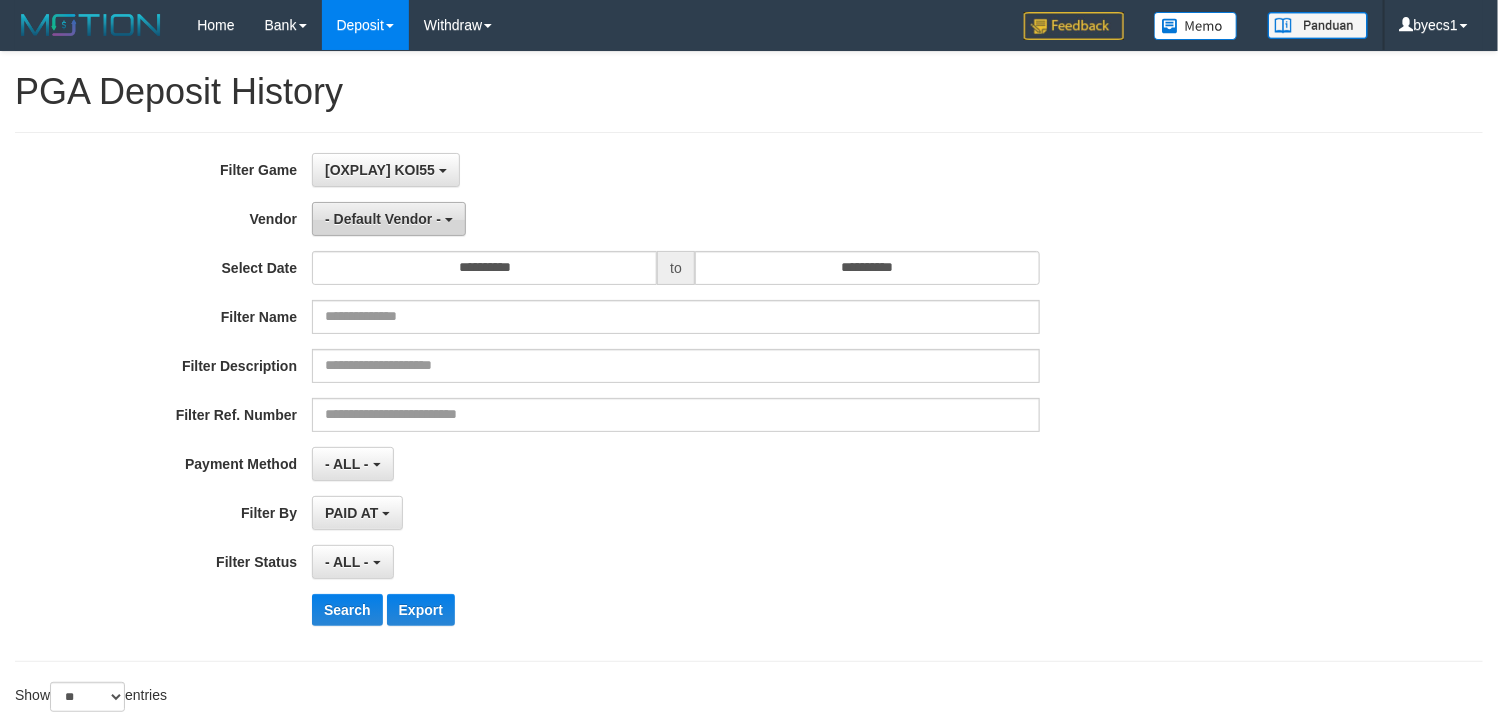 click on "- Default Vendor -" at bounding box center [383, 219] 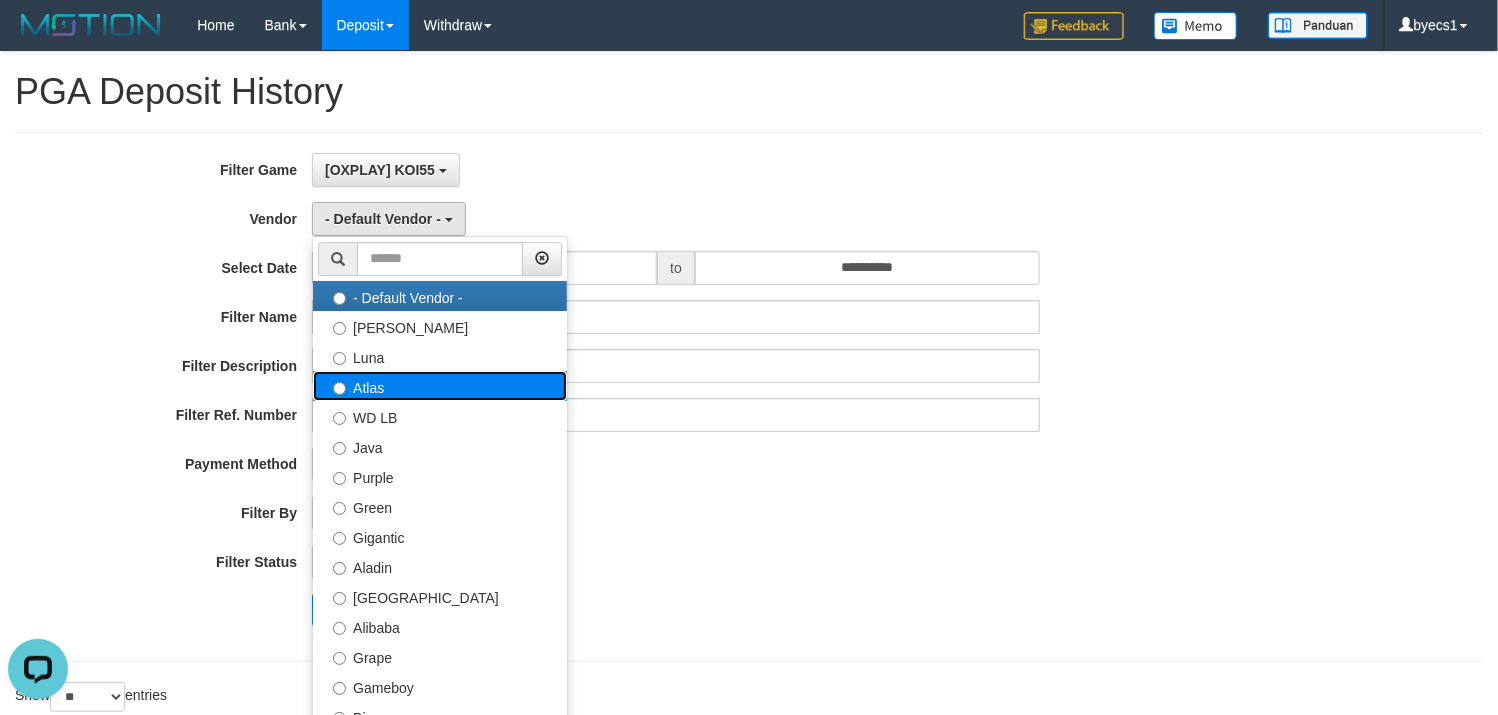 scroll, scrollTop: 0, scrollLeft: 0, axis: both 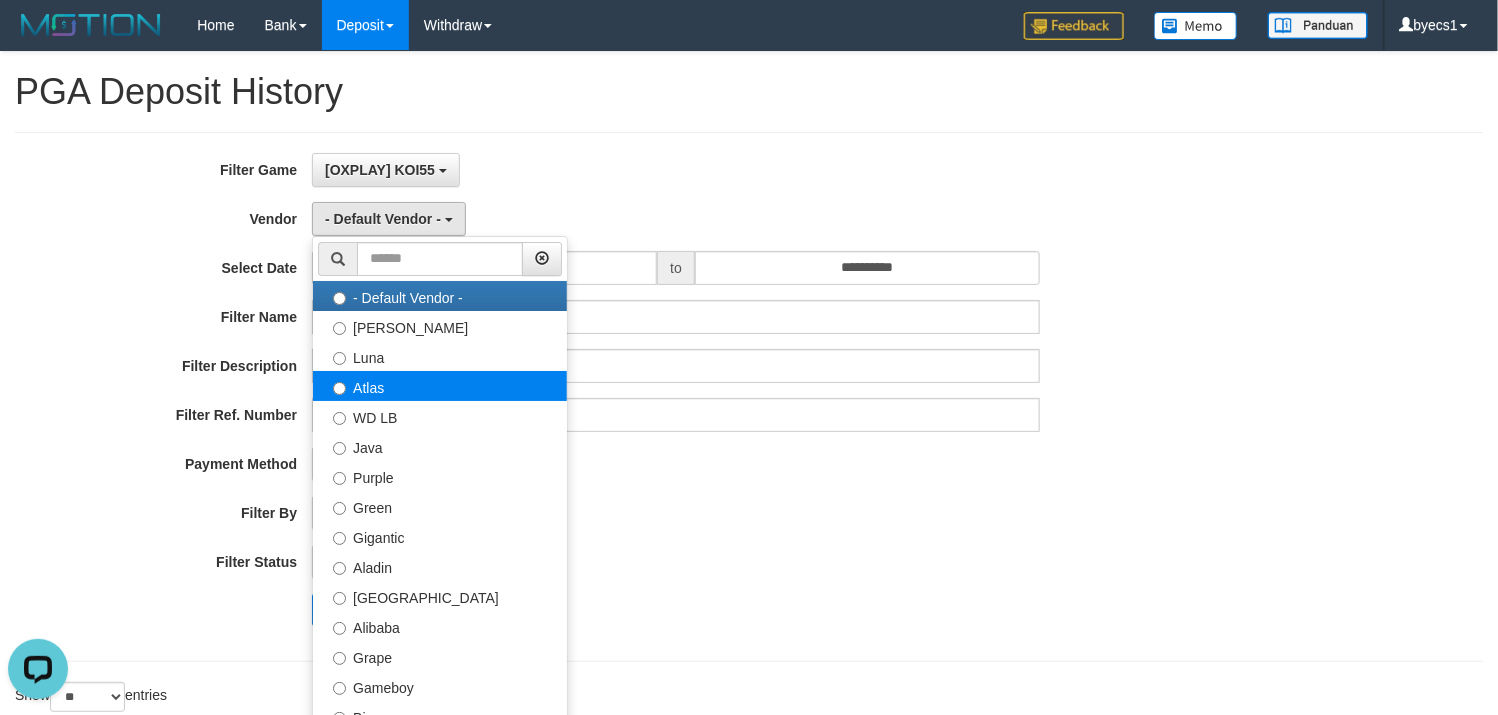 select on "**********" 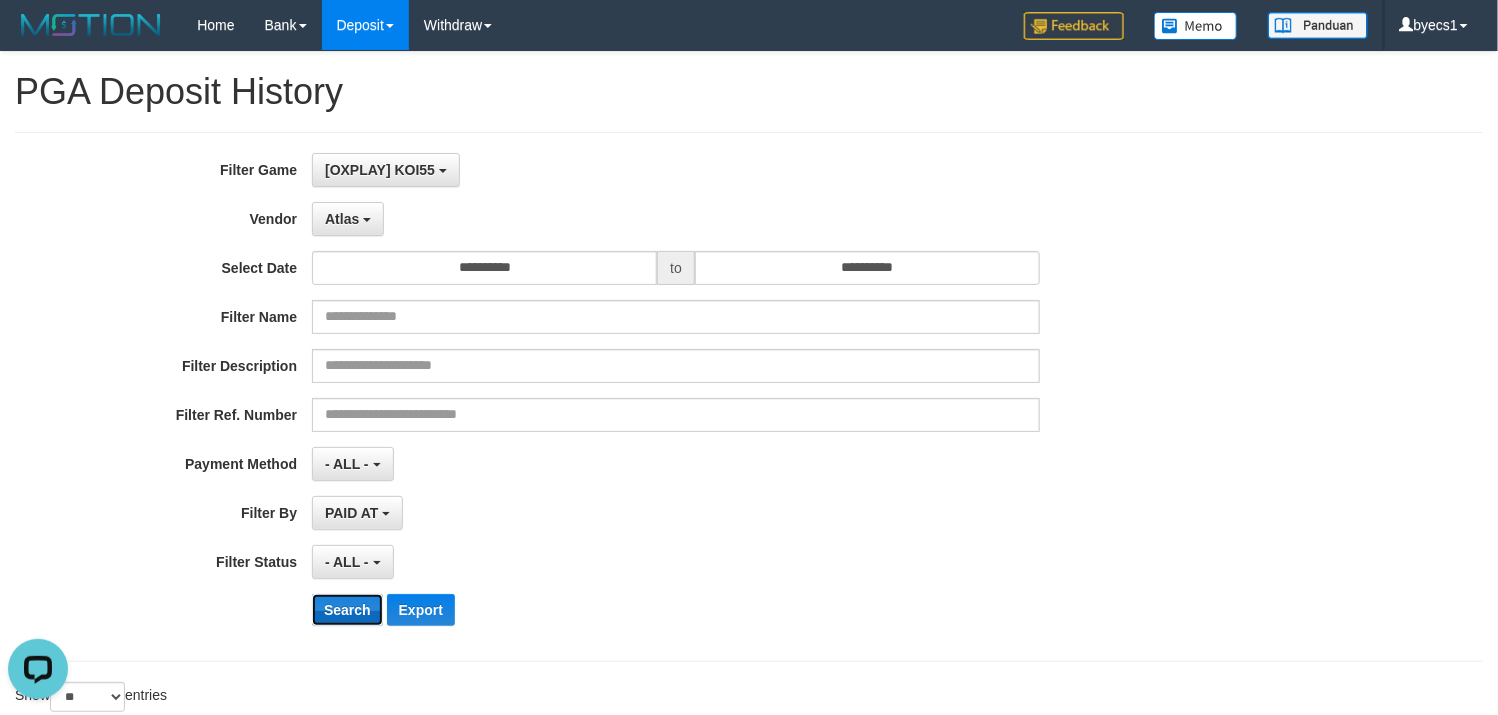click on "Search" at bounding box center (347, 610) 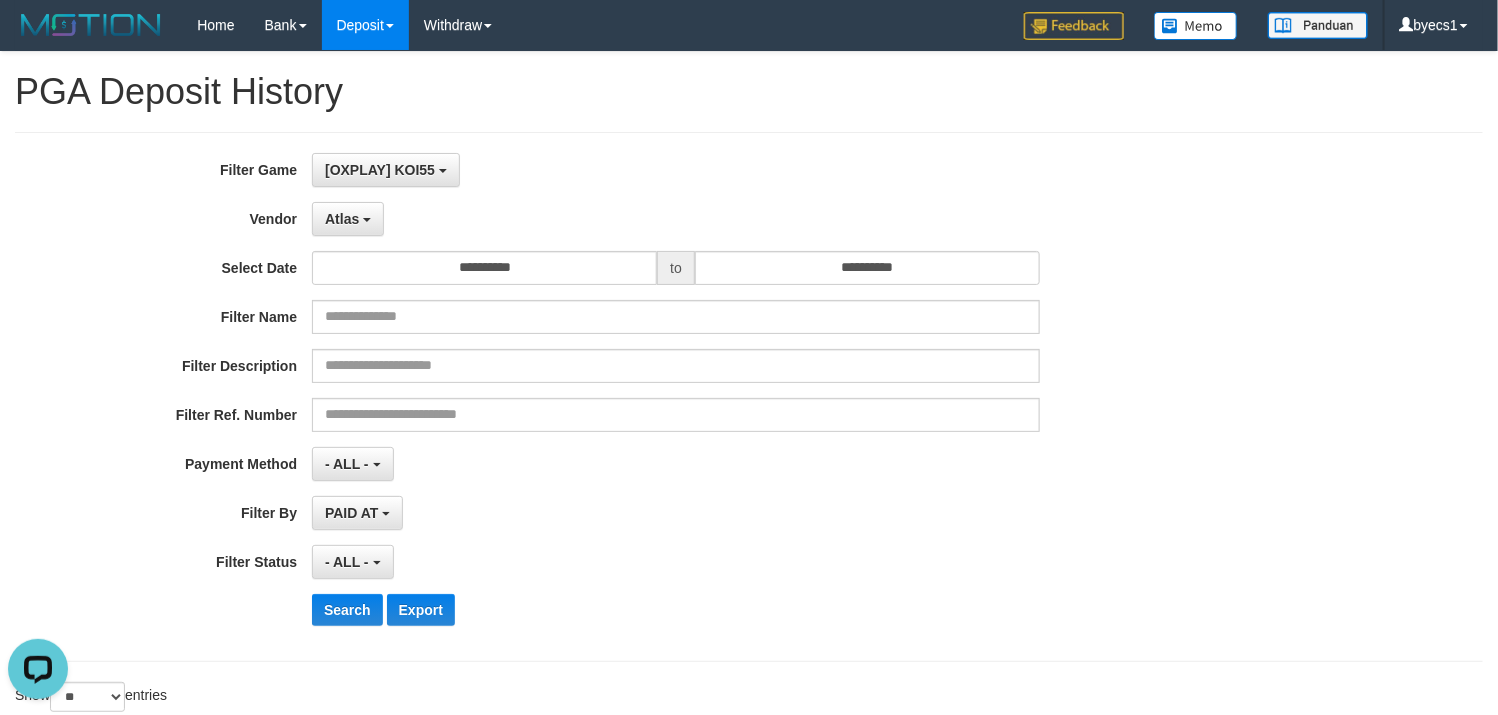 click on "Search
Export" at bounding box center [780, 610] 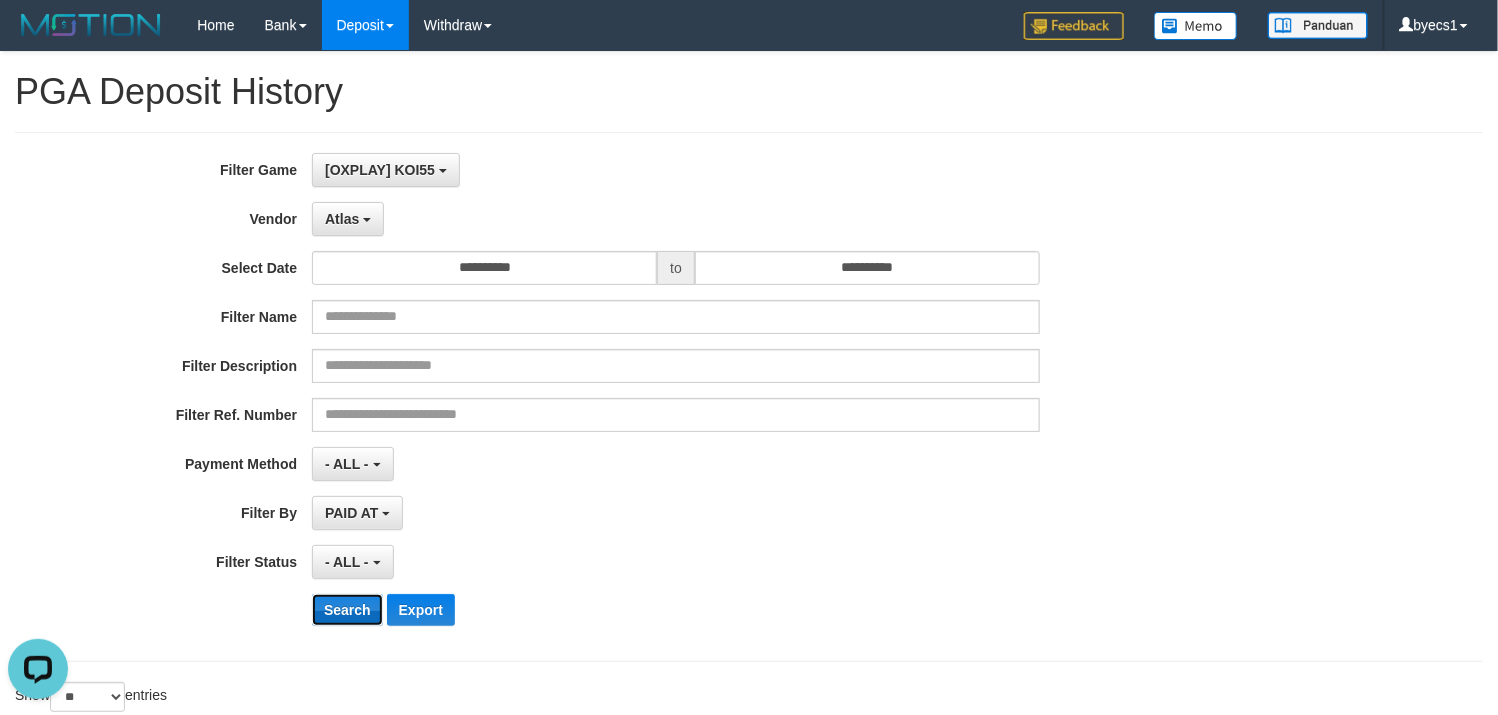 click on "Search" at bounding box center (347, 610) 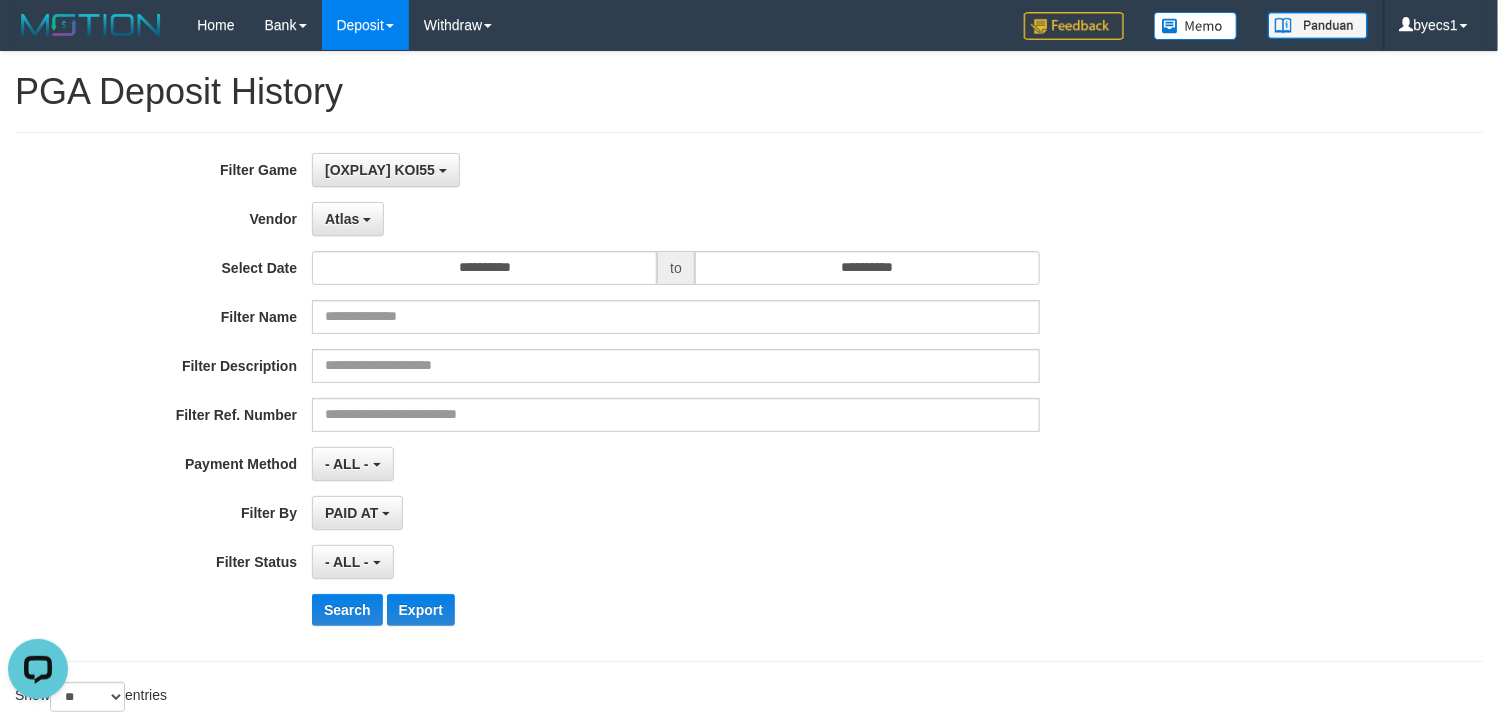 click on "- ALL -    SELECT ALL  - ALL -  SELECT STATUS
PENDING/UNPAID
PAID
CANCELED
EXPIRED" at bounding box center (676, 562) 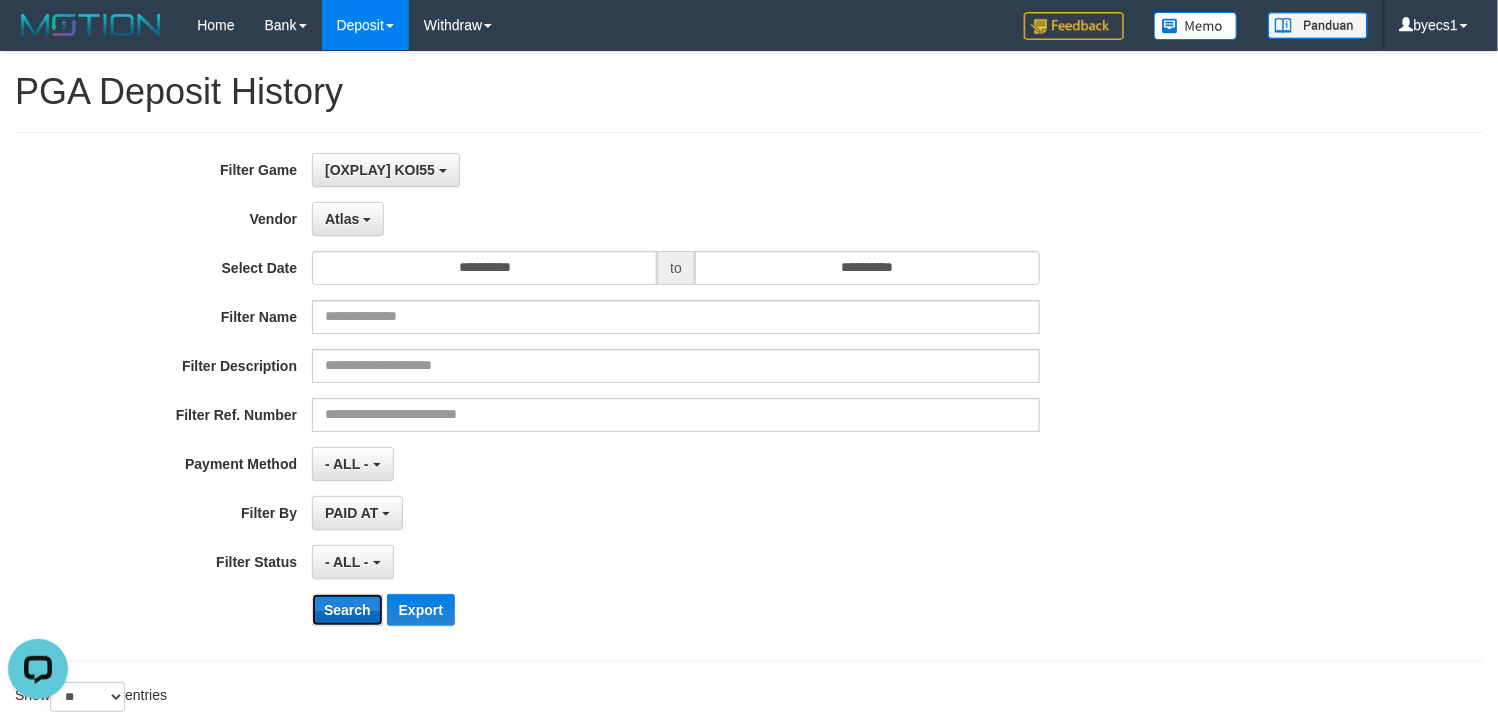 click on "Search" at bounding box center [347, 610] 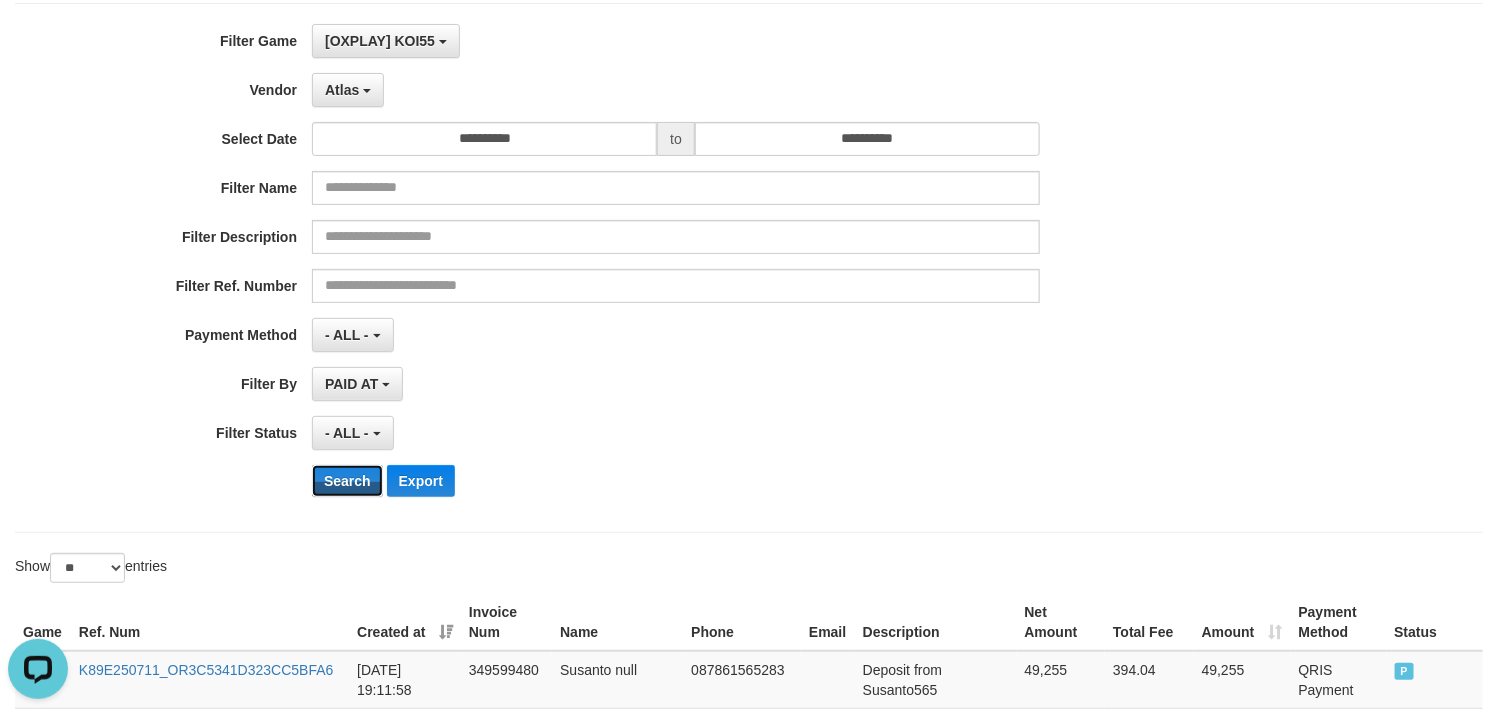 scroll, scrollTop: 300, scrollLeft: 0, axis: vertical 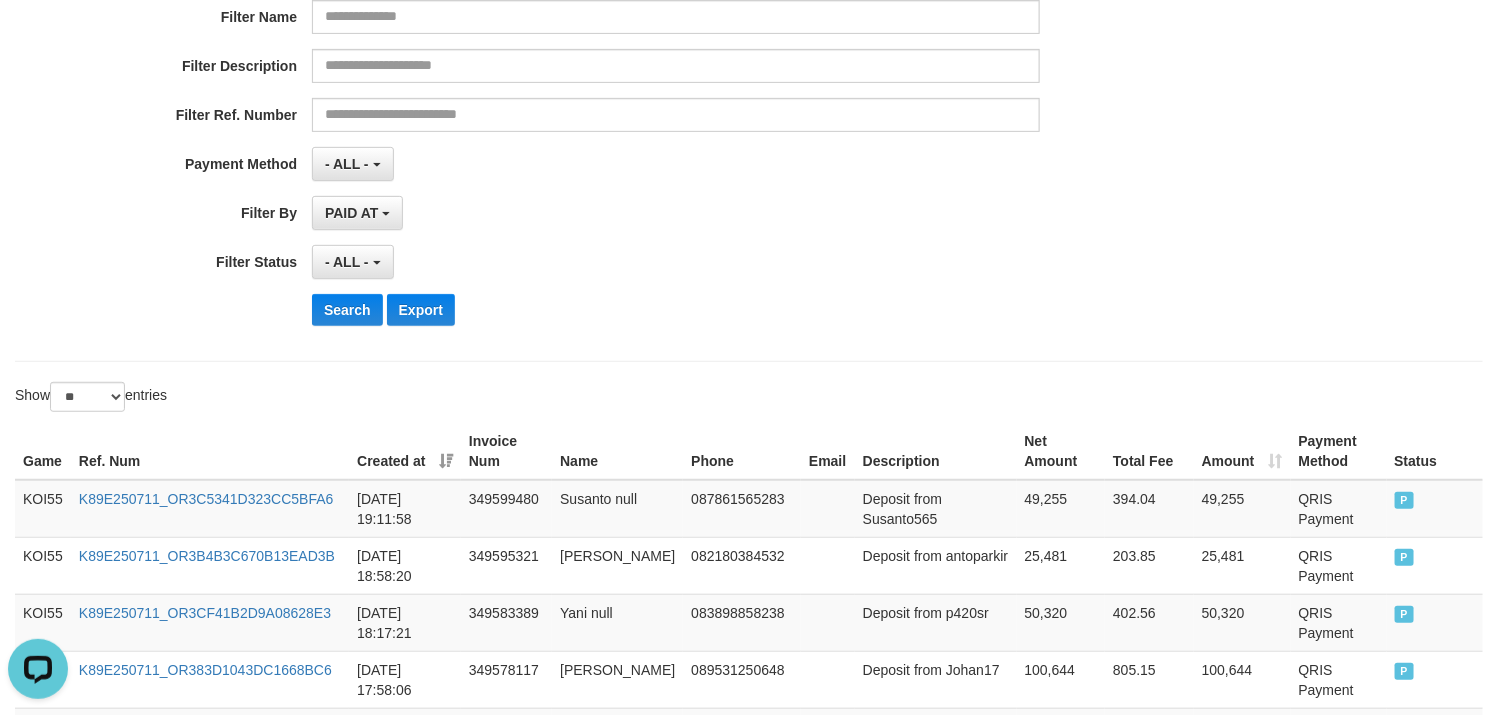 click on "Show  ** ** ** ***  entries" at bounding box center [374, 399] 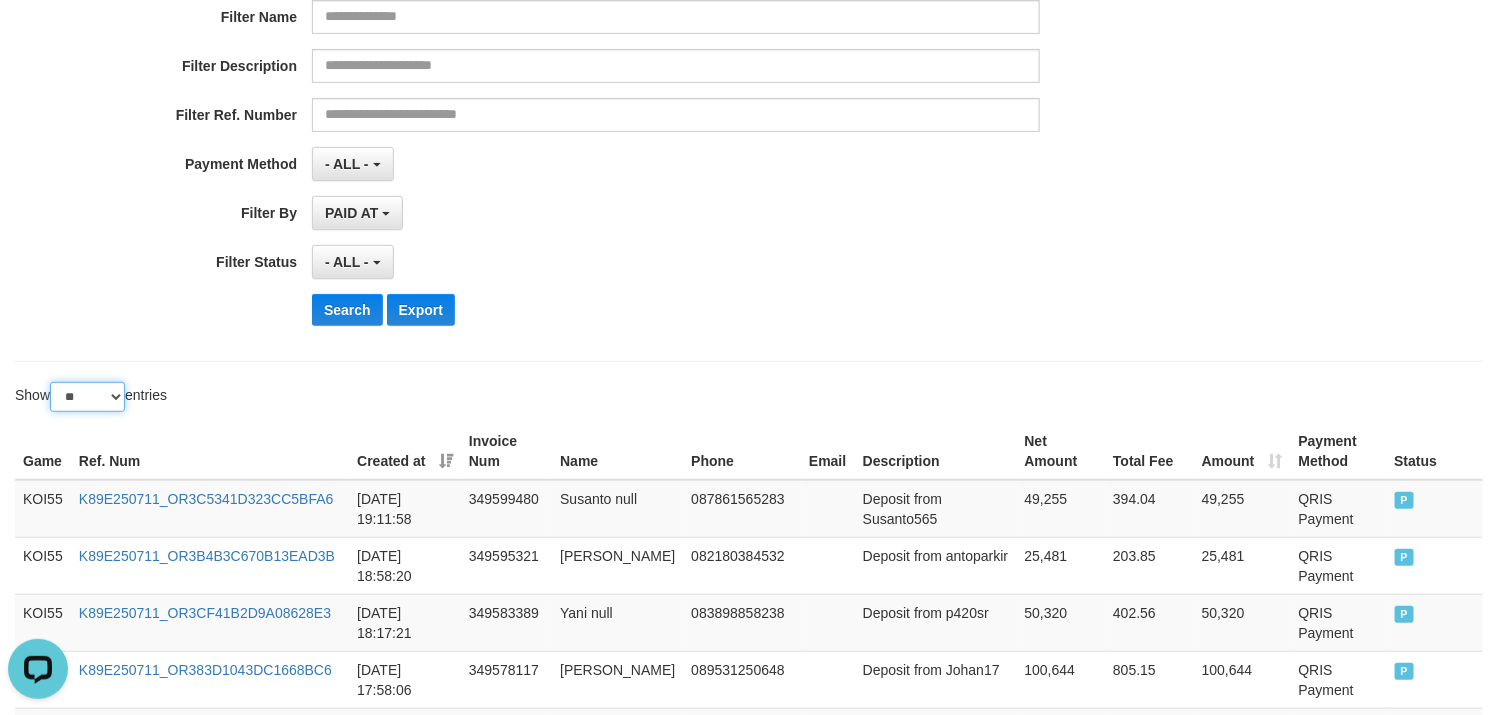 click on "** ** ** ***" at bounding box center [87, 397] 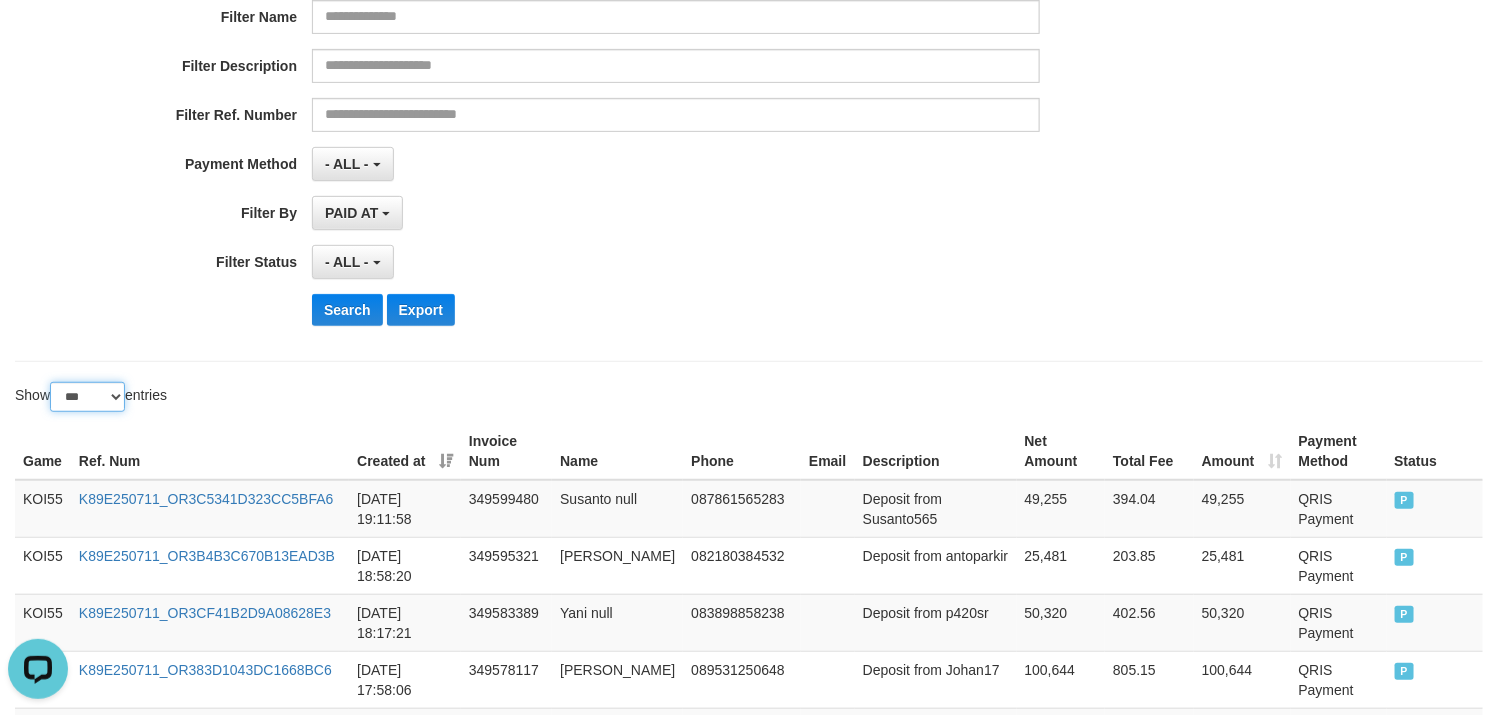 click on "** ** ** ***" at bounding box center [87, 397] 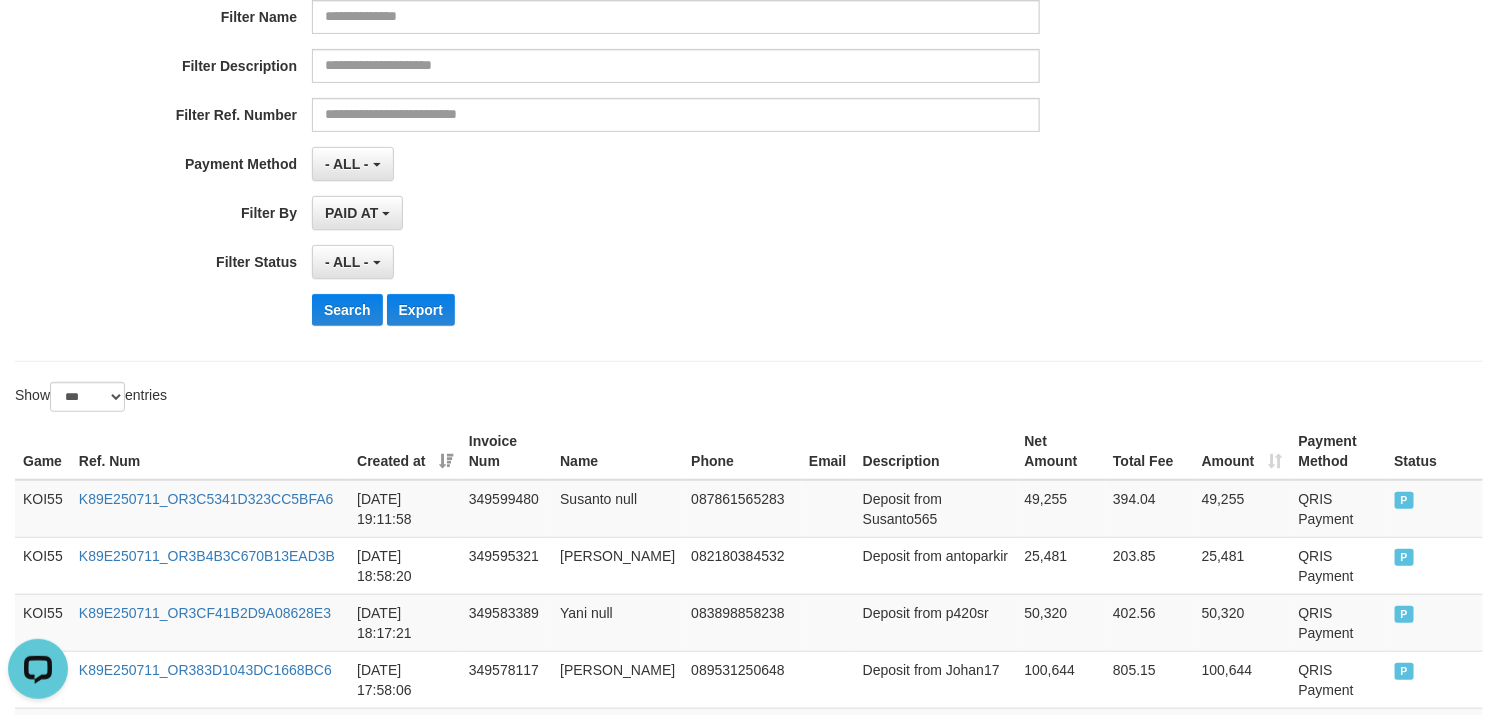 click on "Created at" at bounding box center [405, 451] 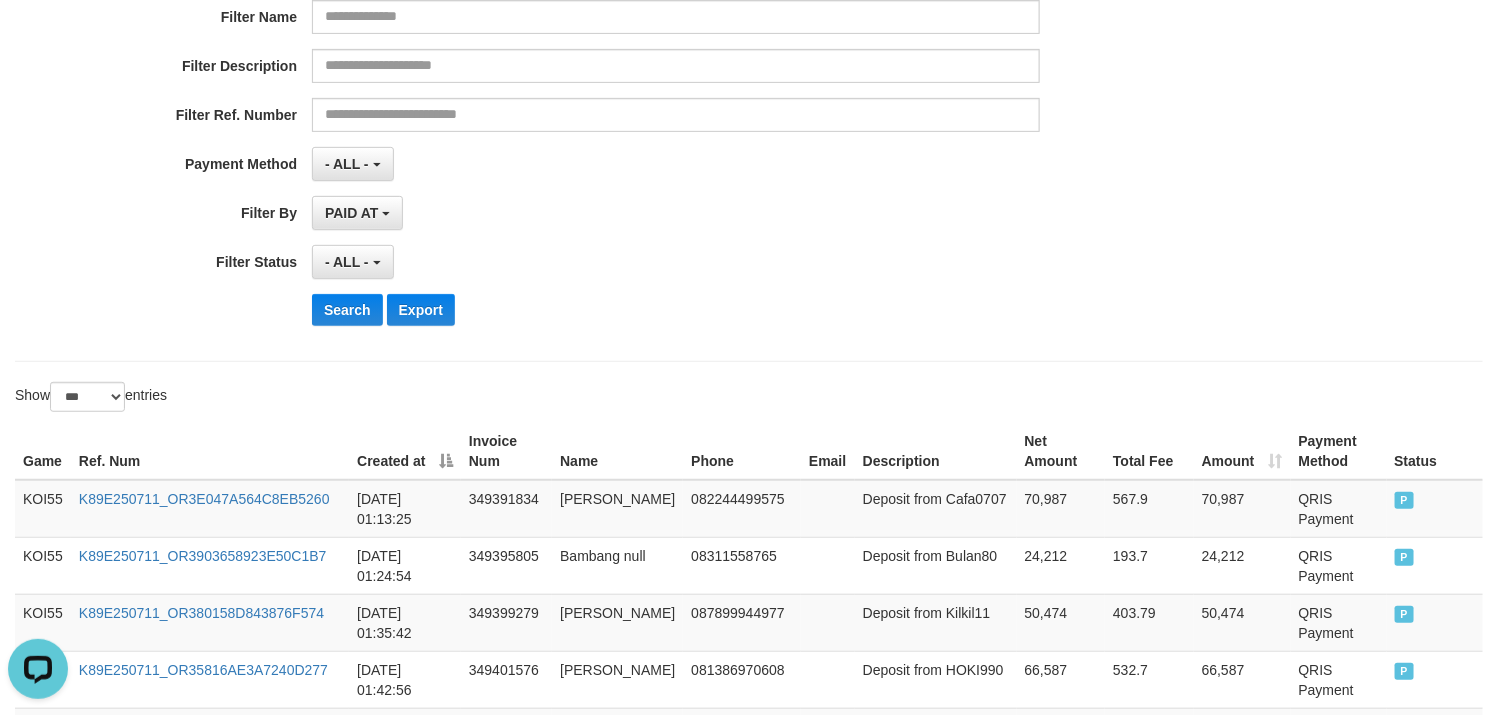 click on "- ALL -    SELECT ALL  - ALL -  SELECT STATUS
PENDING/UNPAID
PAID
CANCELED
EXPIRED" at bounding box center (676, 262) 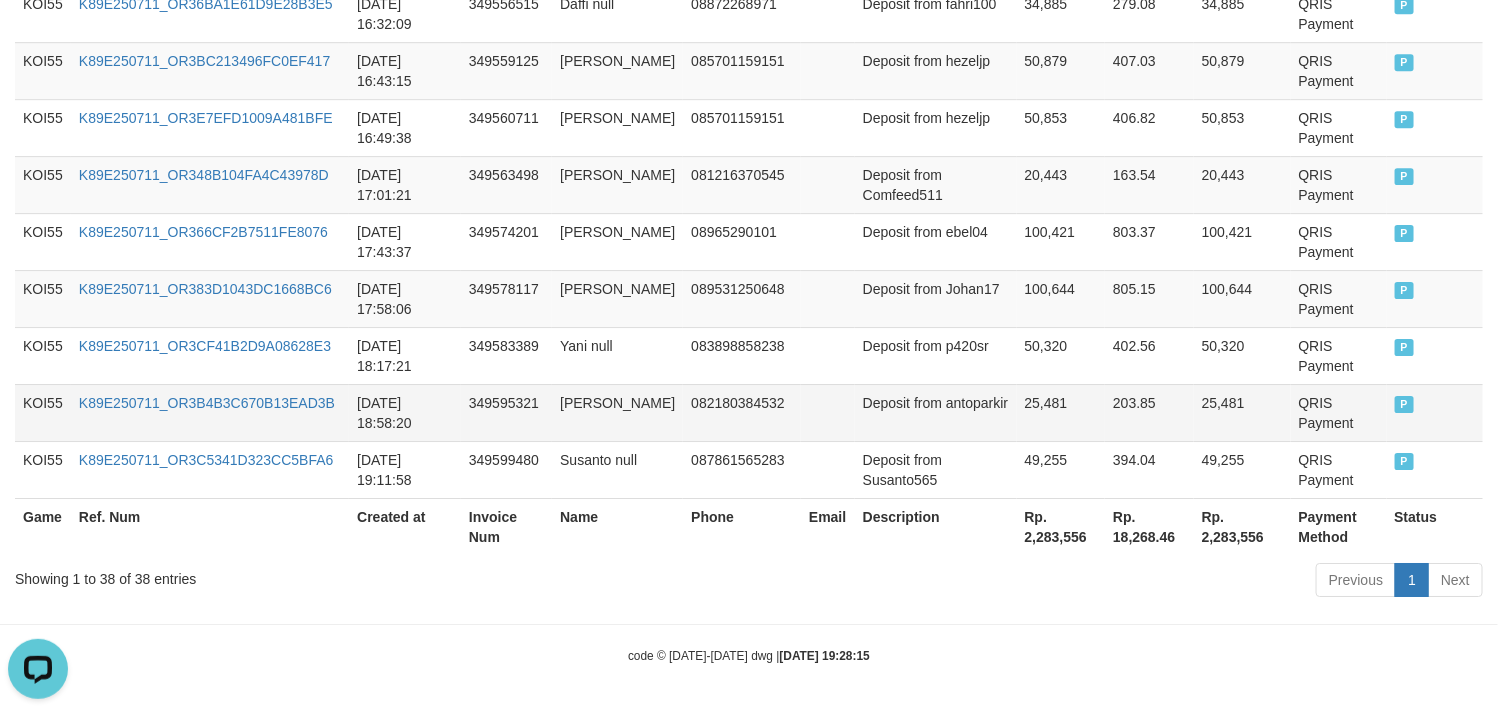 click on "Deposit from antoparkir" at bounding box center [936, 412] 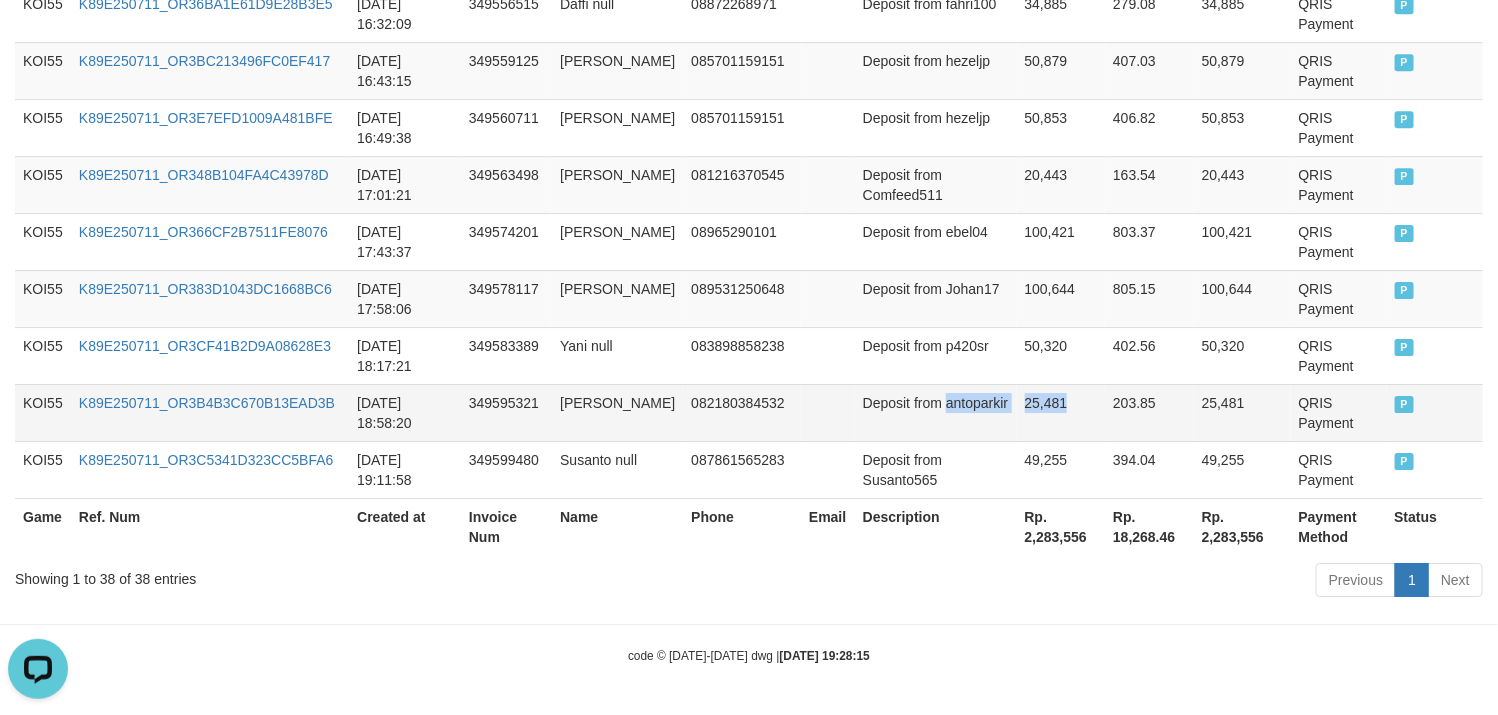 drag, startPoint x: 873, startPoint y: 436, endPoint x: 1018, endPoint y: 435, distance: 145.00345 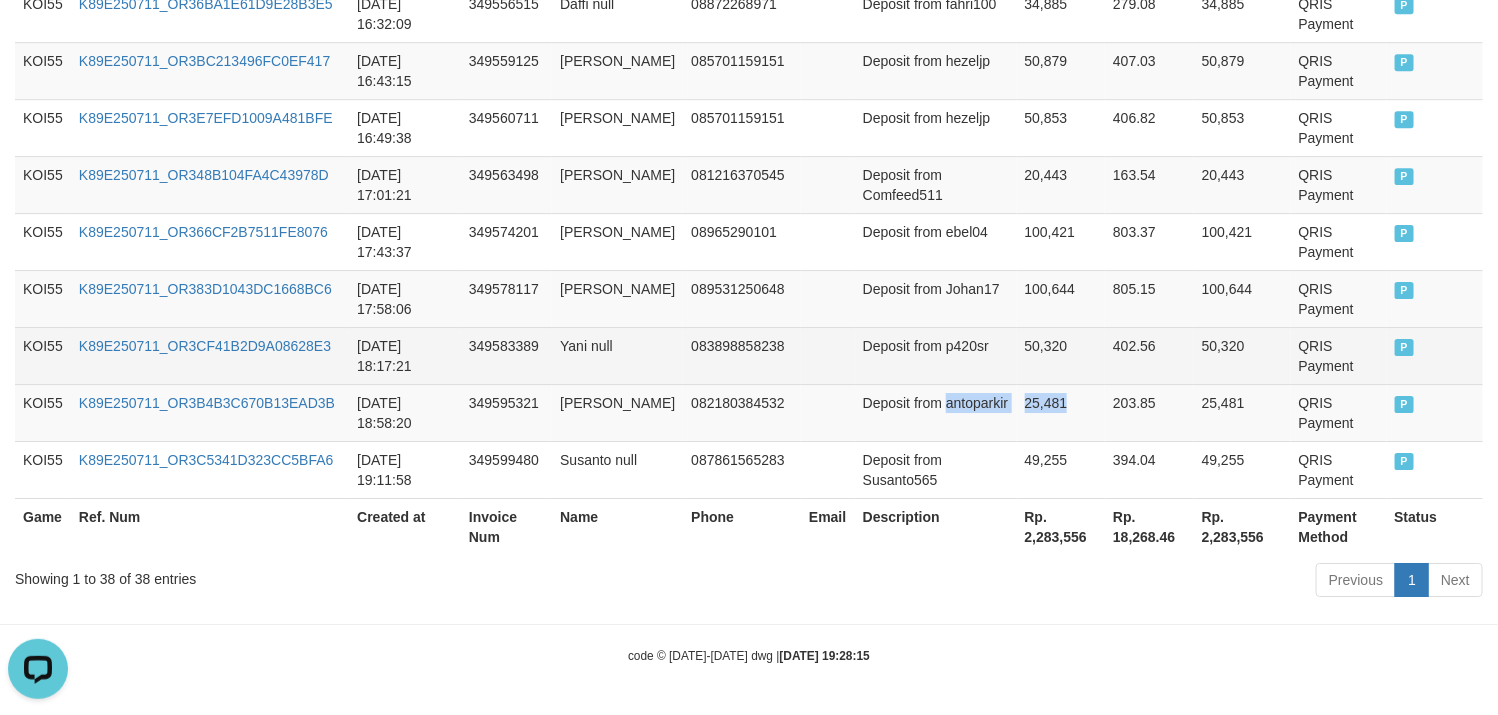 copy on "antoparkir 25,481" 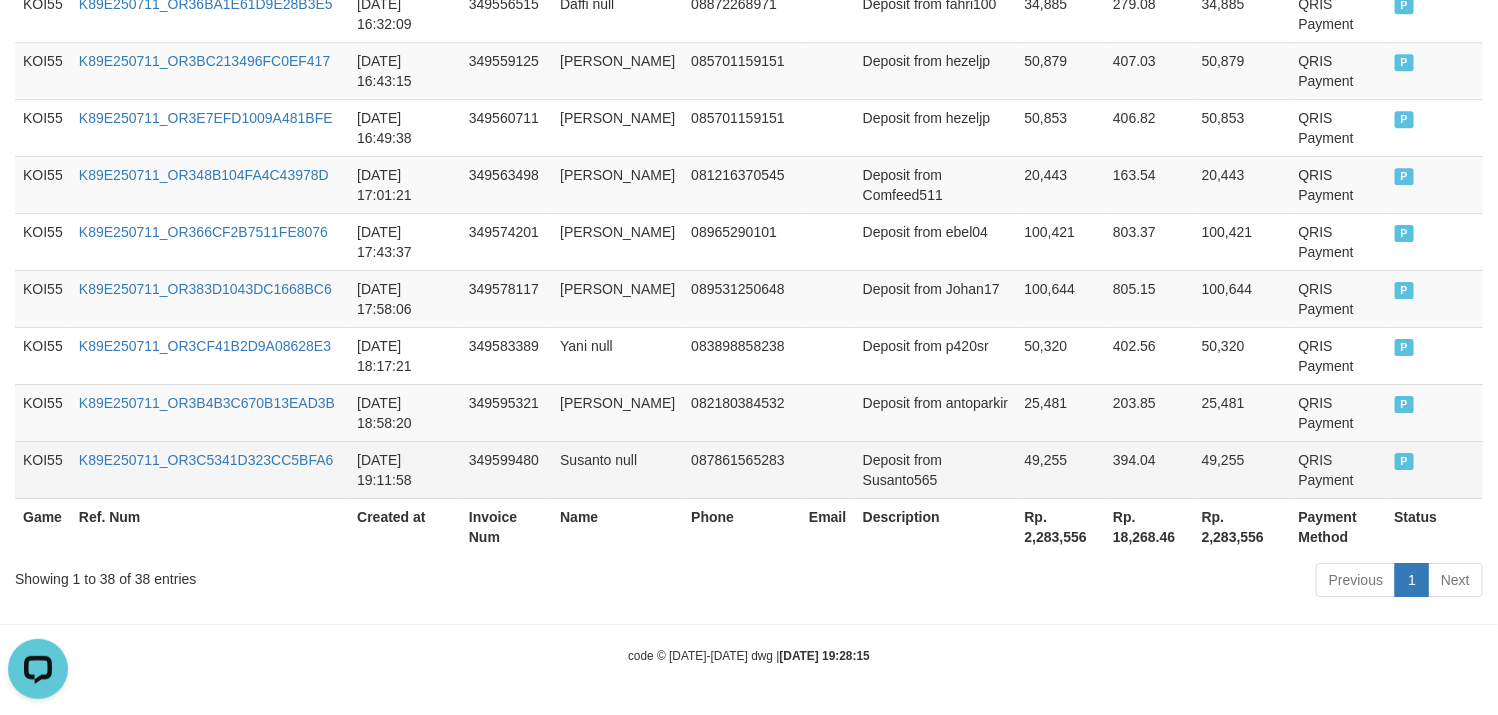 click on "Deposit from Susanto565" at bounding box center (936, 469) 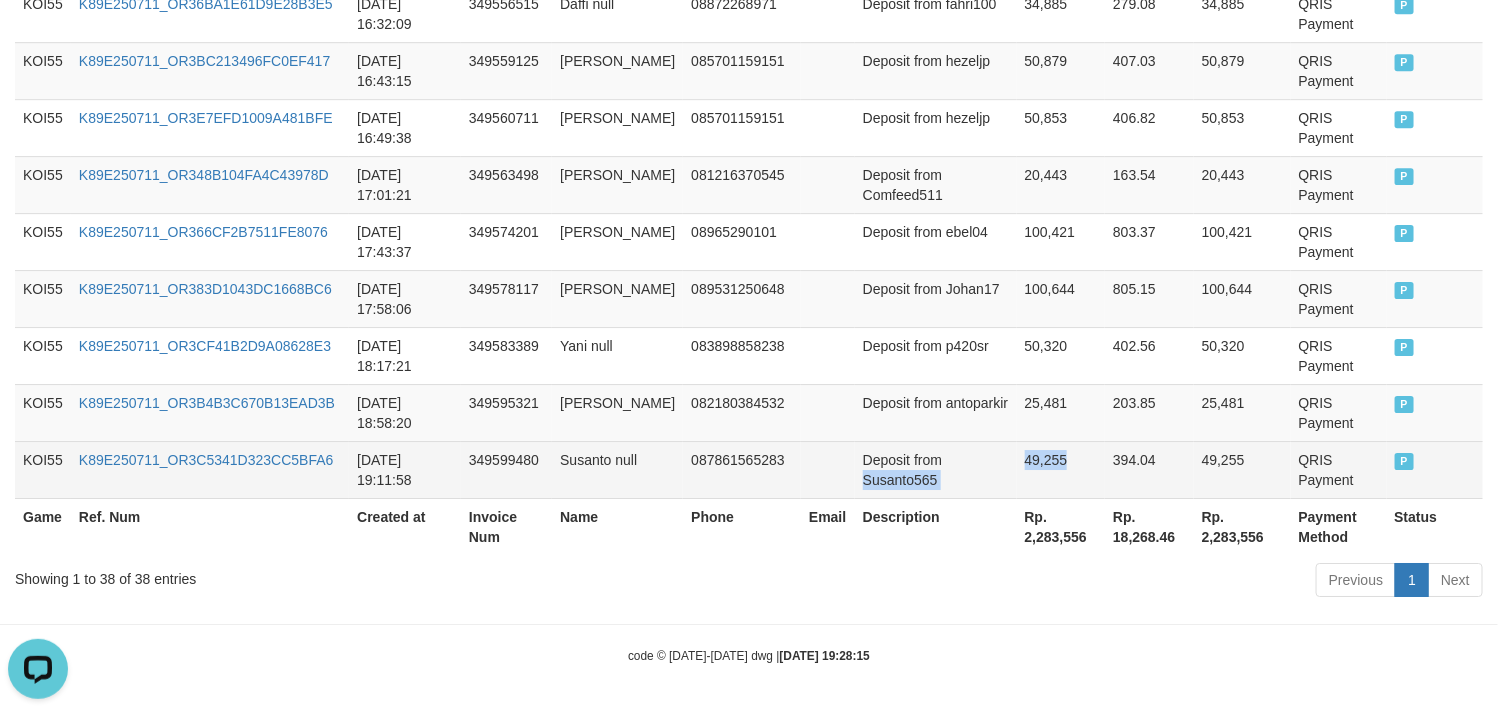 drag, startPoint x: 885, startPoint y: 505, endPoint x: 994, endPoint y: 486, distance: 110.64357 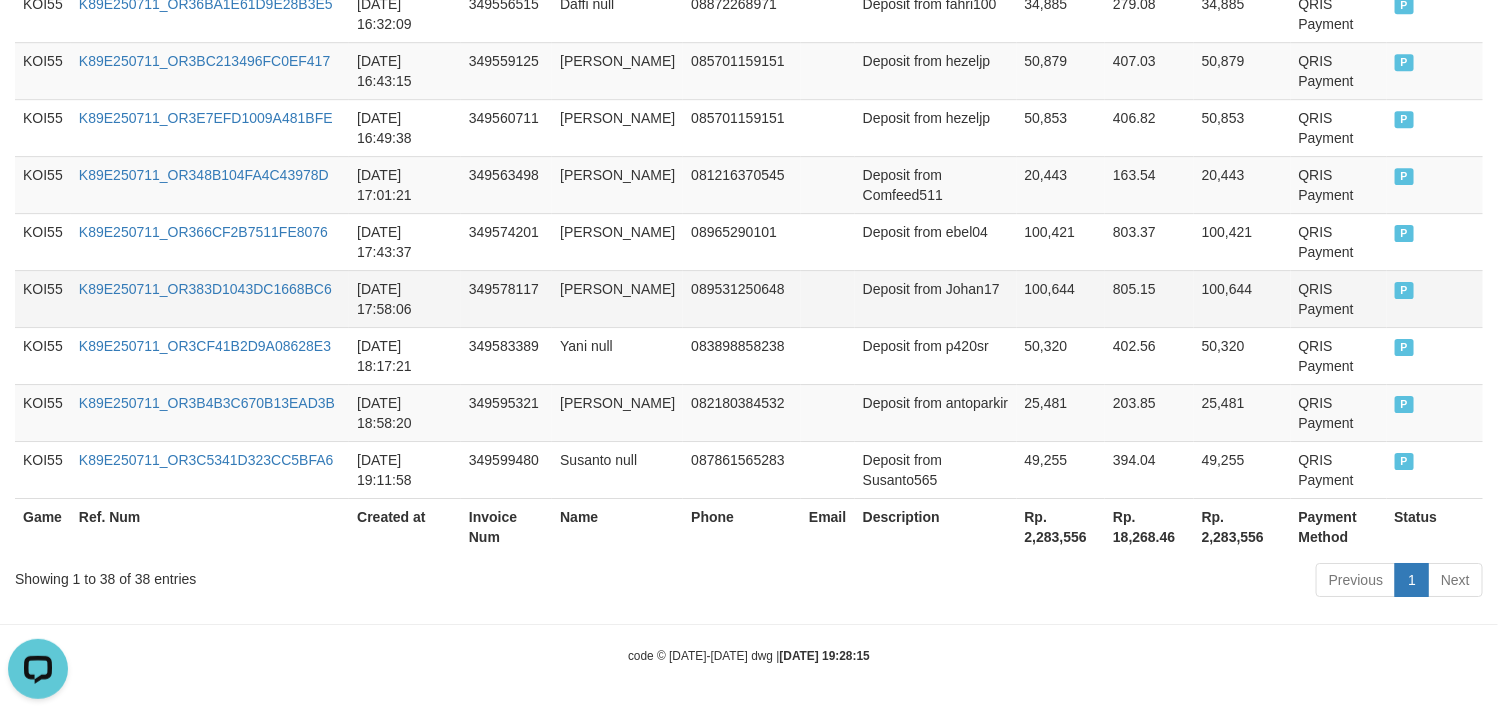 click on "Deposit from Johan17" at bounding box center (936, 298) 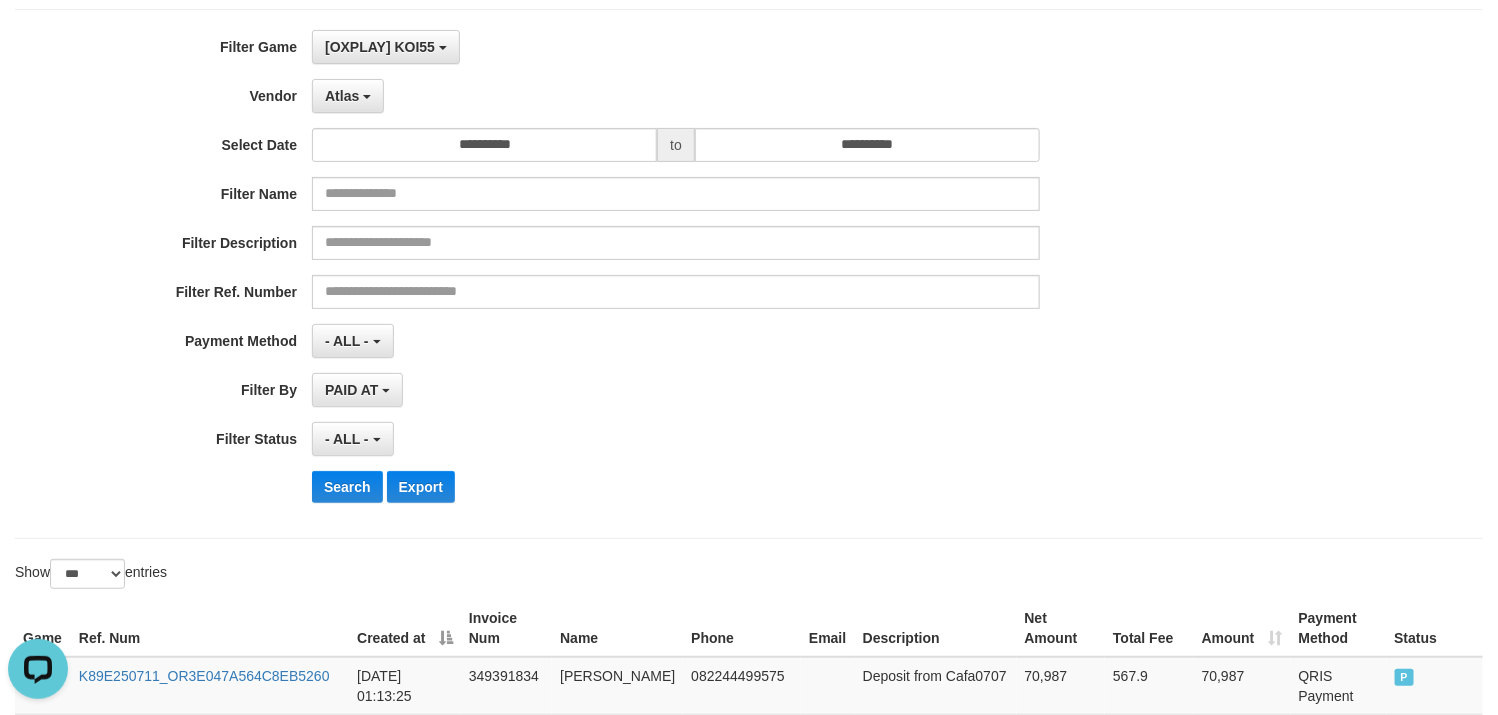 scroll, scrollTop: 0, scrollLeft: 0, axis: both 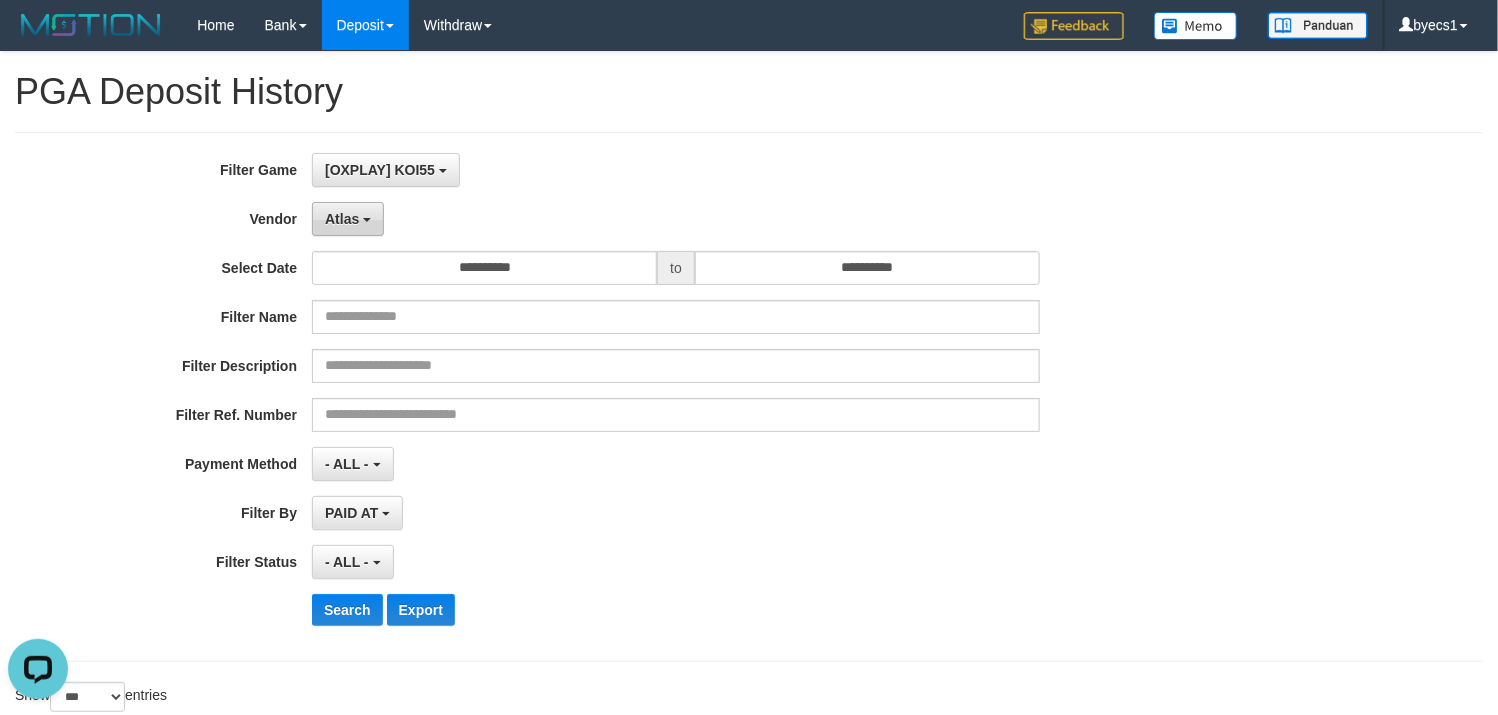 click on "Atlas" at bounding box center [348, 219] 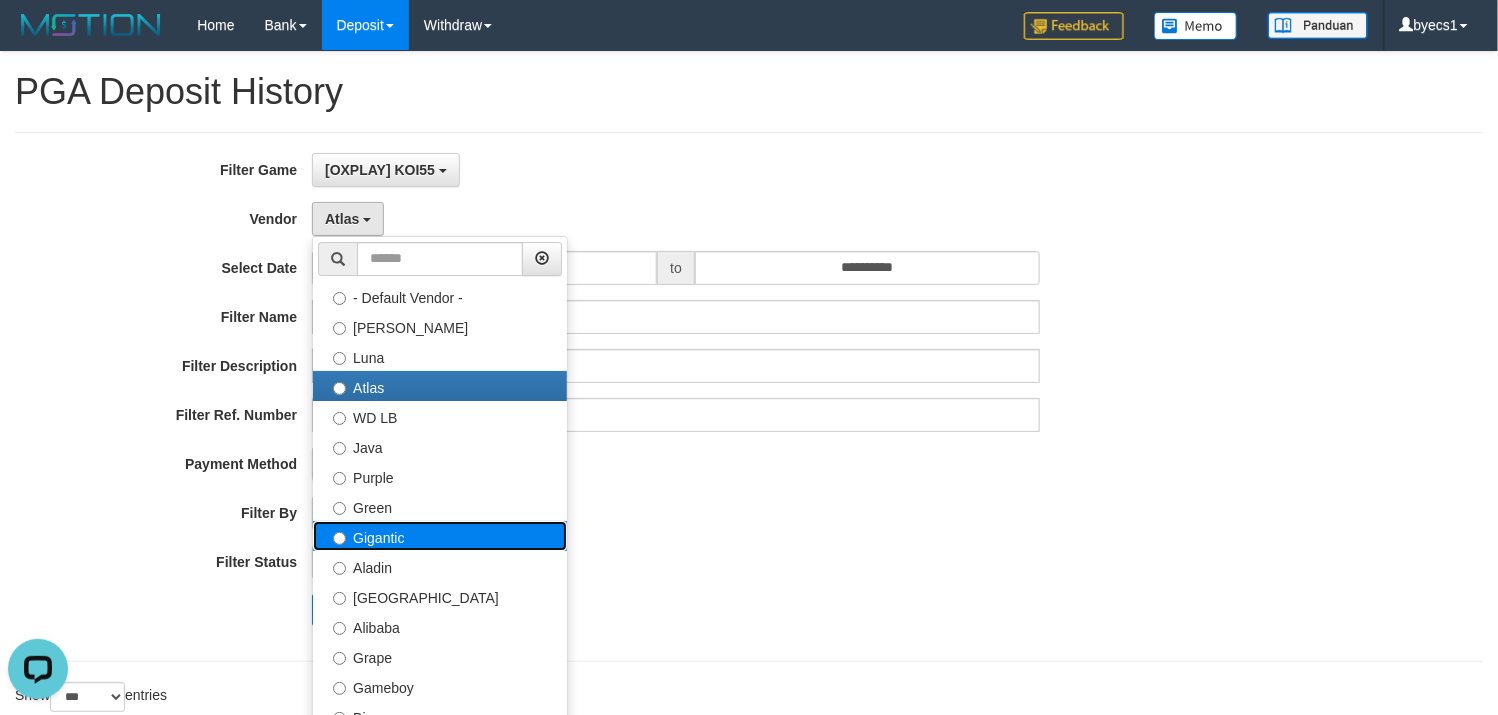 click on "Gigantic" at bounding box center [440, 536] 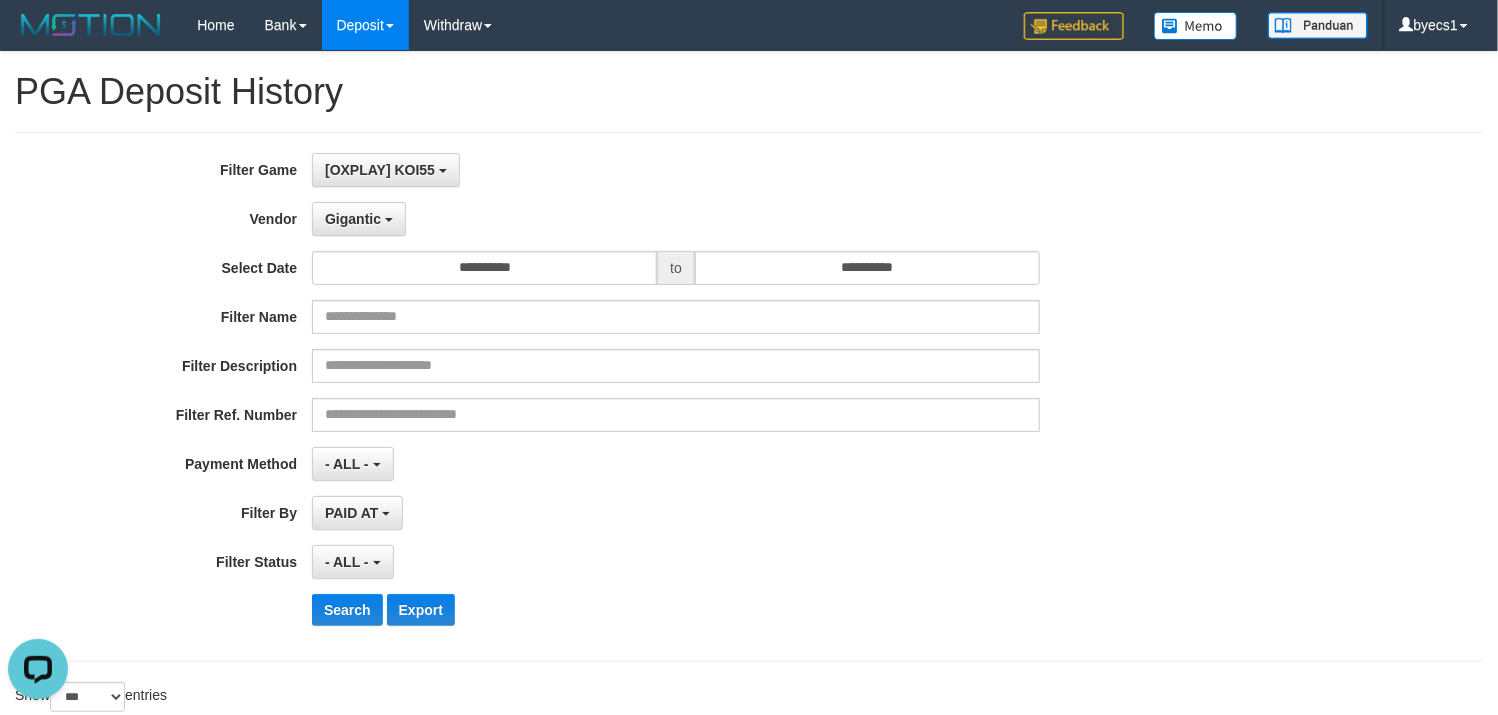 click on "**********" at bounding box center [624, 397] 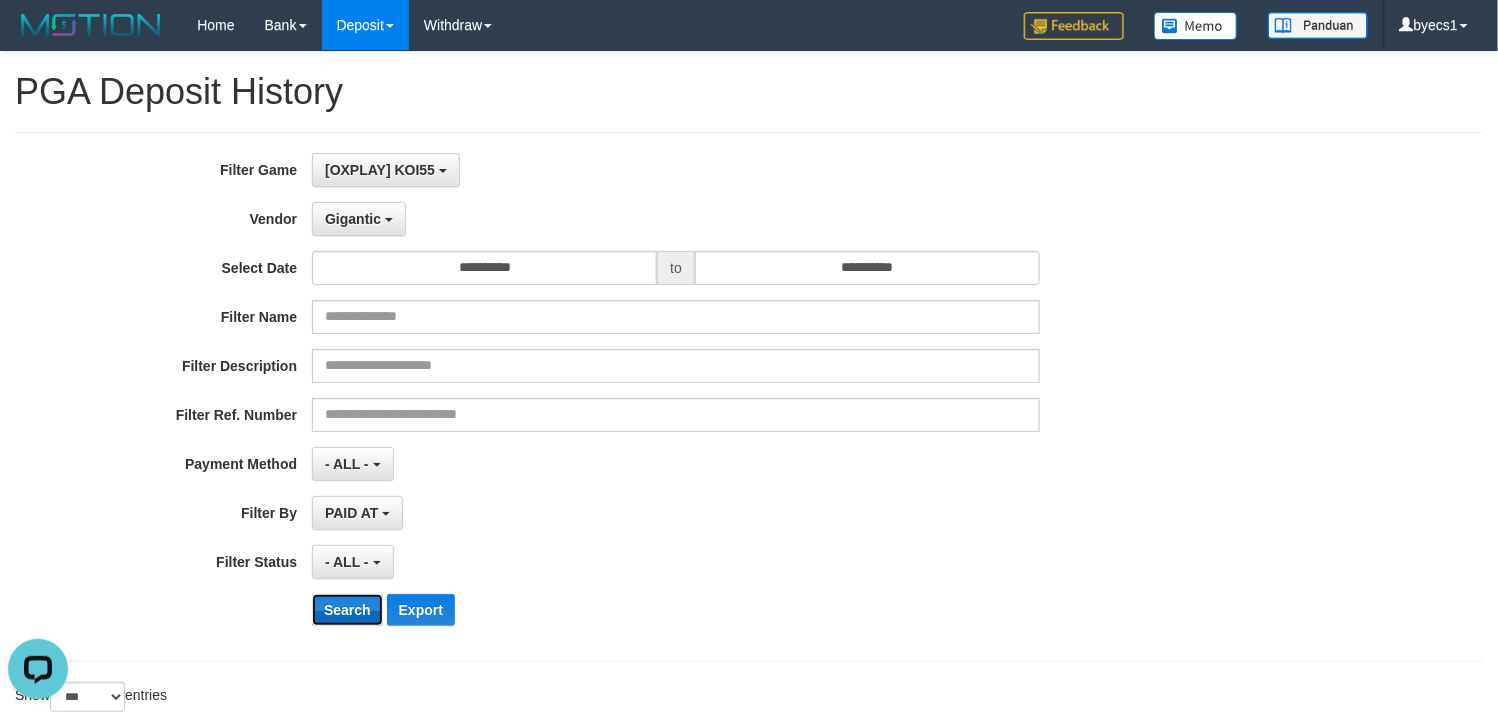 click on "Search" at bounding box center (347, 610) 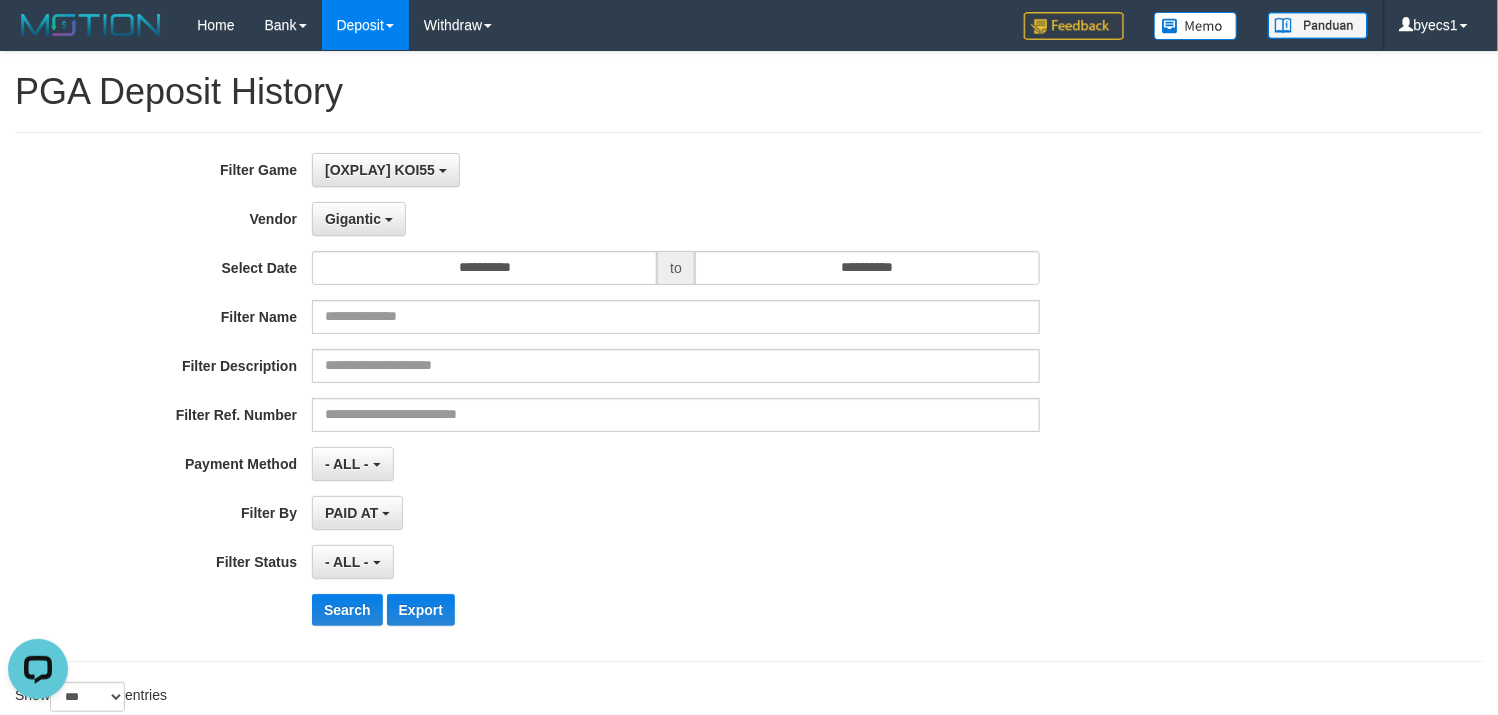 click on "- ALL -    SELECT ALL  - ALL -  SELECT PAYMENT METHOD
Mandiri
BNI
OVO
CIMB
BRI
MAYBANK
PERMATA
DANAMON
INDOMARET
ALFAMART
GOPAY
CC
BCA
QRIS
SINARMAS
LINKAJA
SHOPEEPAY
ATMBERSAMA
DANA
ARTHAGRAHA
SAMPOERNA
OCBCNISP" at bounding box center [676, 464] 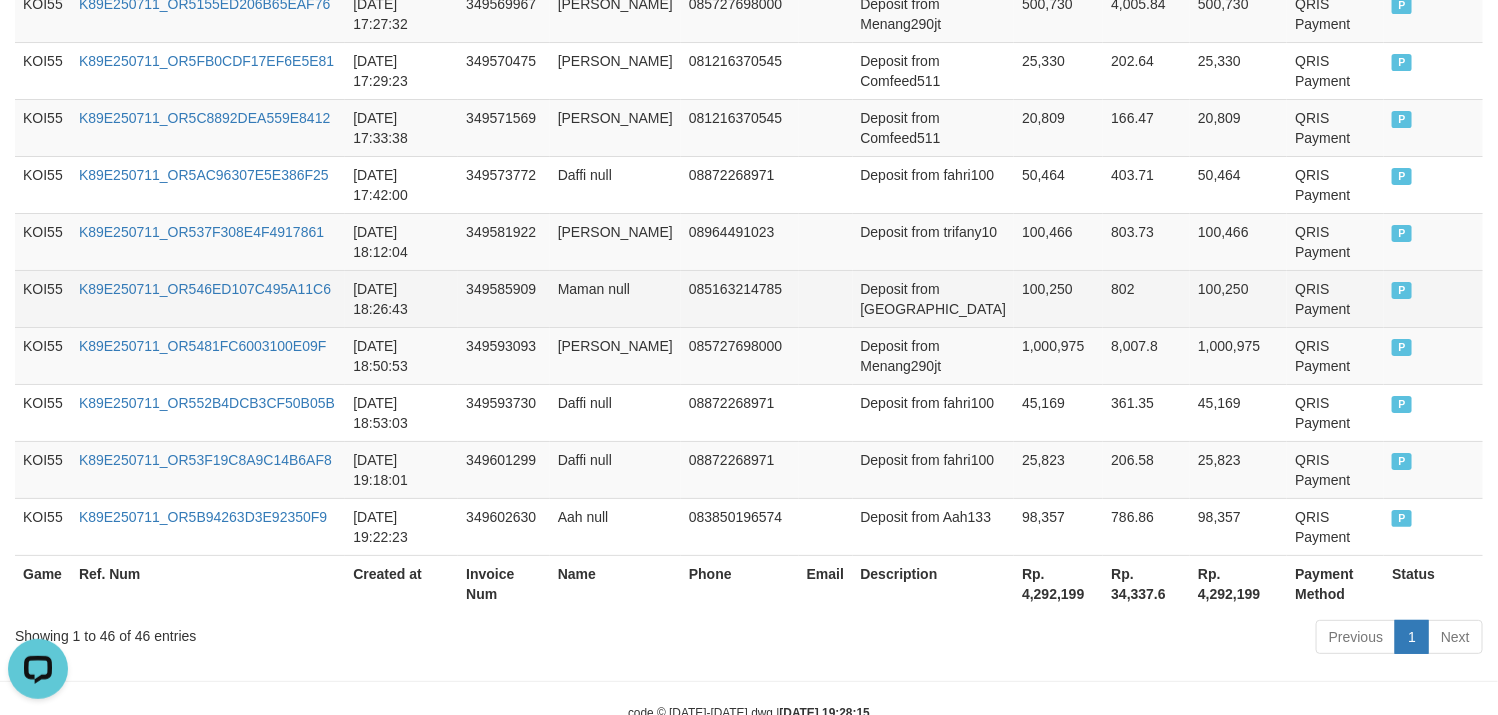 scroll, scrollTop: 2931, scrollLeft: 0, axis: vertical 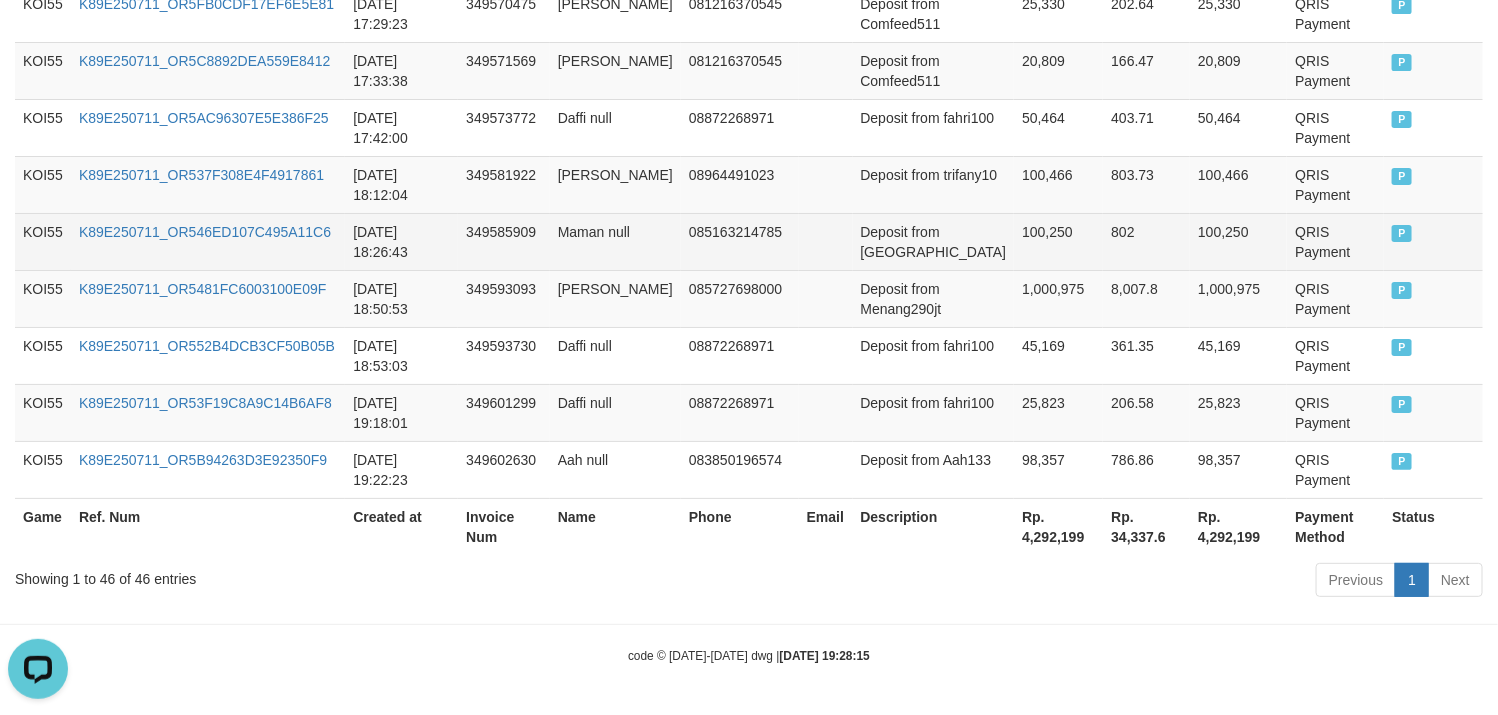click on "Deposit from Kawara3" at bounding box center (934, 241) 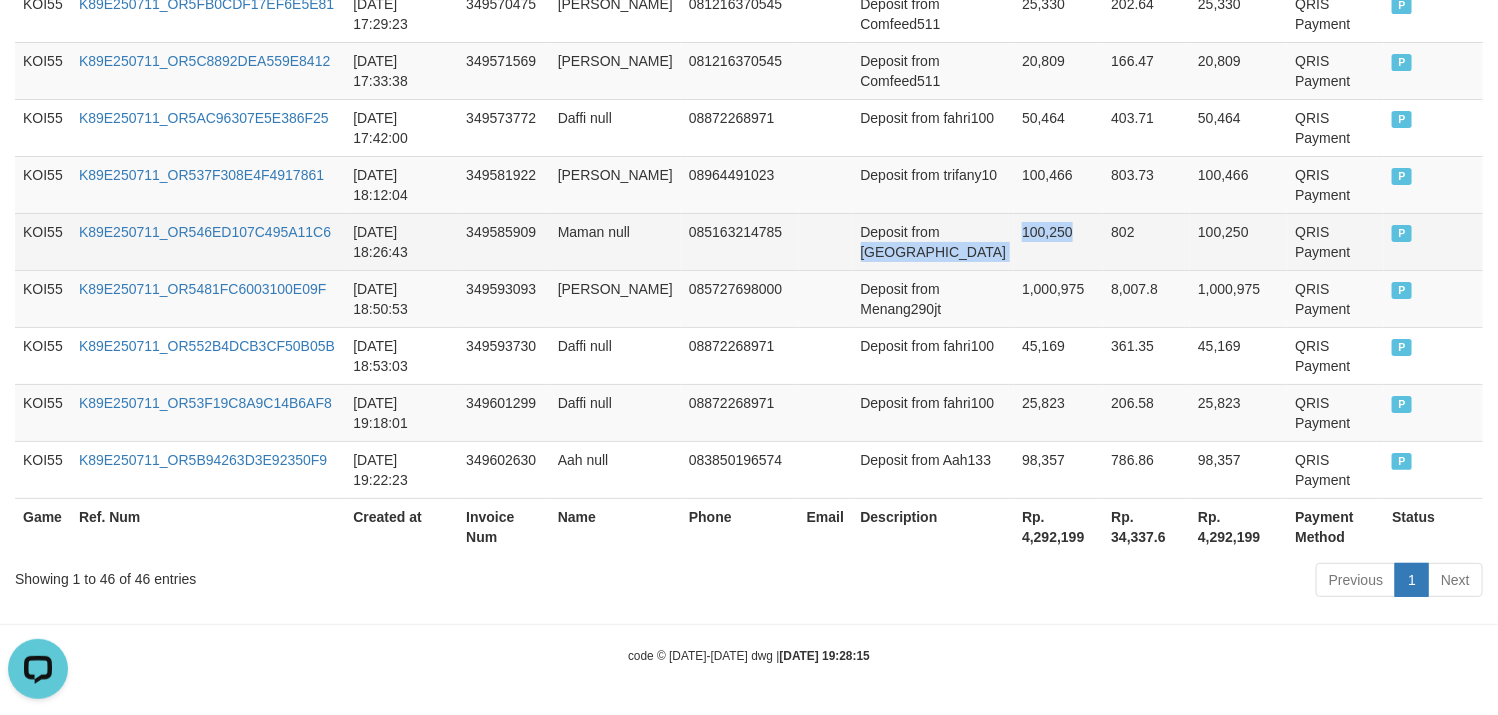 drag, startPoint x: 864, startPoint y: 246, endPoint x: 1038, endPoint y: 234, distance: 174.4133 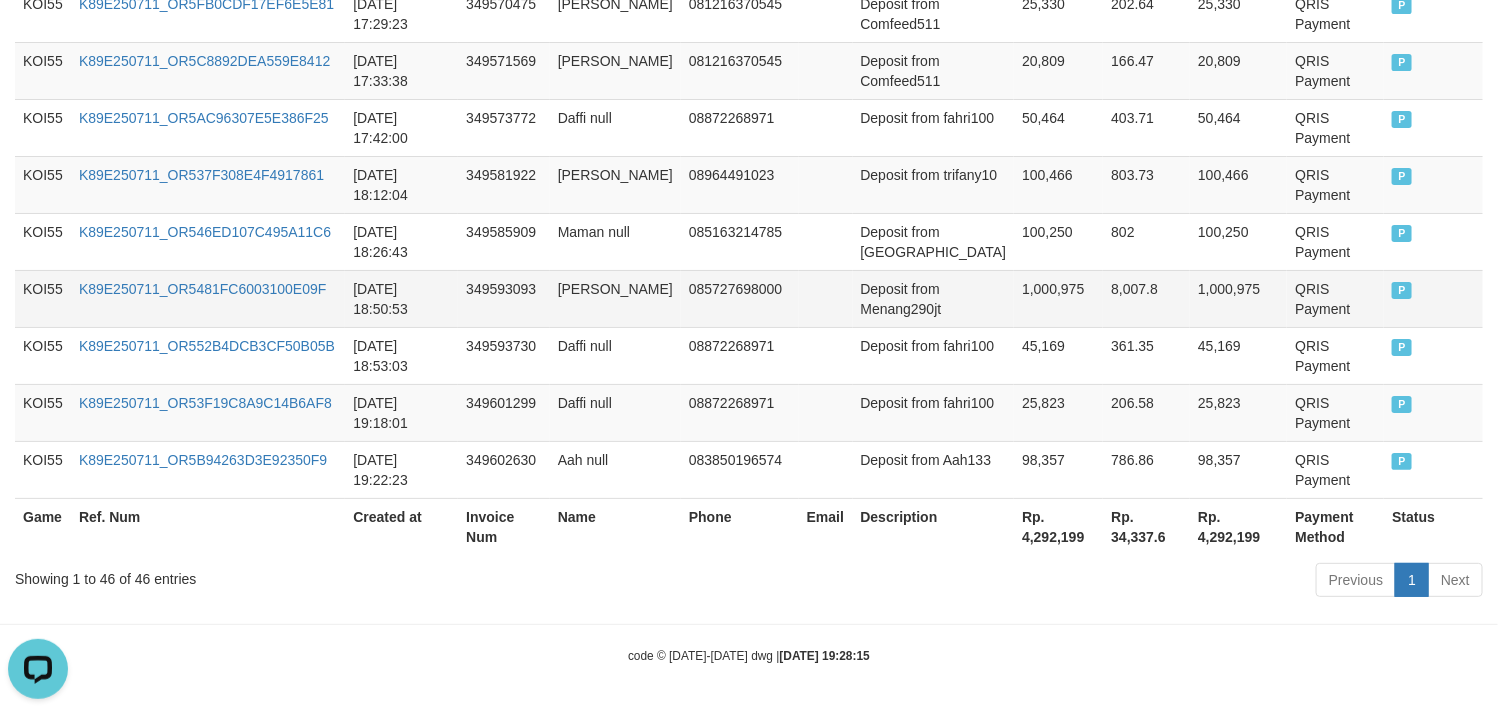 click on "Deposit from Menang290jt" at bounding box center [934, 298] 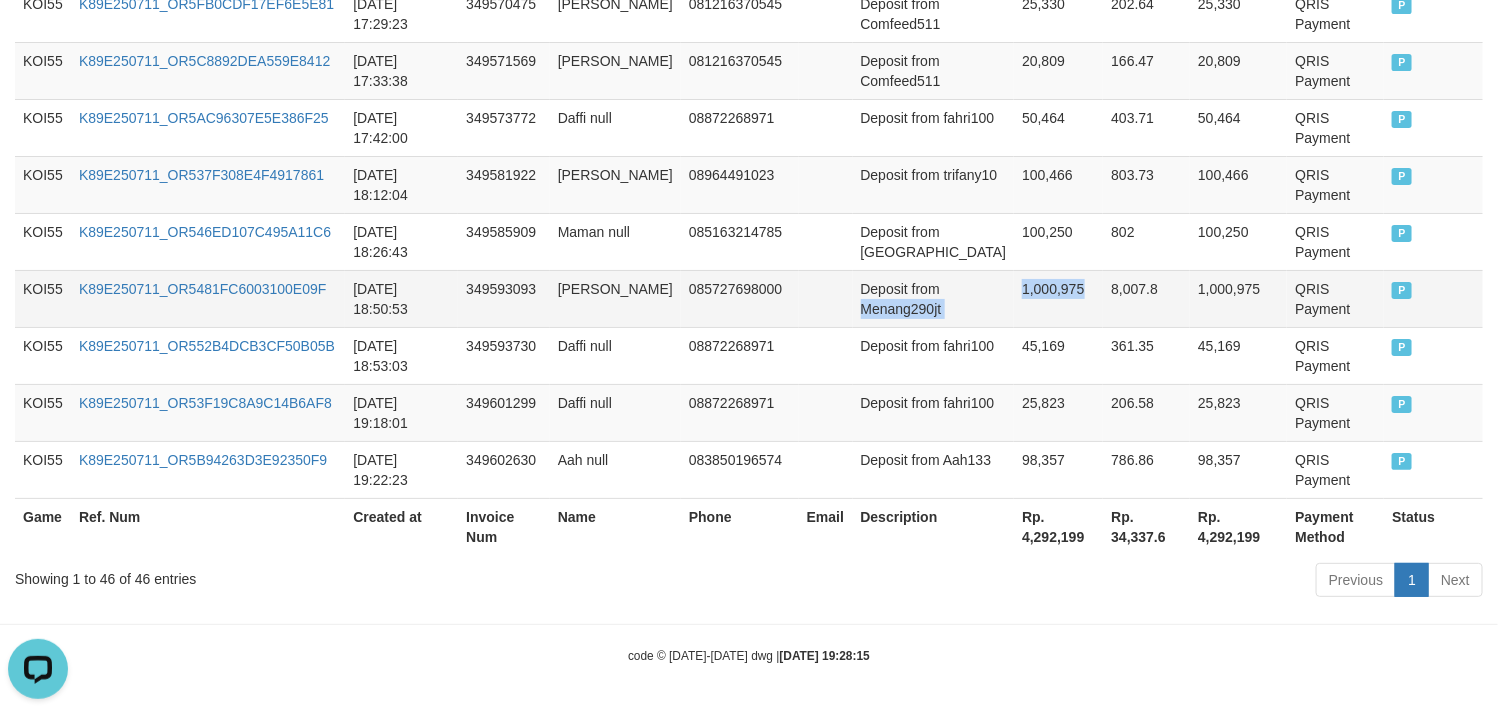 drag, startPoint x: 889, startPoint y: 309, endPoint x: 1012, endPoint y: 291, distance: 124.3101 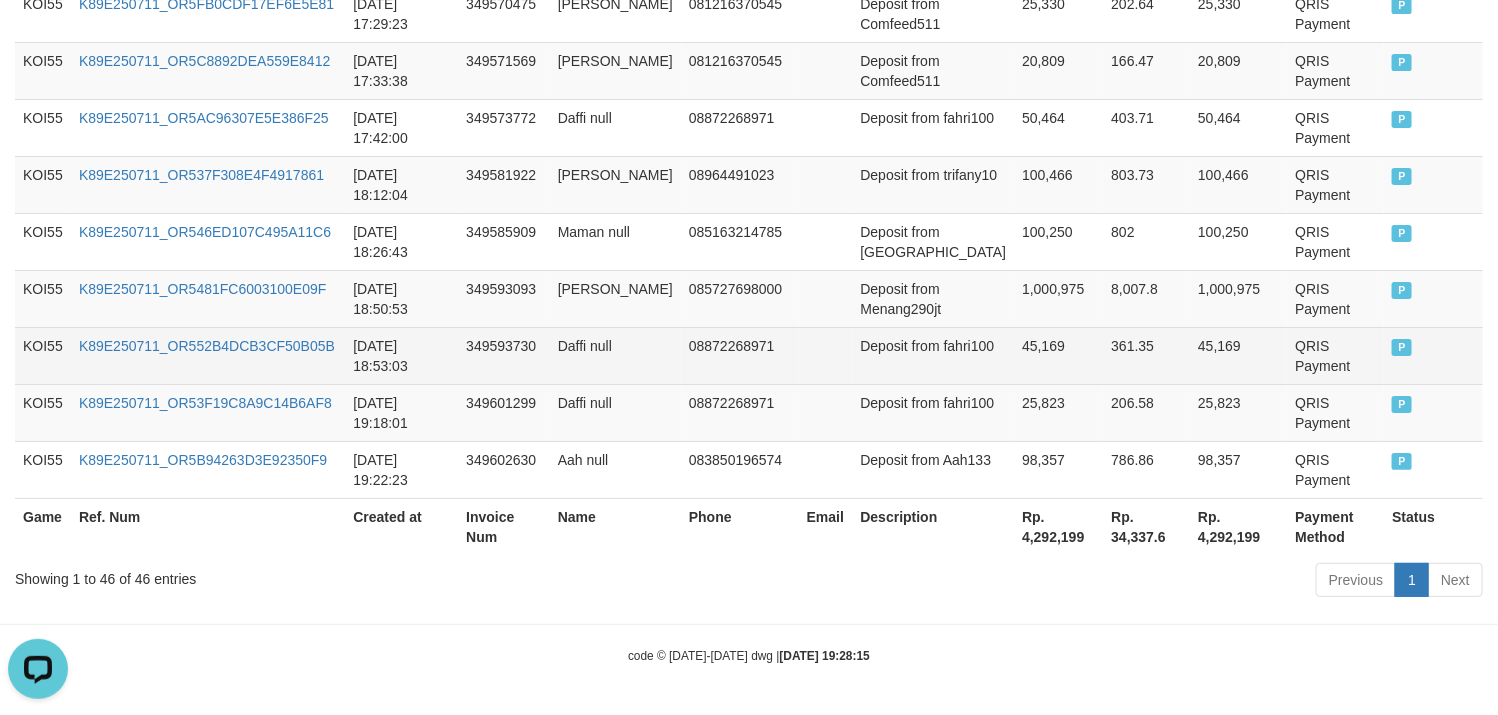 click on "Deposit from fahri100" at bounding box center [934, 355] 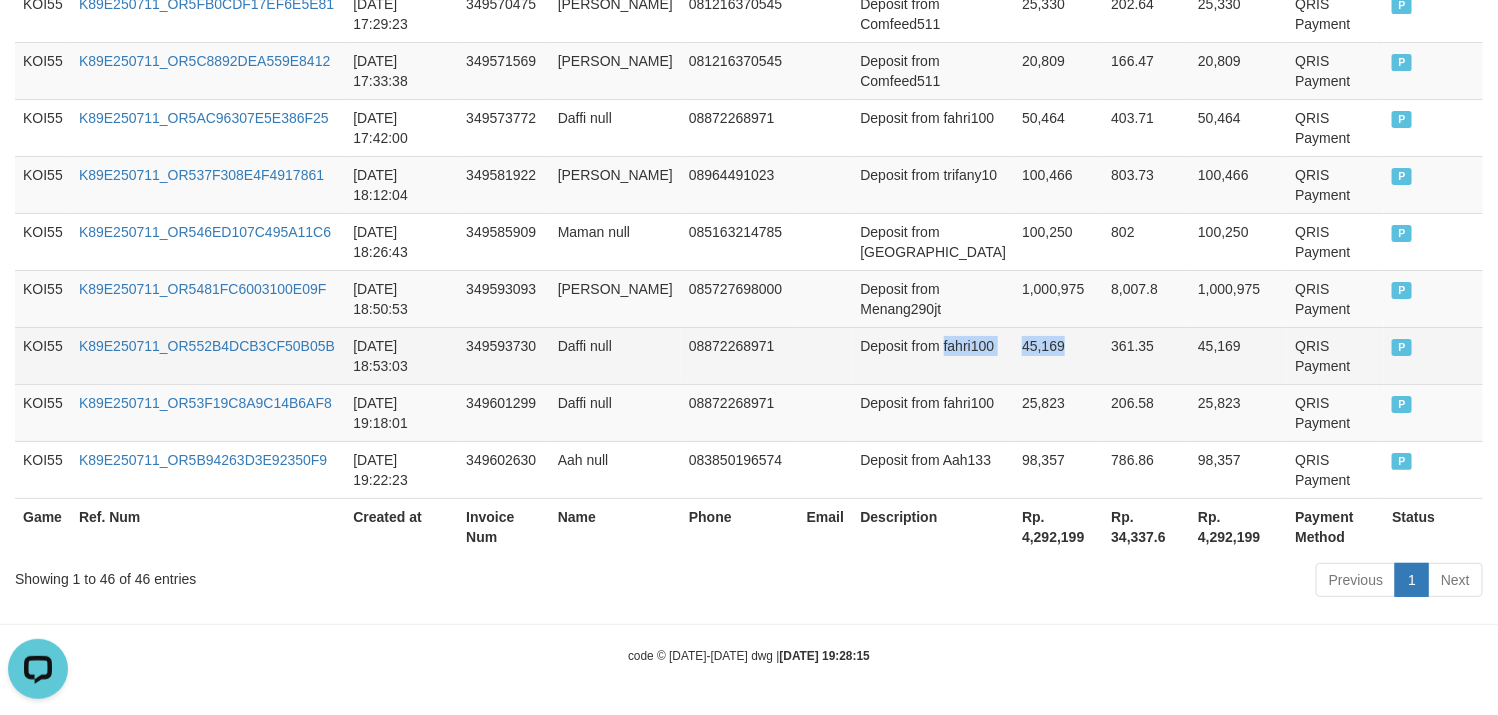 drag, startPoint x: 856, startPoint y: 364, endPoint x: 994, endPoint y: 355, distance: 138.29317 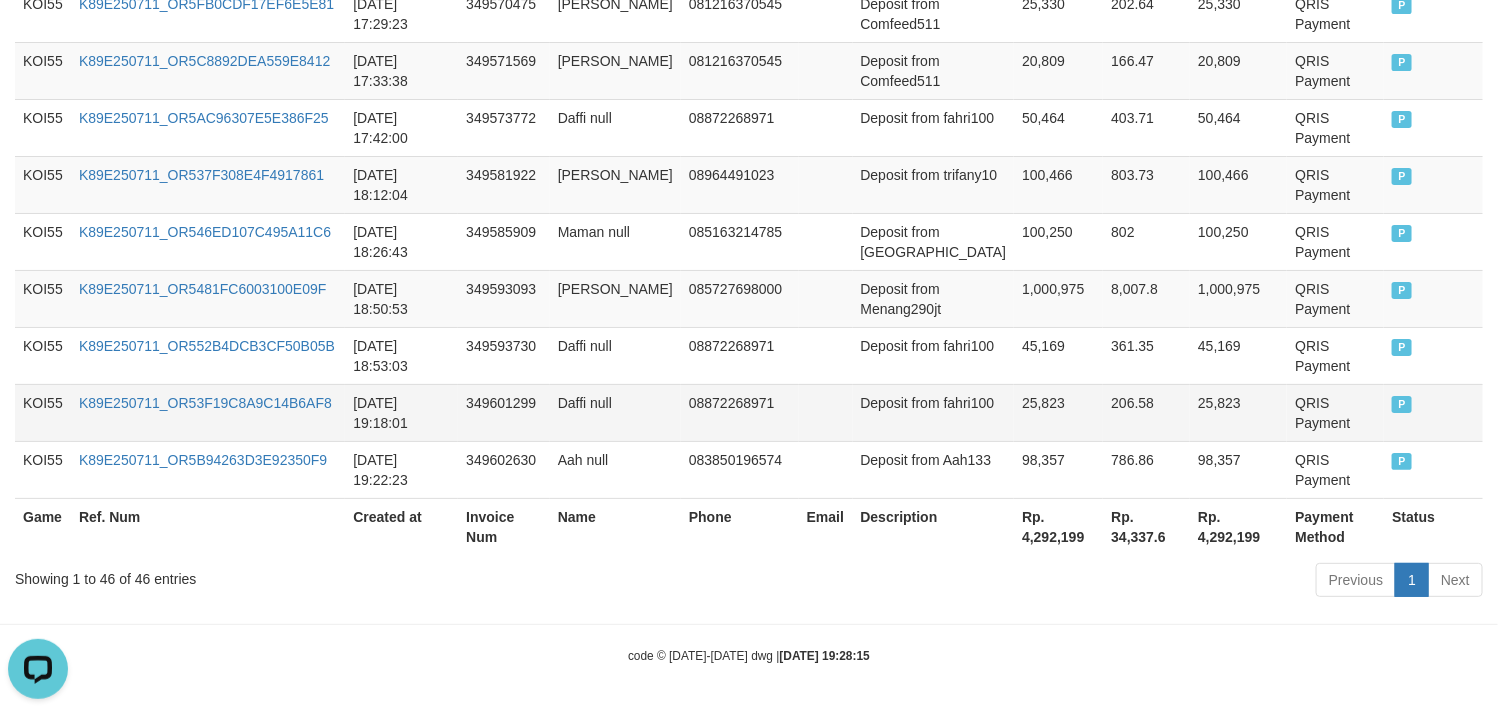 click on "Deposit from fahri100" at bounding box center [934, 412] 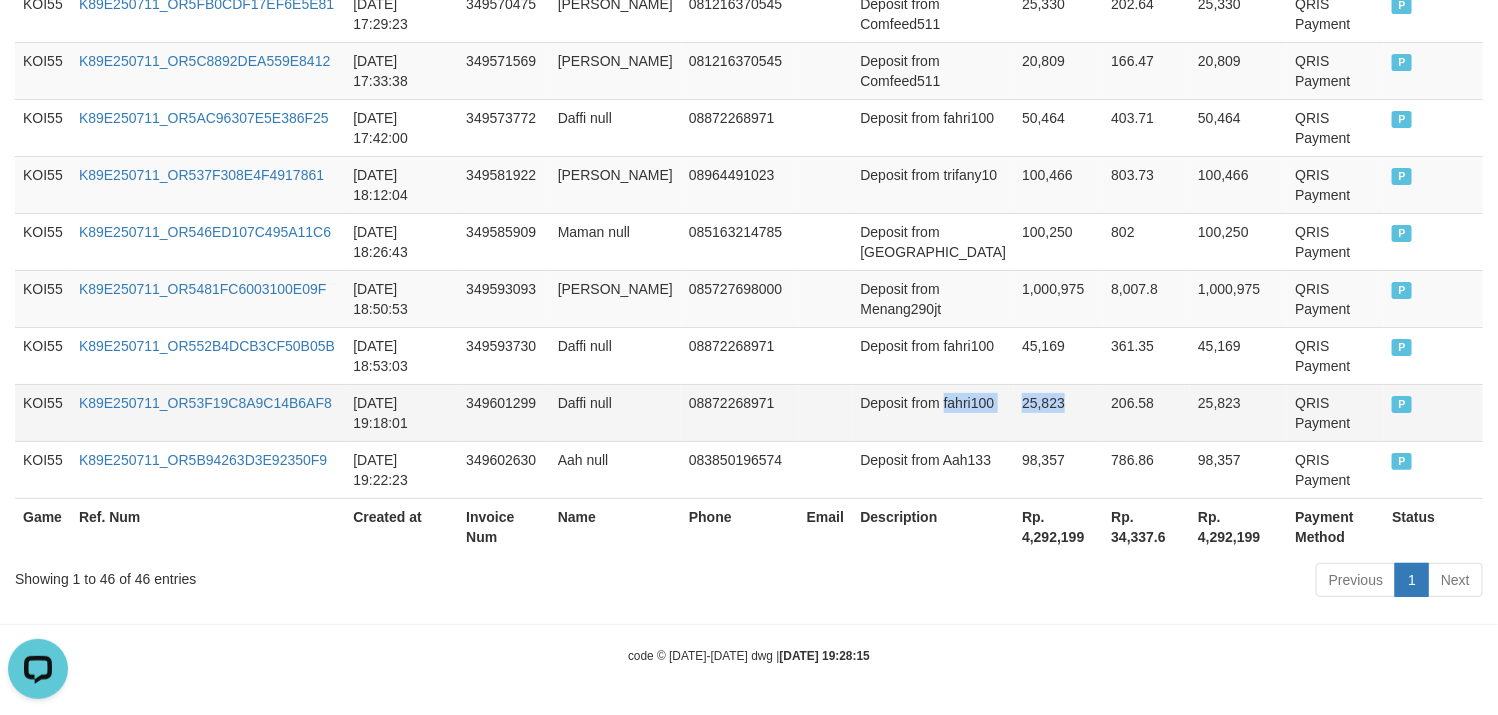 drag, startPoint x: 868, startPoint y: 417, endPoint x: 1042, endPoint y: 405, distance: 174.4133 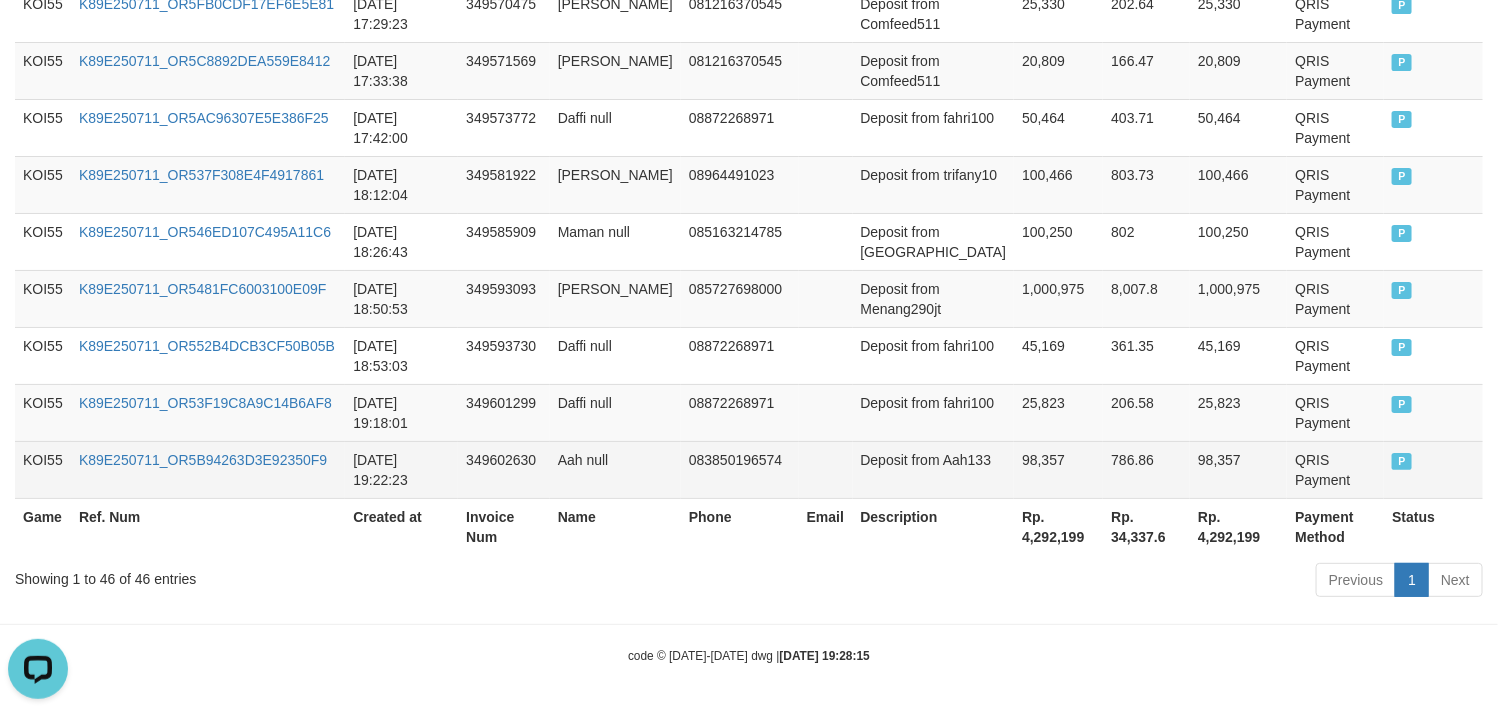 click on "Deposit from Aah133" at bounding box center [934, 469] 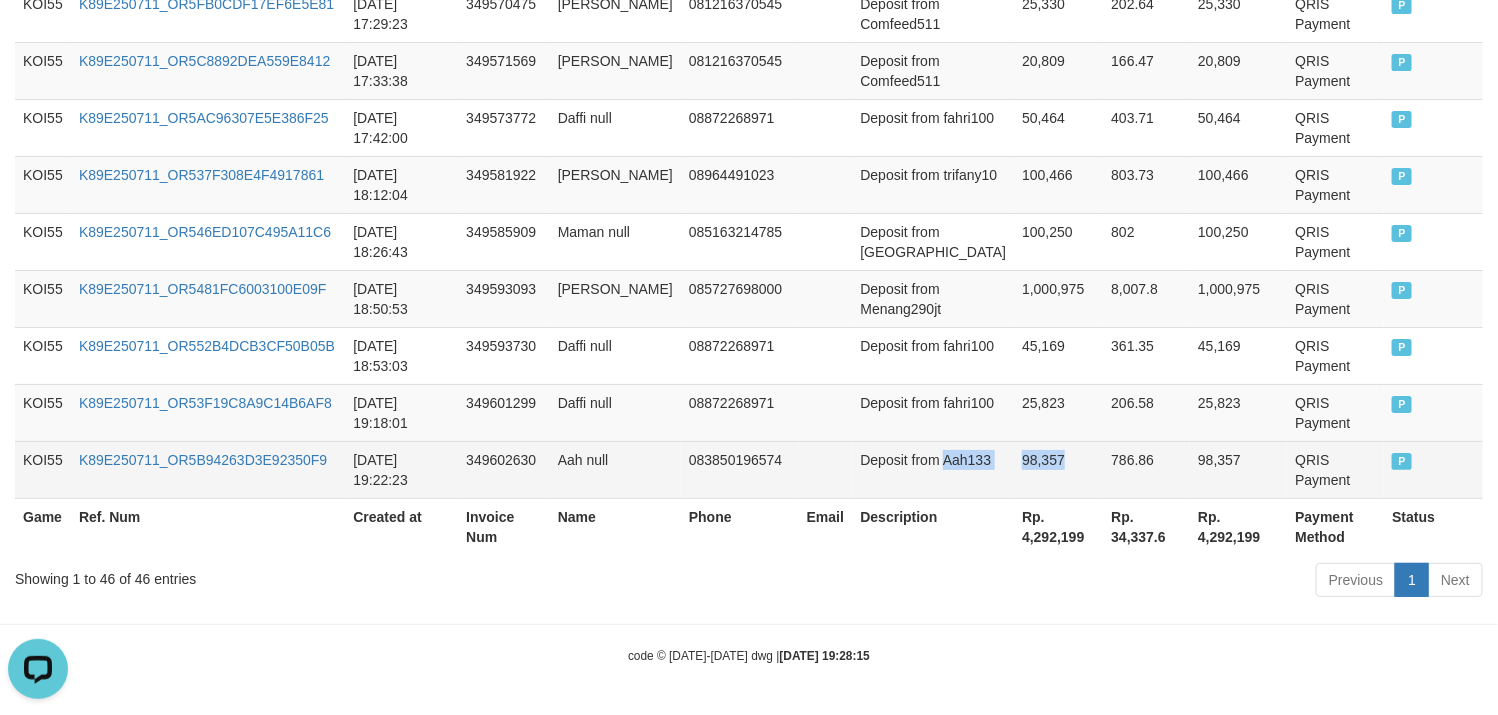drag, startPoint x: 880, startPoint y: 475, endPoint x: 1002, endPoint y: 466, distance: 122.33152 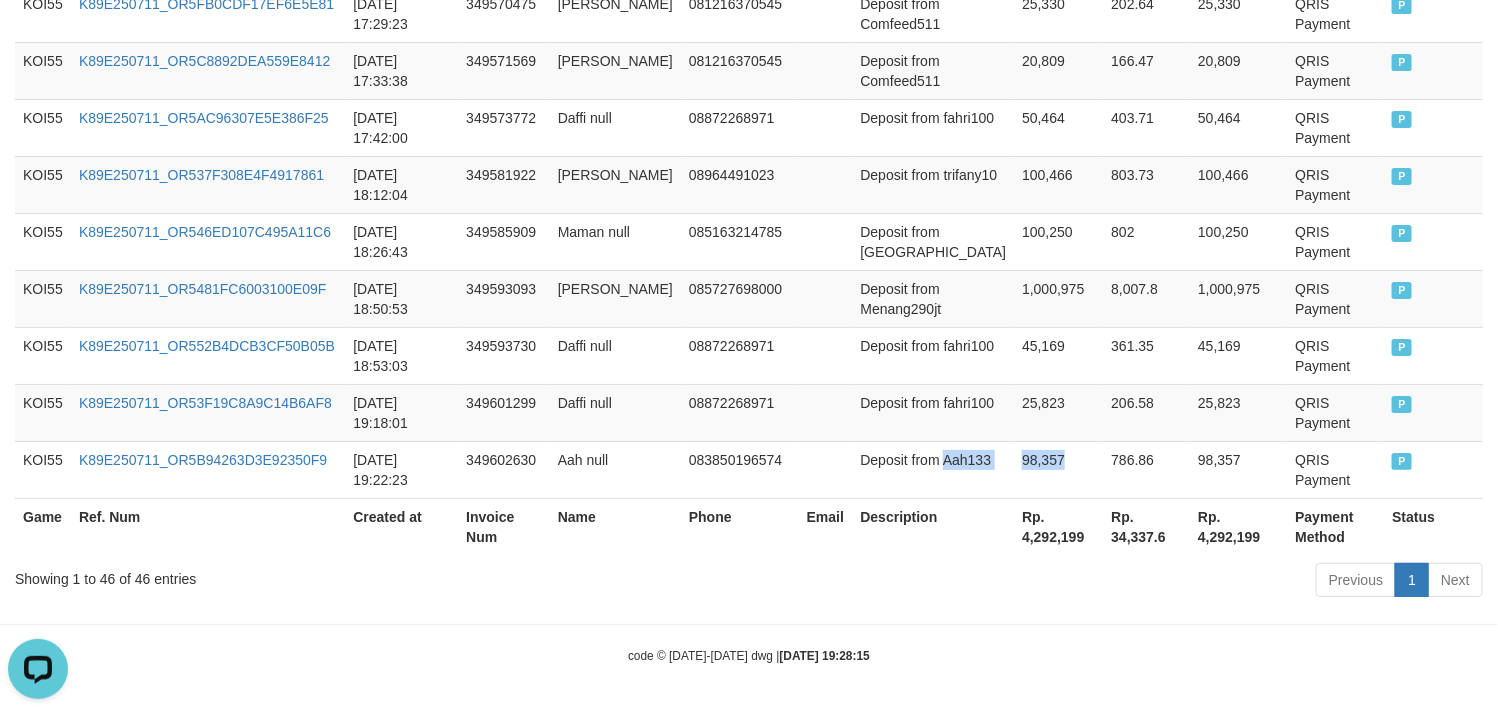 copy on "Aah133 98,357" 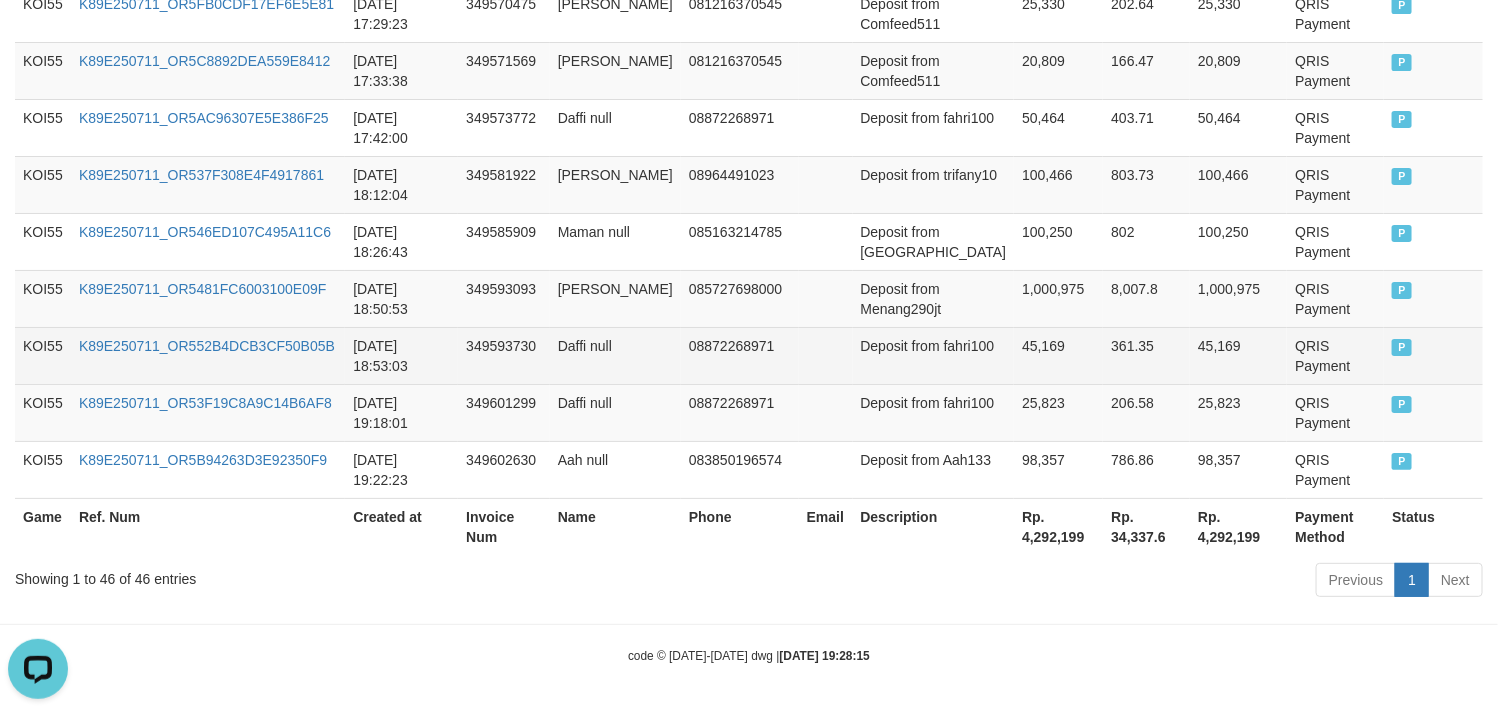 click on "349593730" at bounding box center [504, 355] 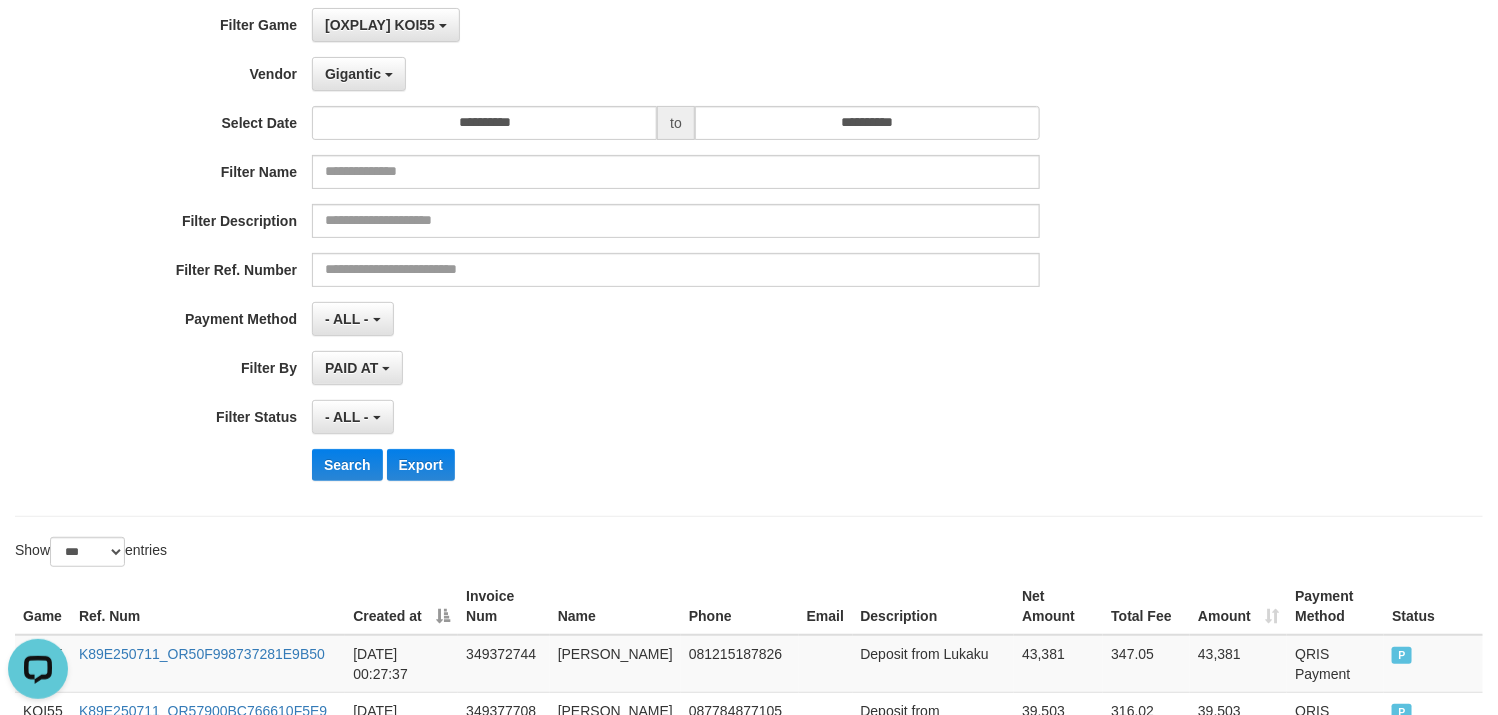 scroll, scrollTop: 0, scrollLeft: 0, axis: both 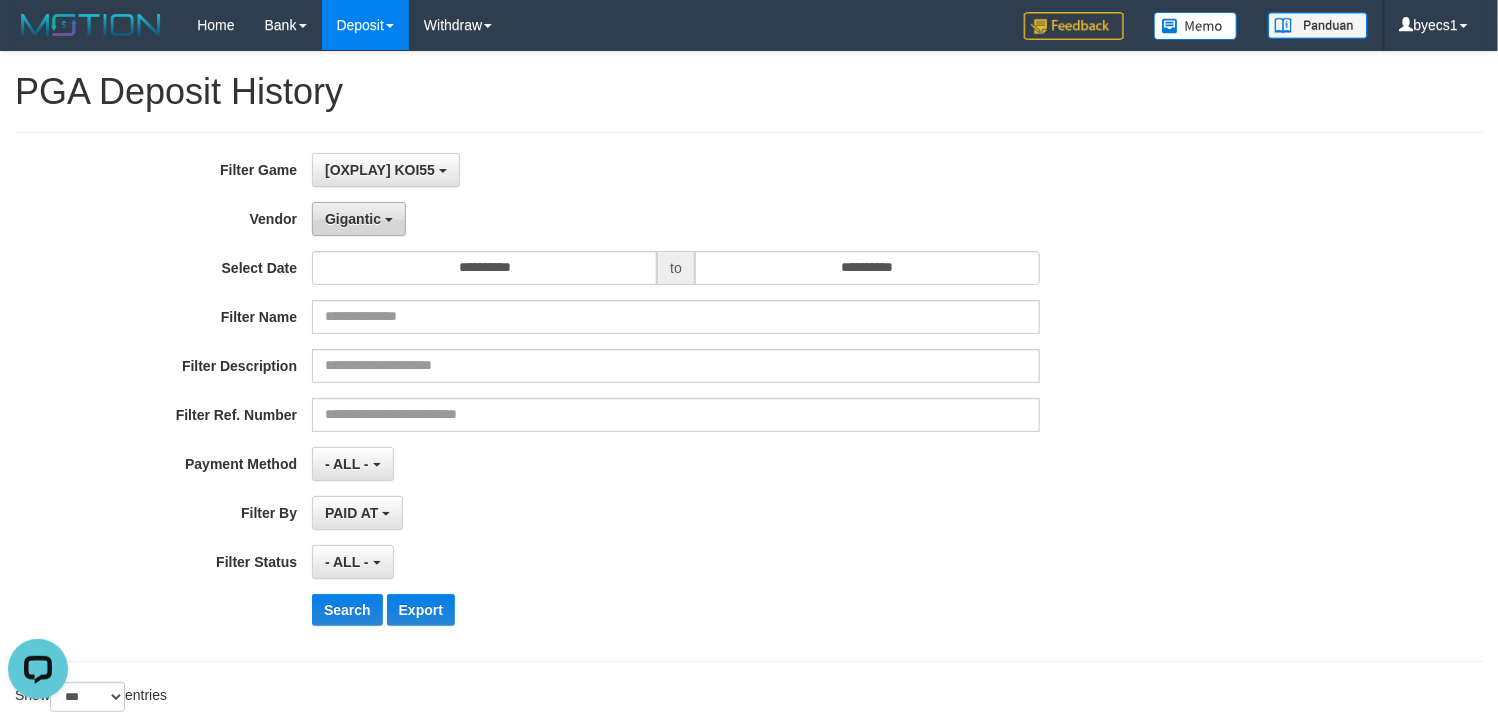 click on "Gigantic" at bounding box center (353, 219) 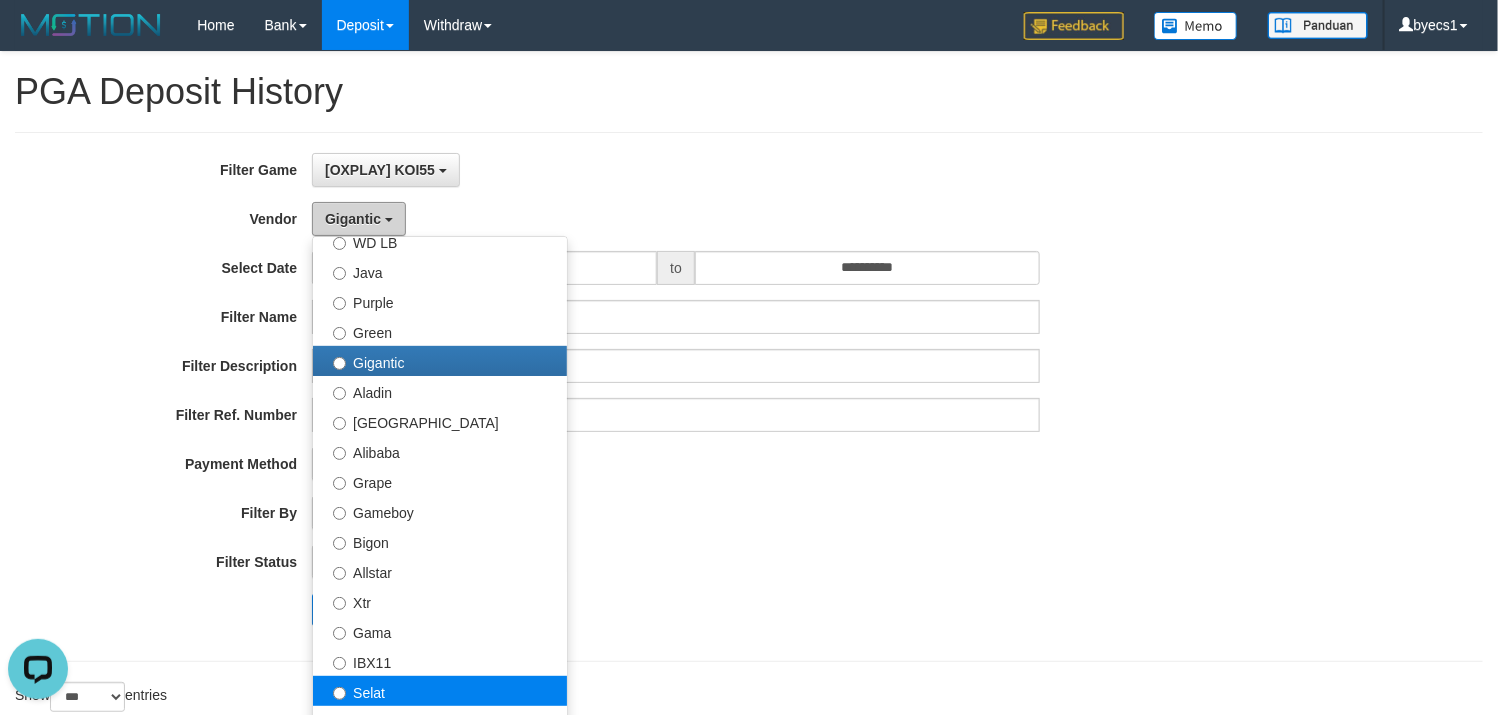 scroll, scrollTop: 300, scrollLeft: 0, axis: vertical 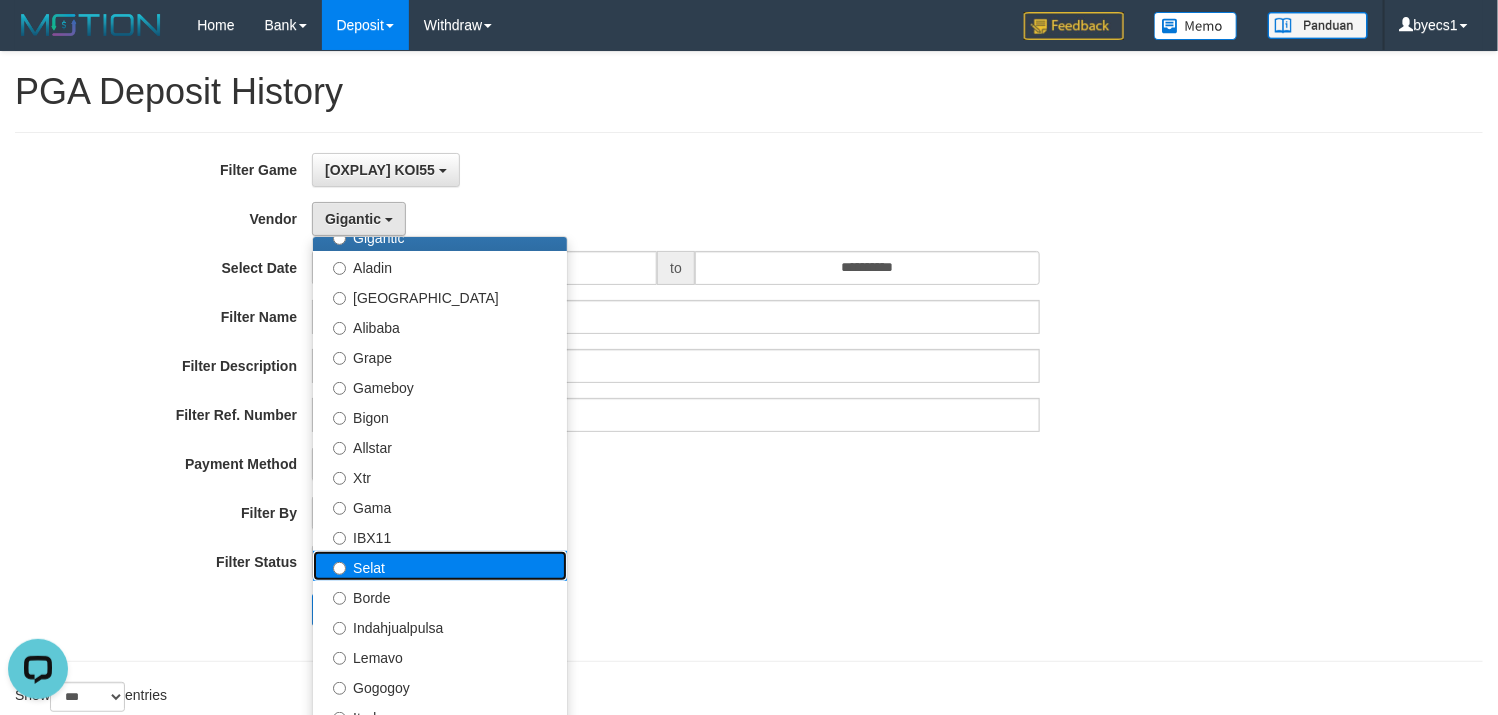 click on "Selat" at bounding box center (440, 566) 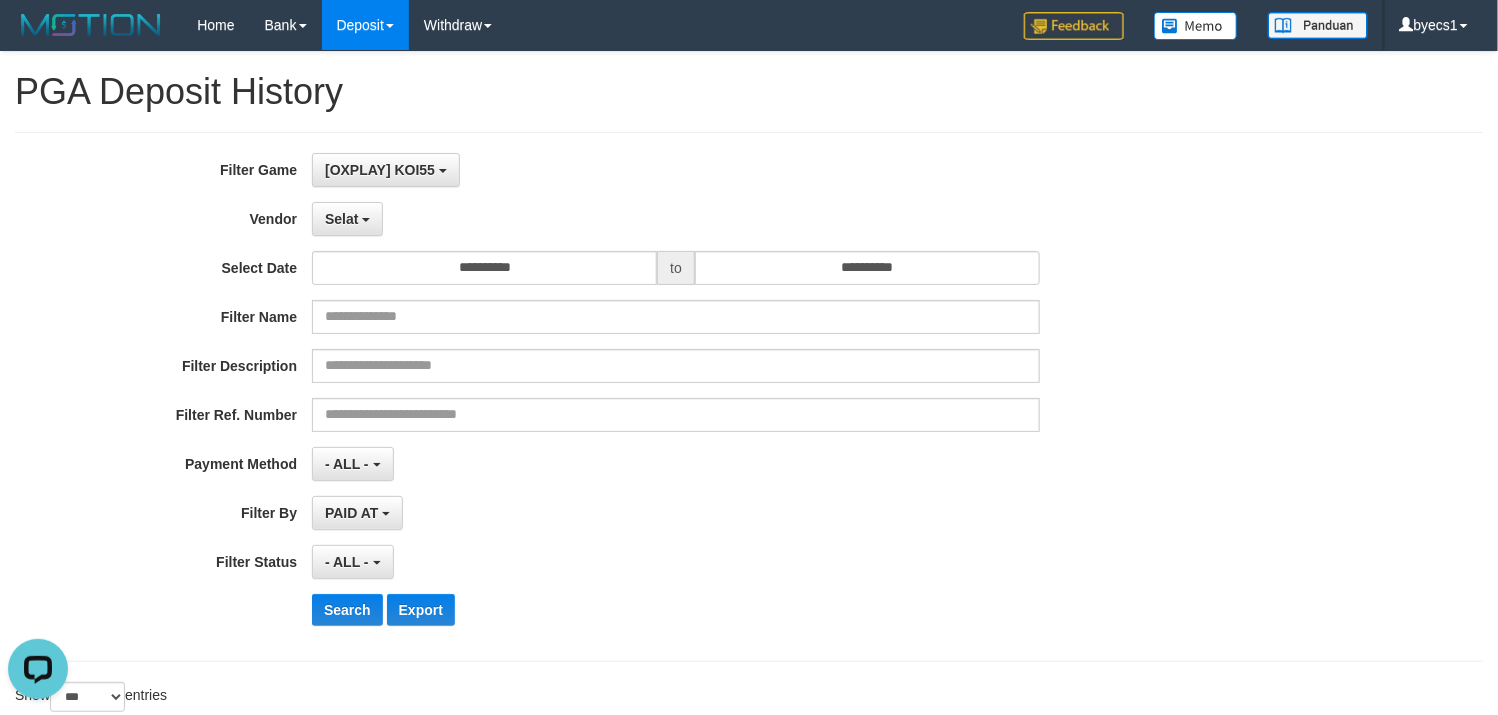 click on "**********" at bounding box center (624, 397) 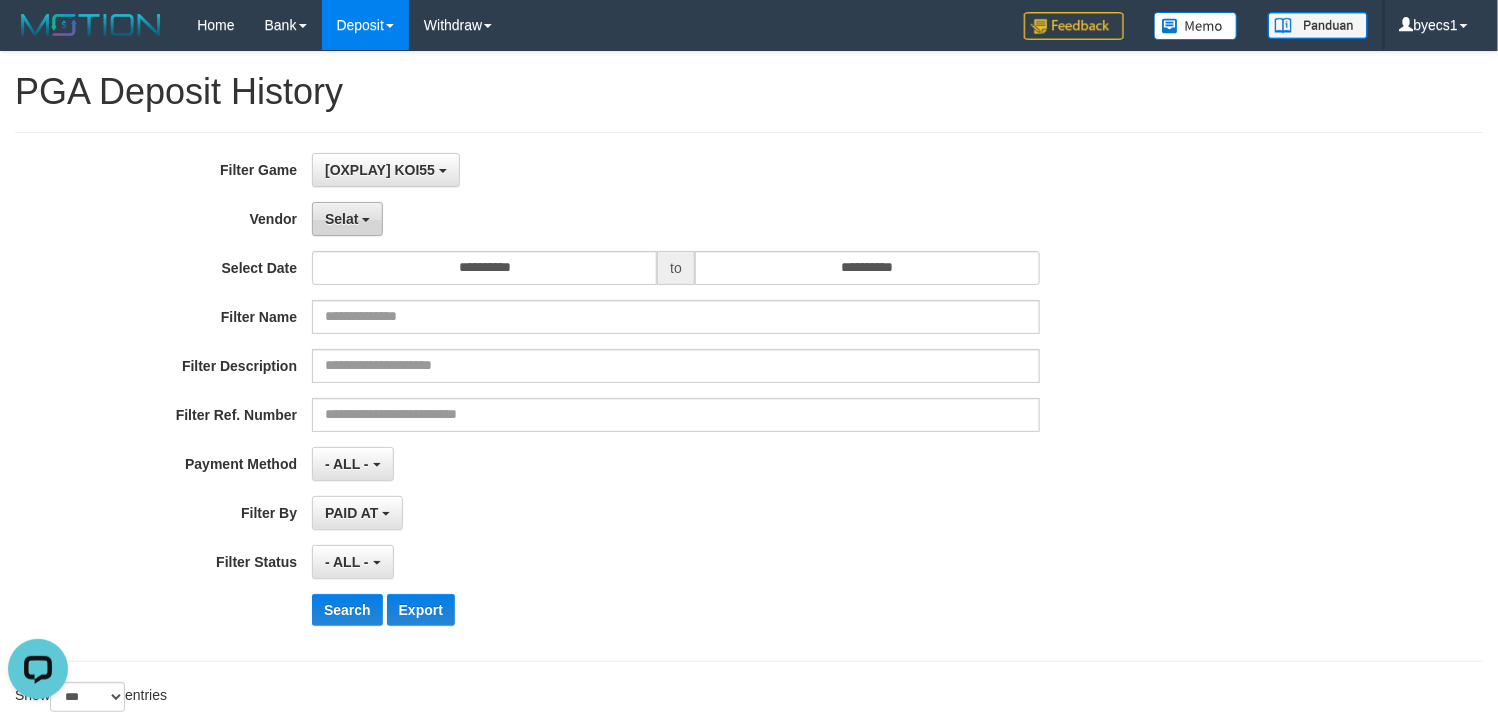 click on "Selat" at bounding box center (347, 219) 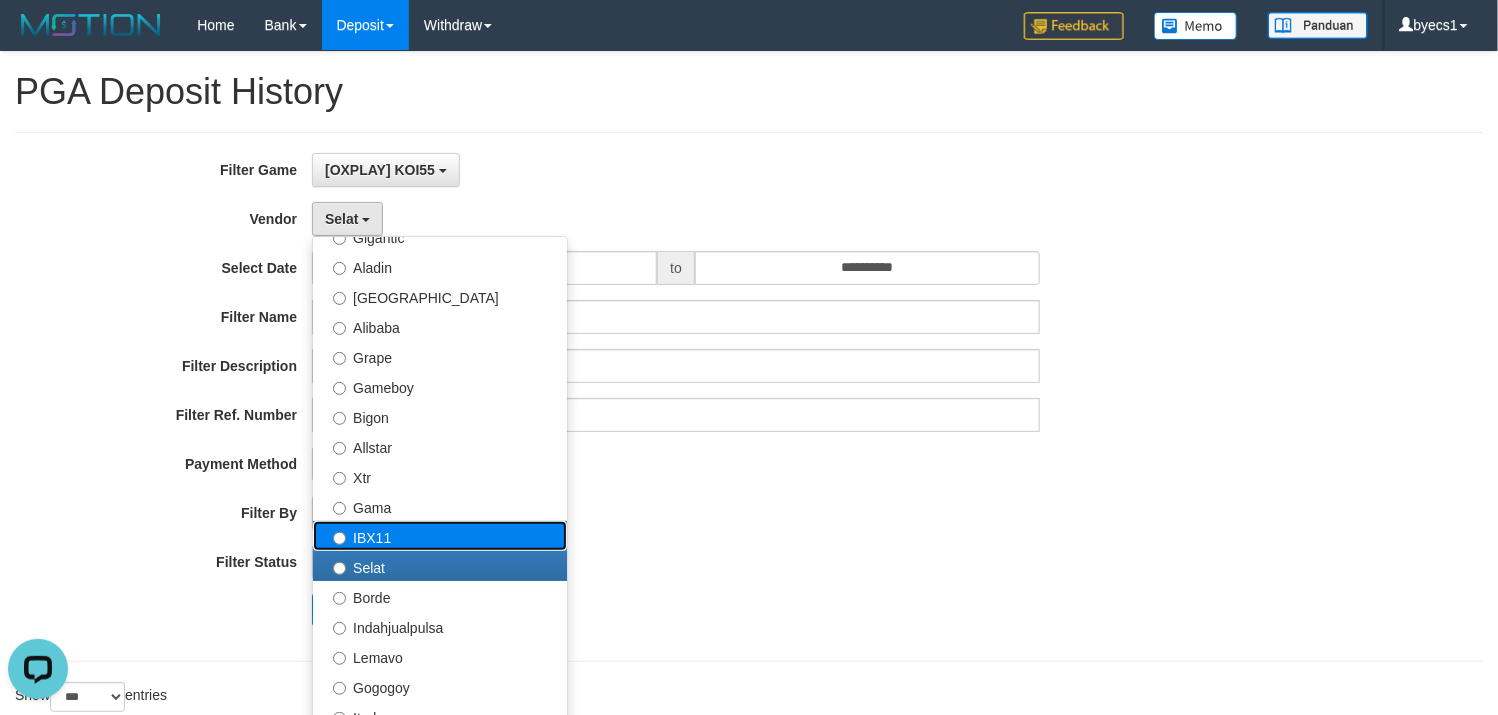click on "IBX11" at bounding box center [440, 536] 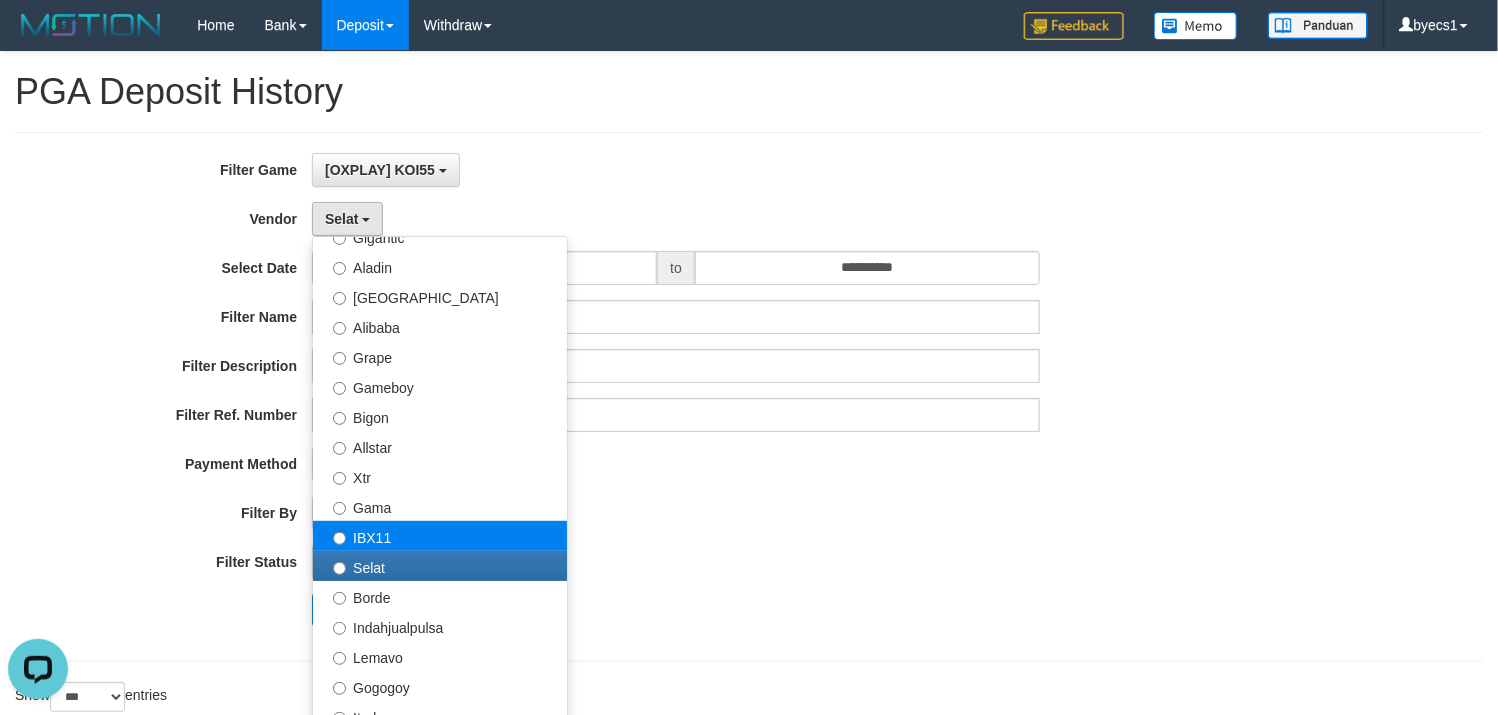 select on "**********" 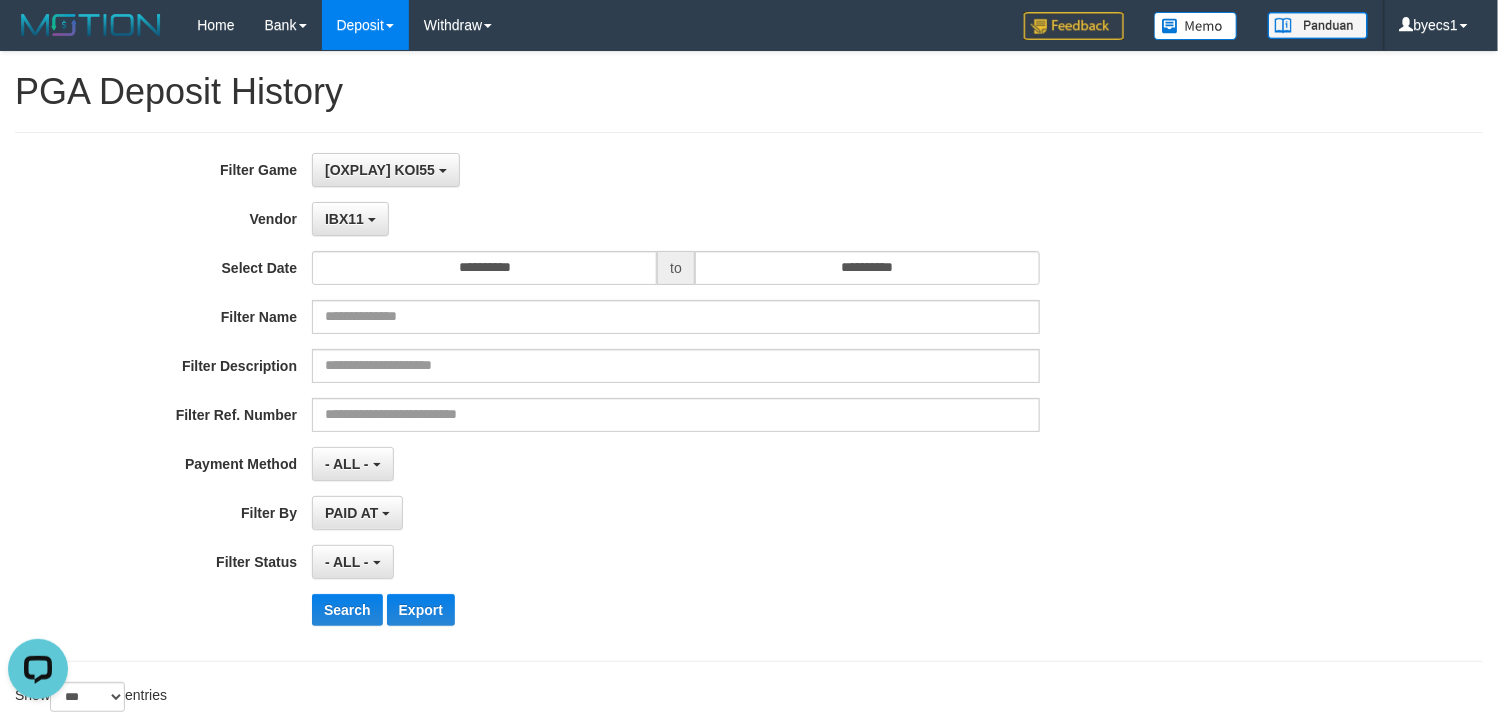 click on "Search
Export" at bounding box center [624, 610] 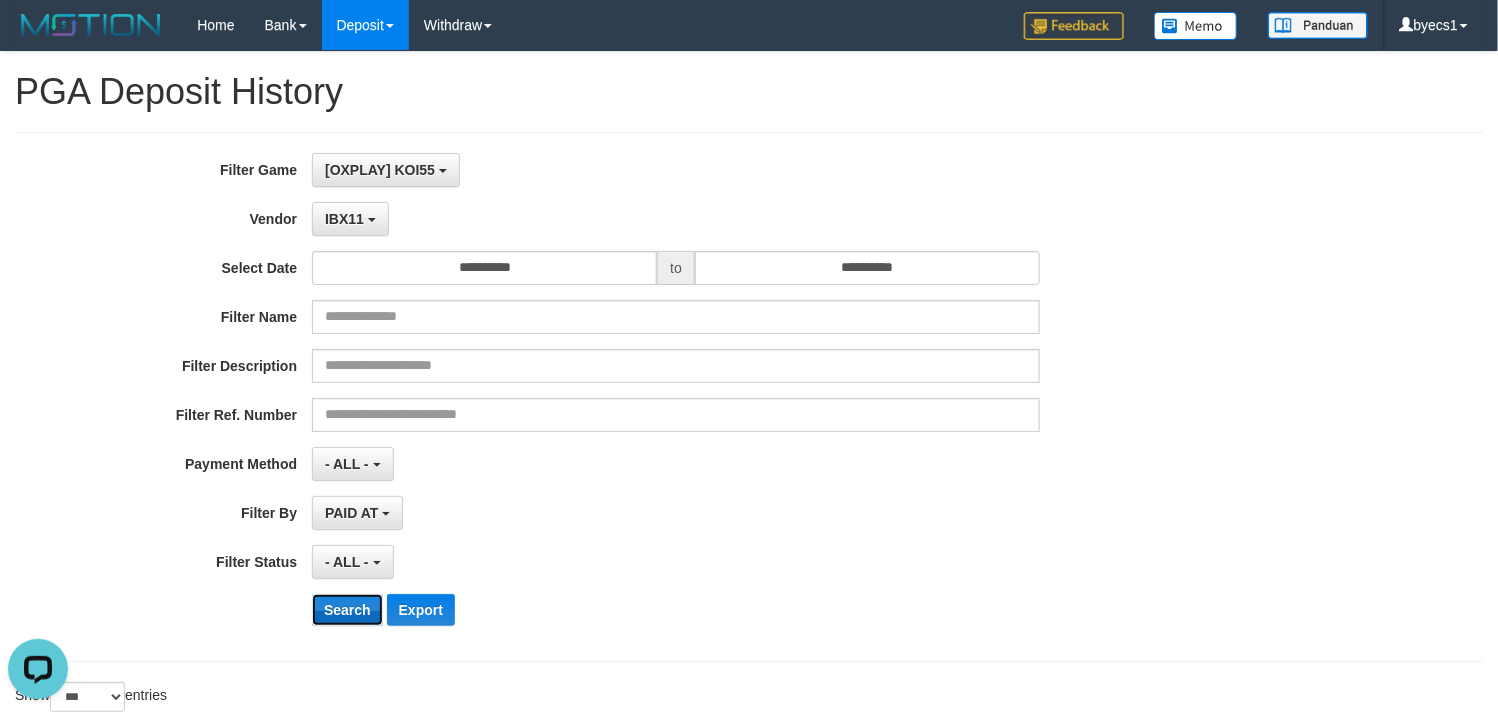 click on "Search" at bounding box center (347, 610) 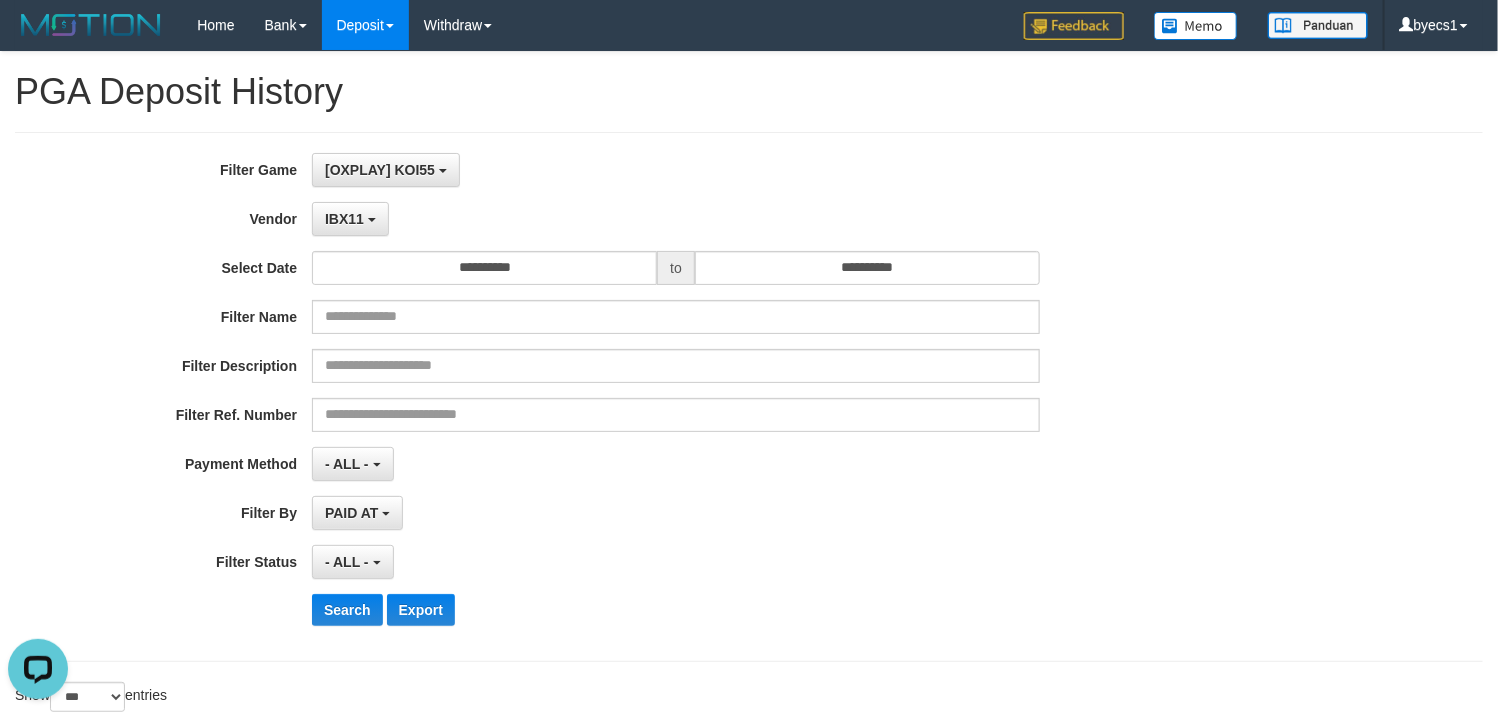 scroll, scrollTop: 2127, scrollLeft: 0, axis: vertical 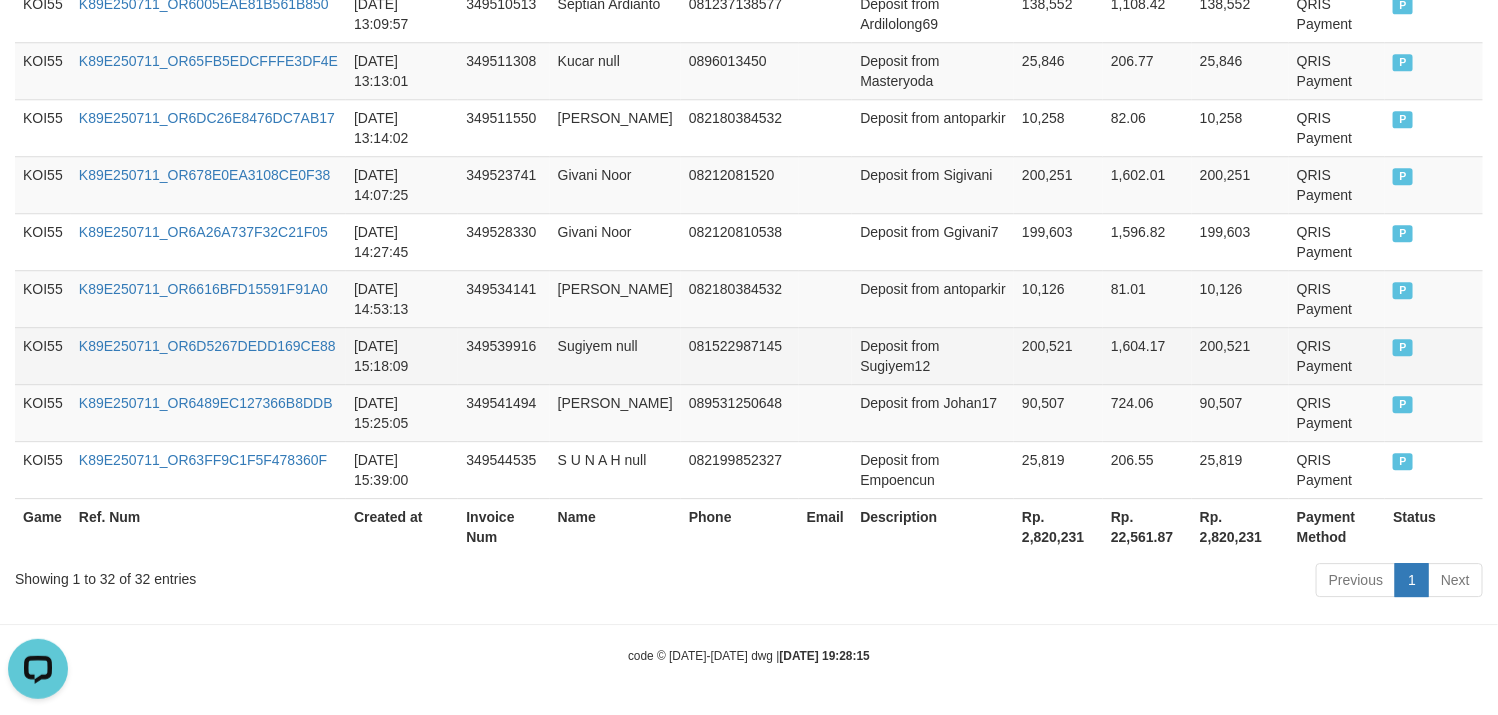 click on "081522987145" at bounding box center (740, 355) 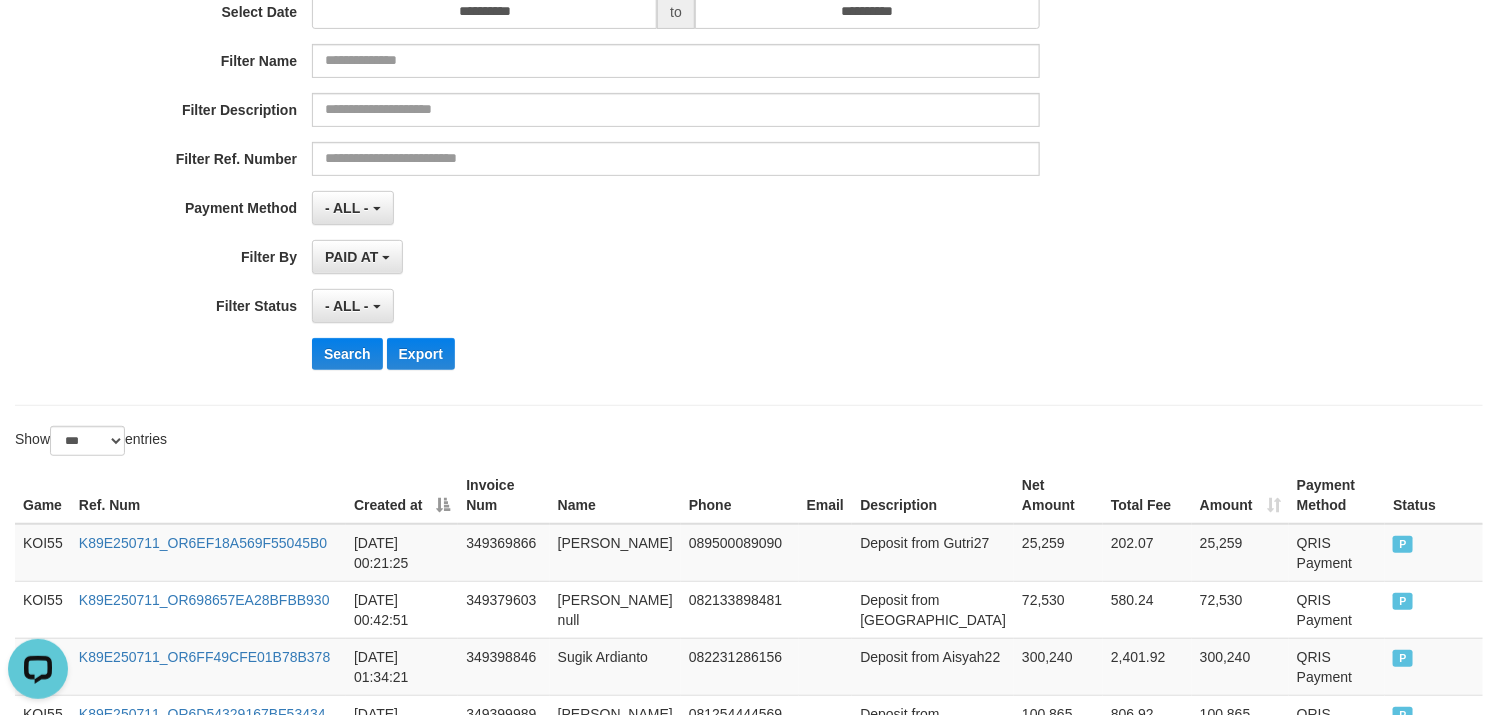 scroll, scrollTop: 0, scrollLeft: 0, axis: both 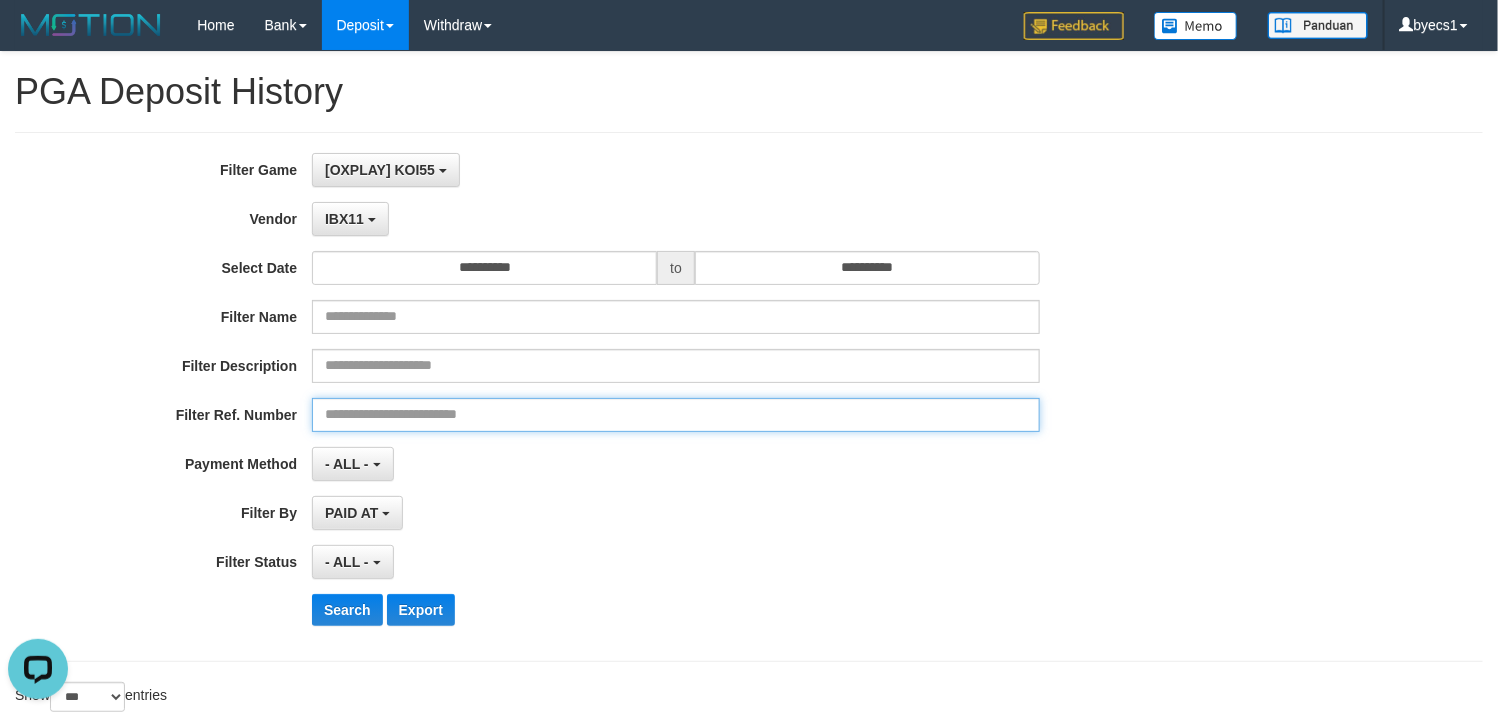 click at bounding box center [676, 415] 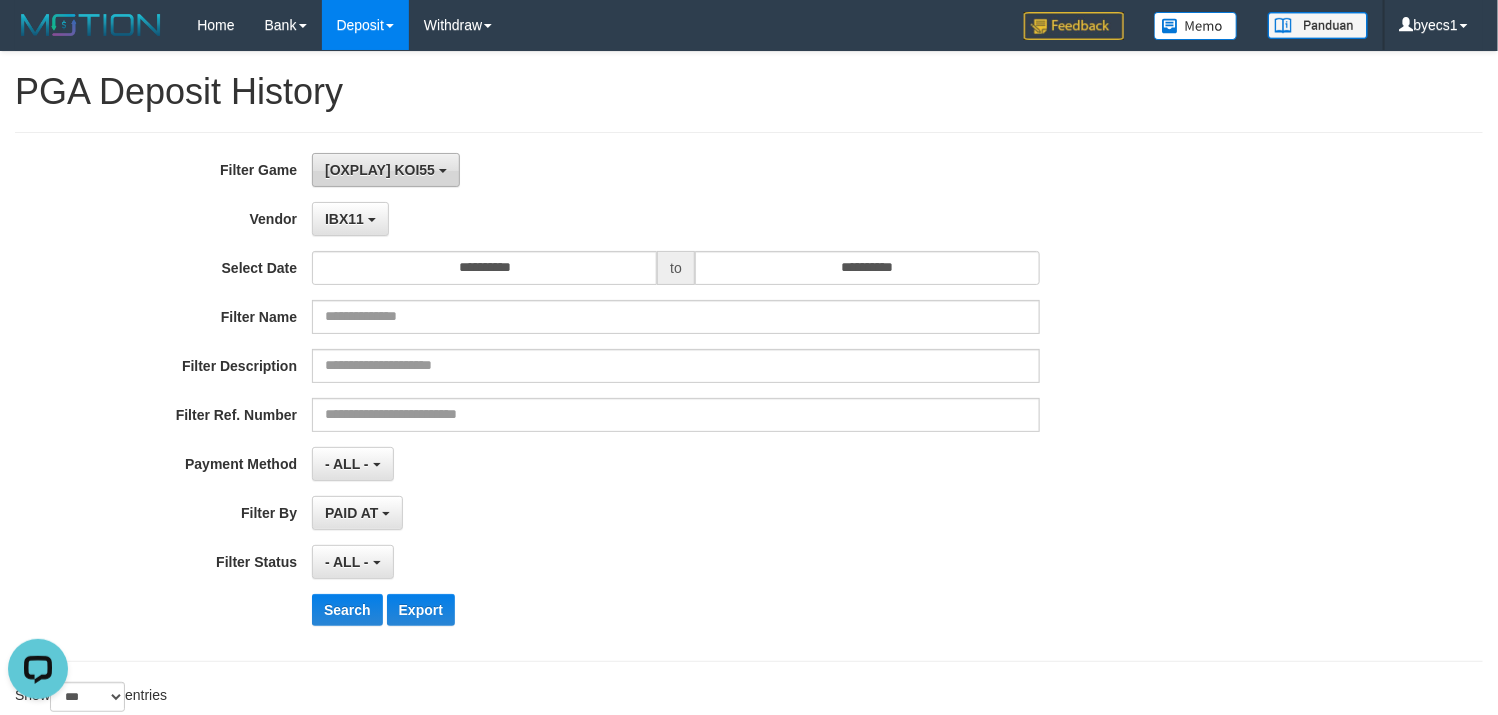 click on "[OXPLAY] KOI55" at bounding box center [386, 170] 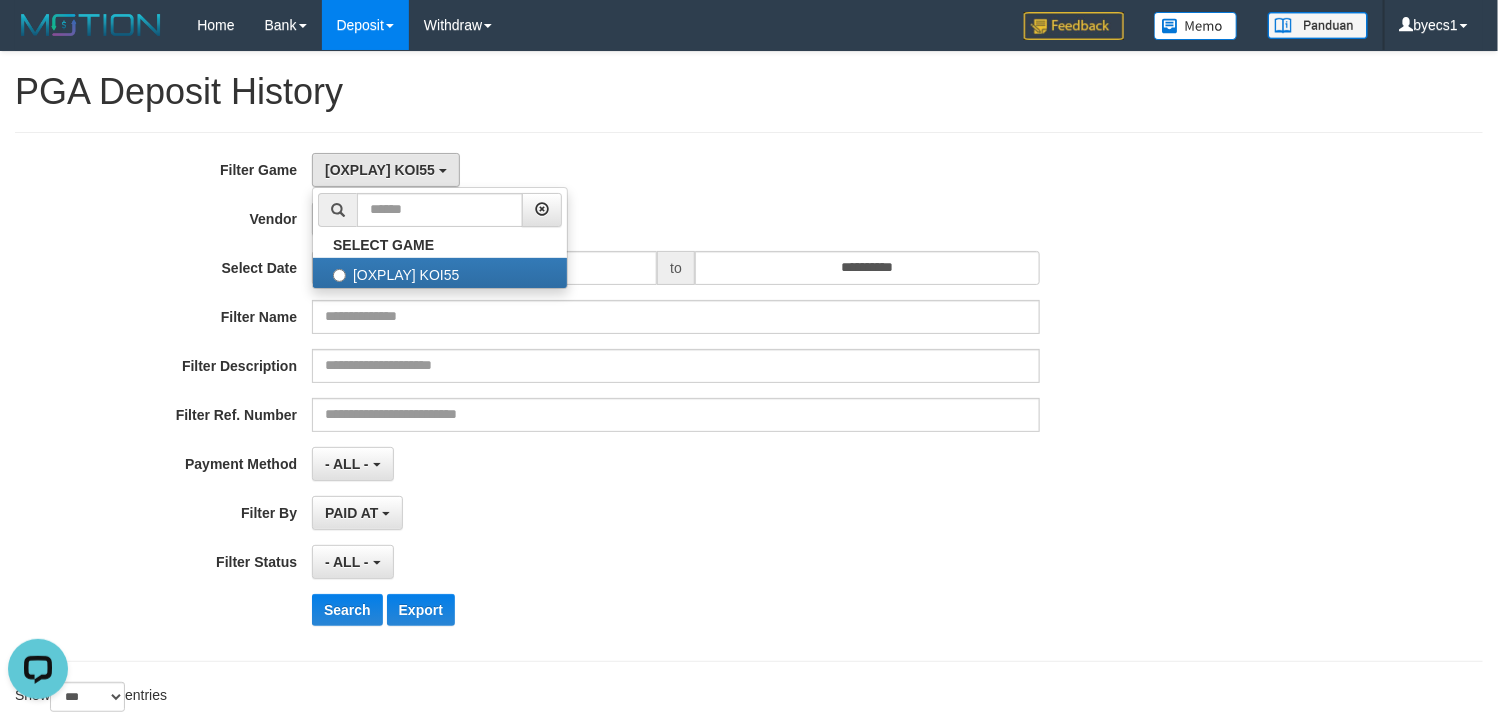 click at bounding box center (749, 132) 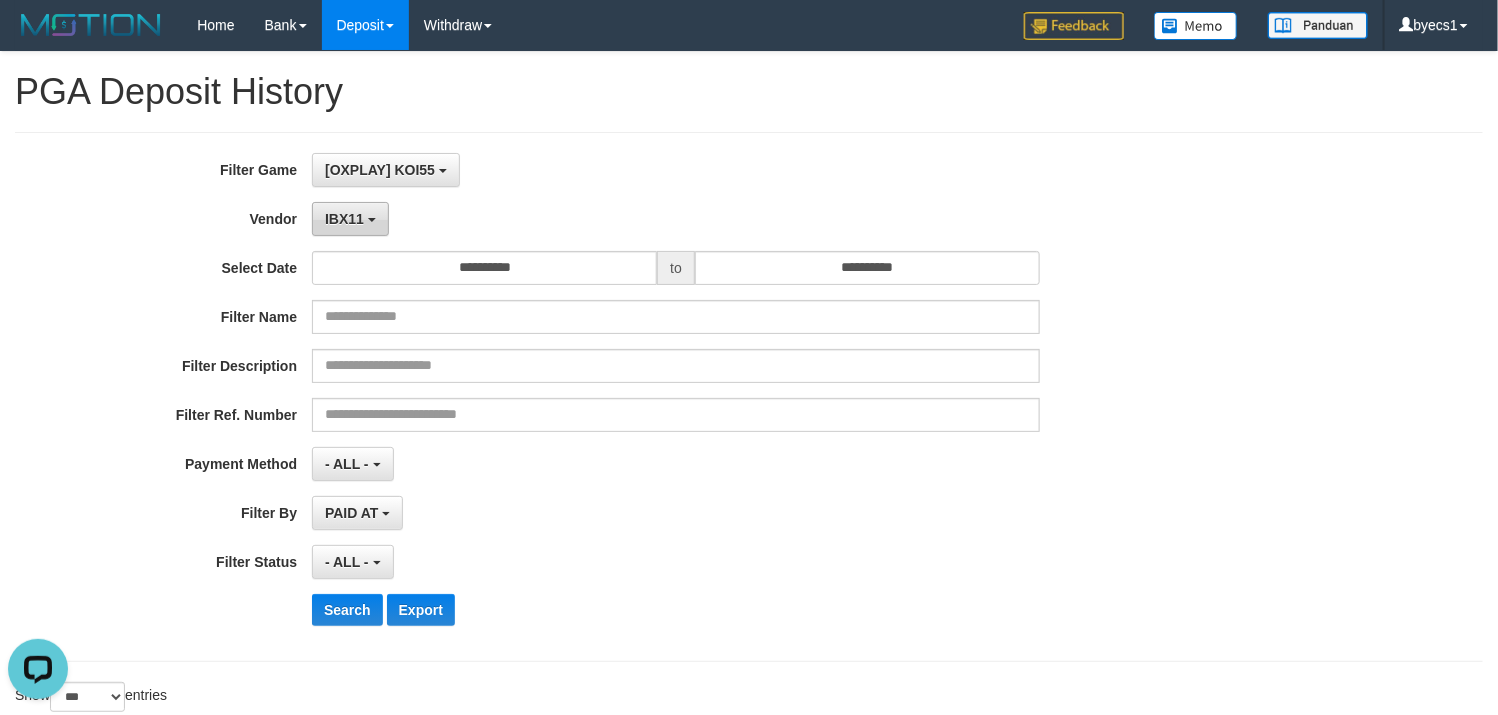 click on "IBX11" at bounding box center (350, 219) 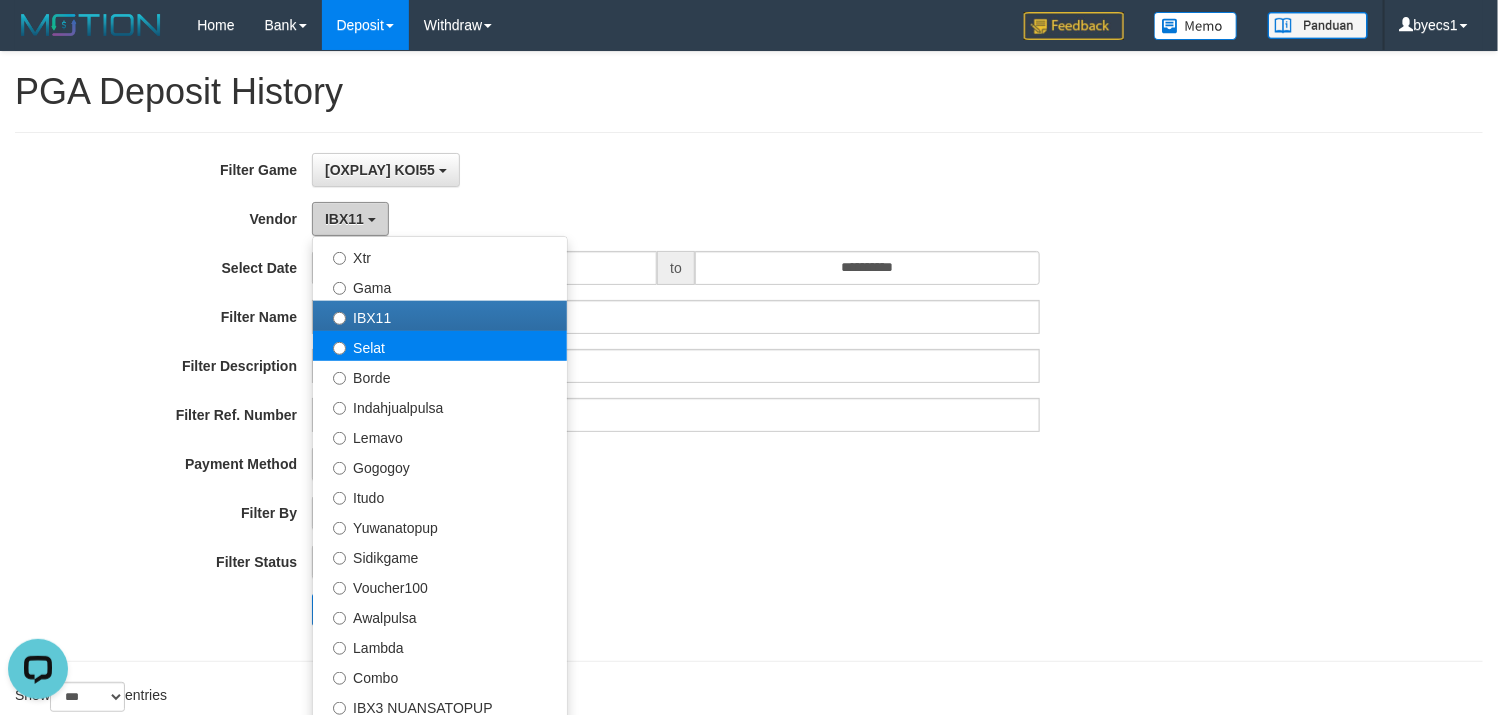 scroll, scrollTop: 685, scrollLeft: 0, axis: vertical 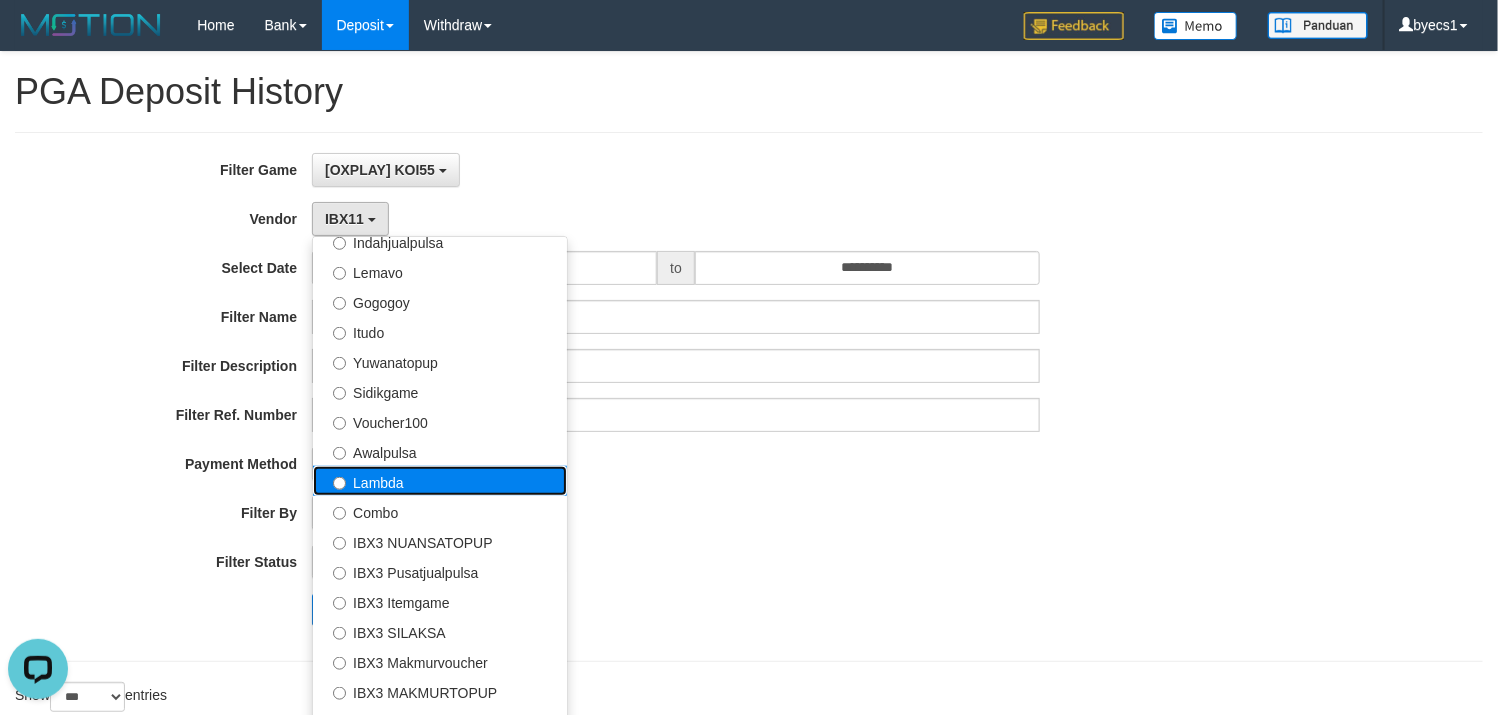 click on "Lambda" at bounding box center [440, 481] 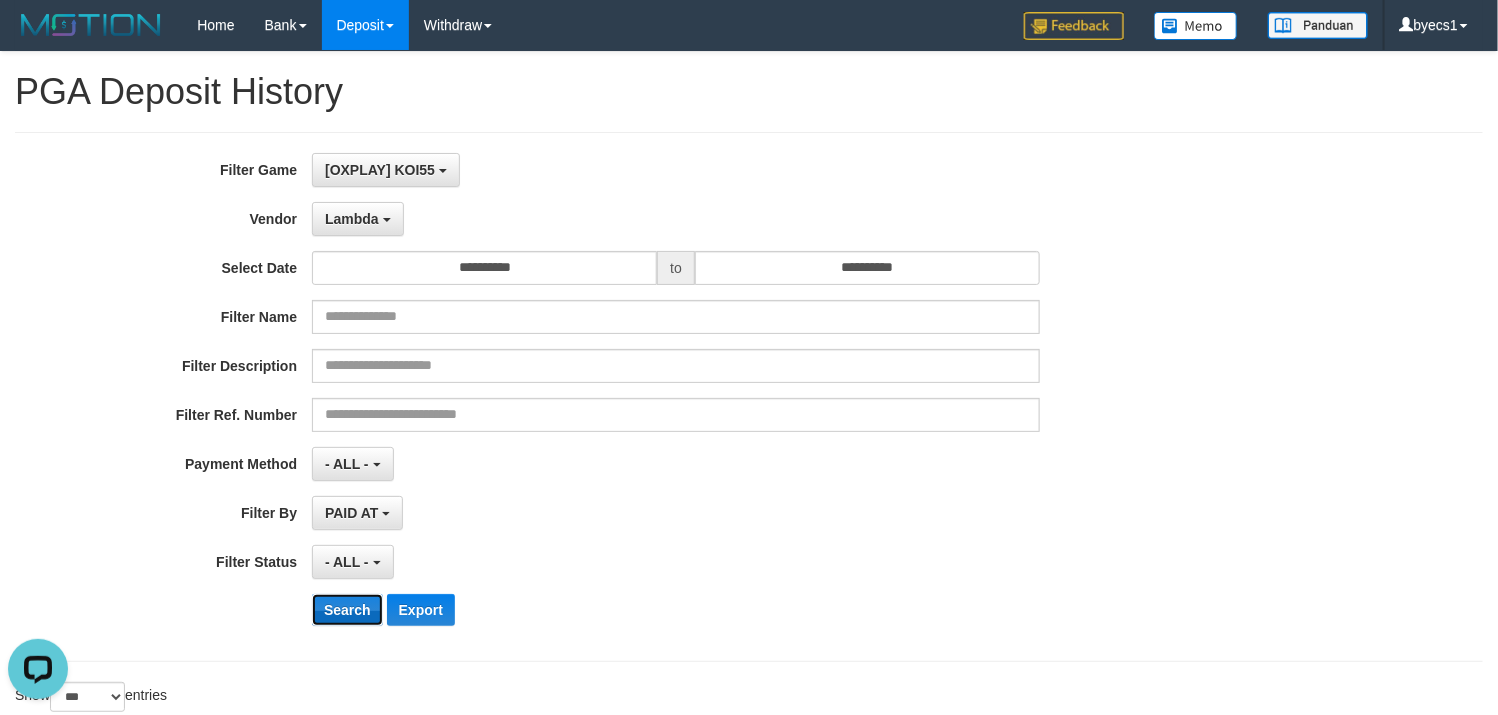 click on "Search" at bounding box center [347, 610] 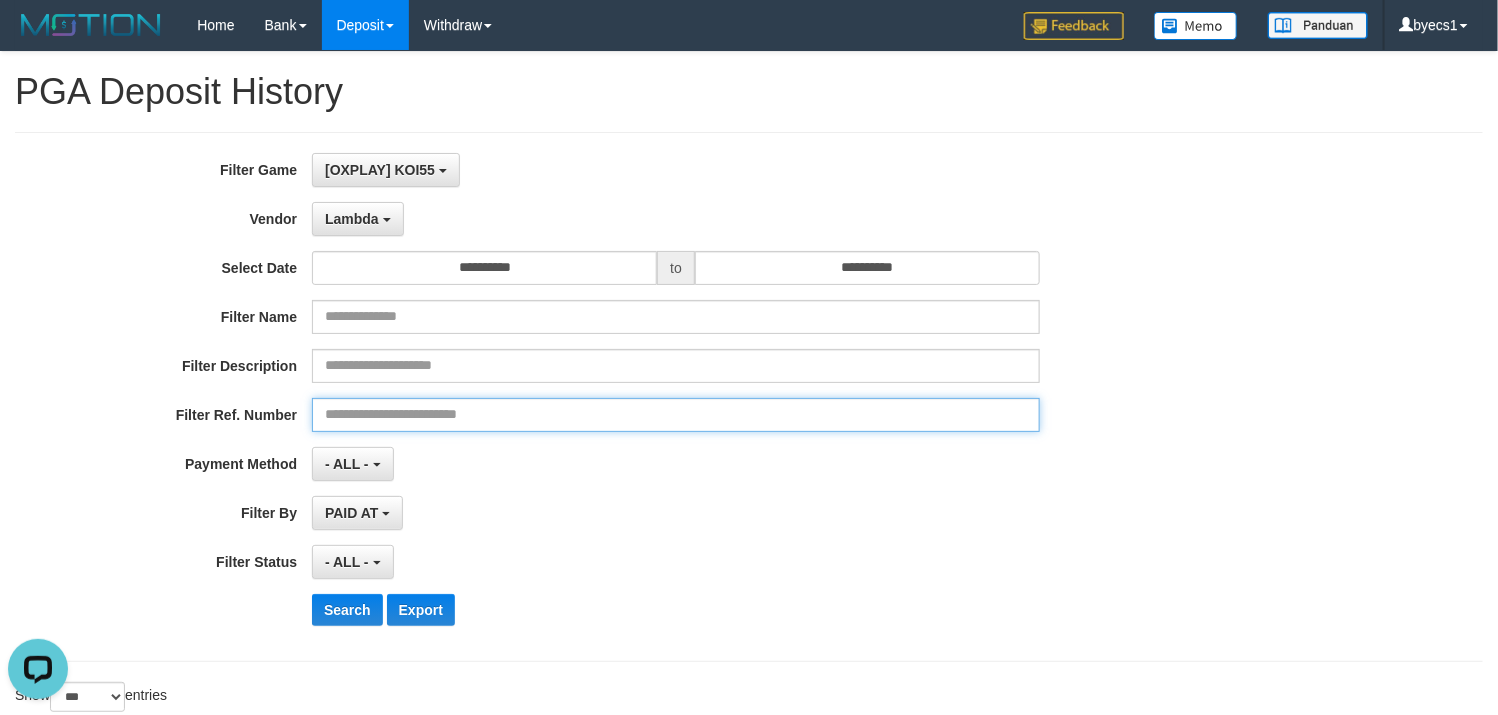 click at bounding box center (676, 415) 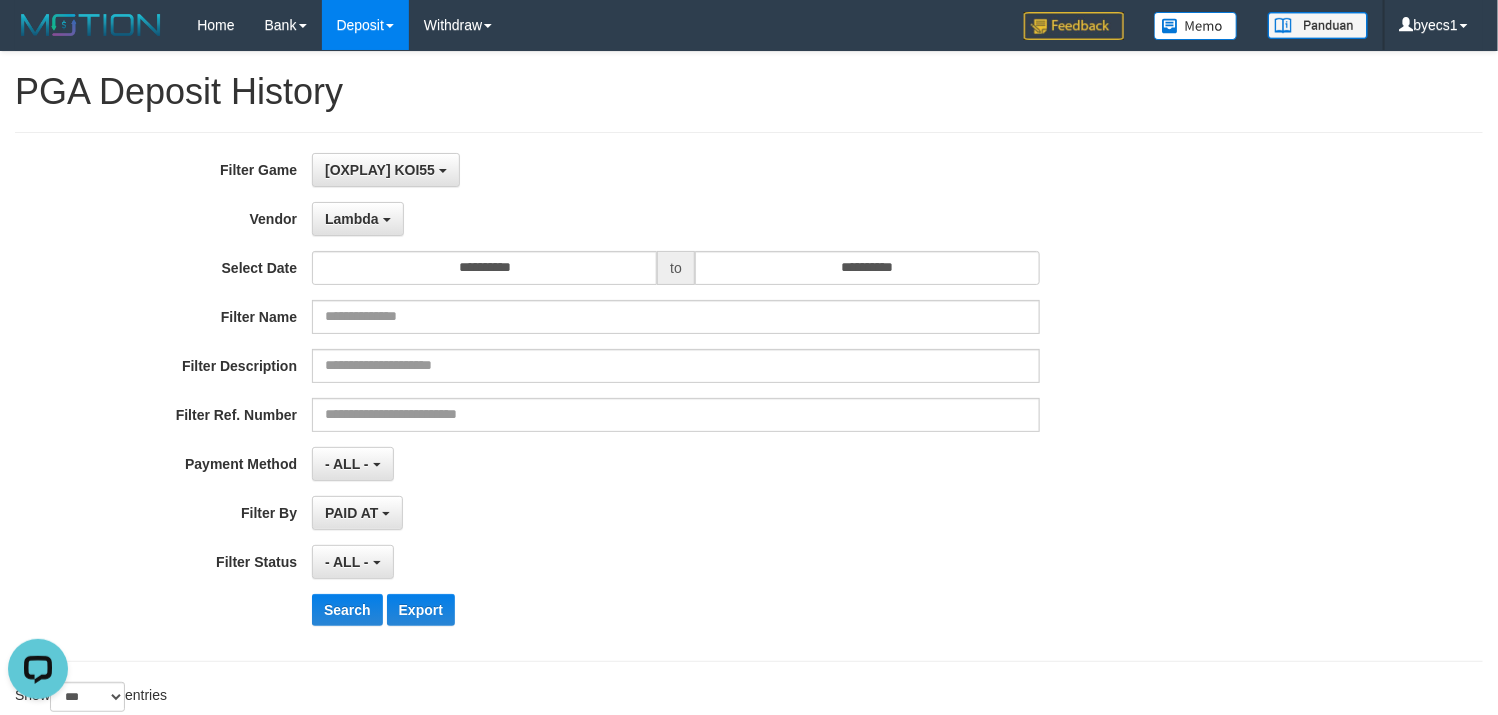 scroll, scrollTop: 3087, scrollLeft: 0, axis: vertical 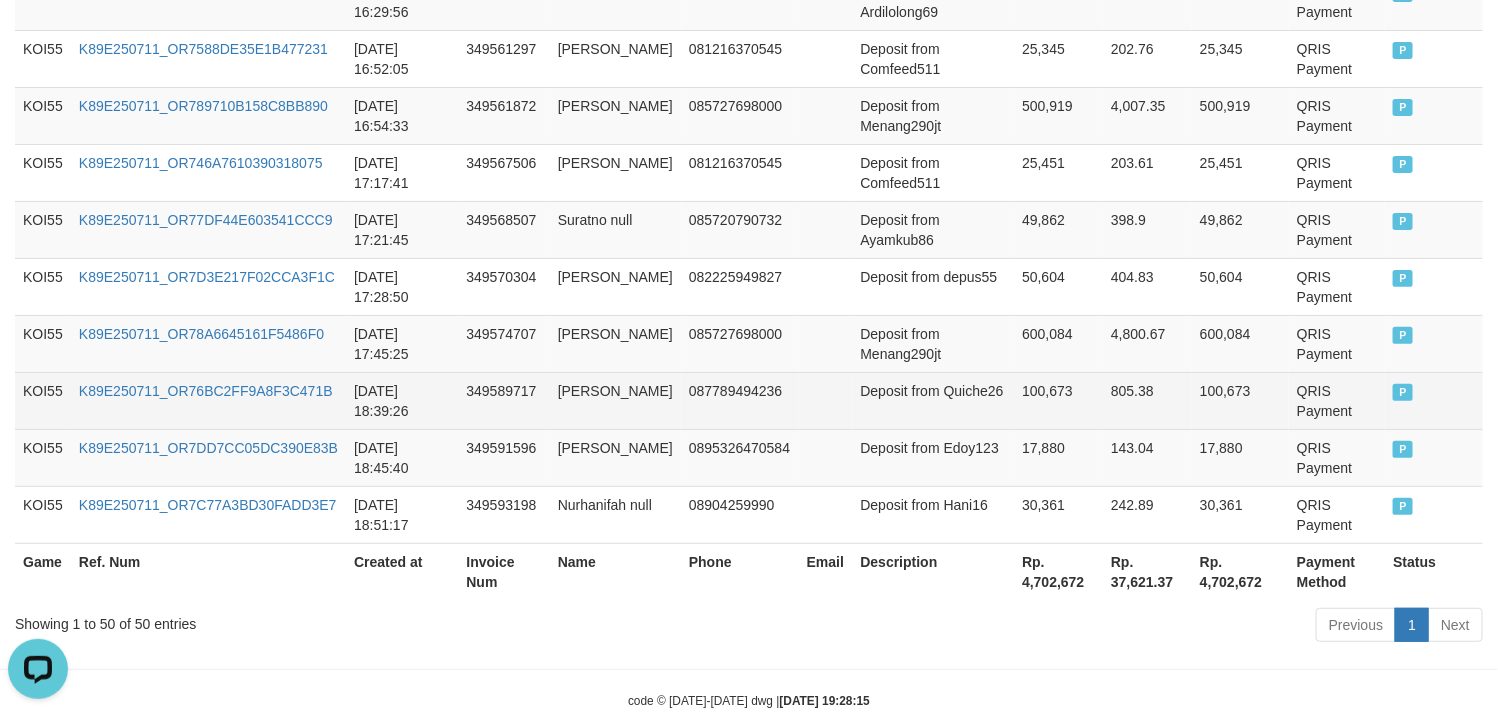 click on "Deposit from Quiche26" at bounding box center [934, 400] 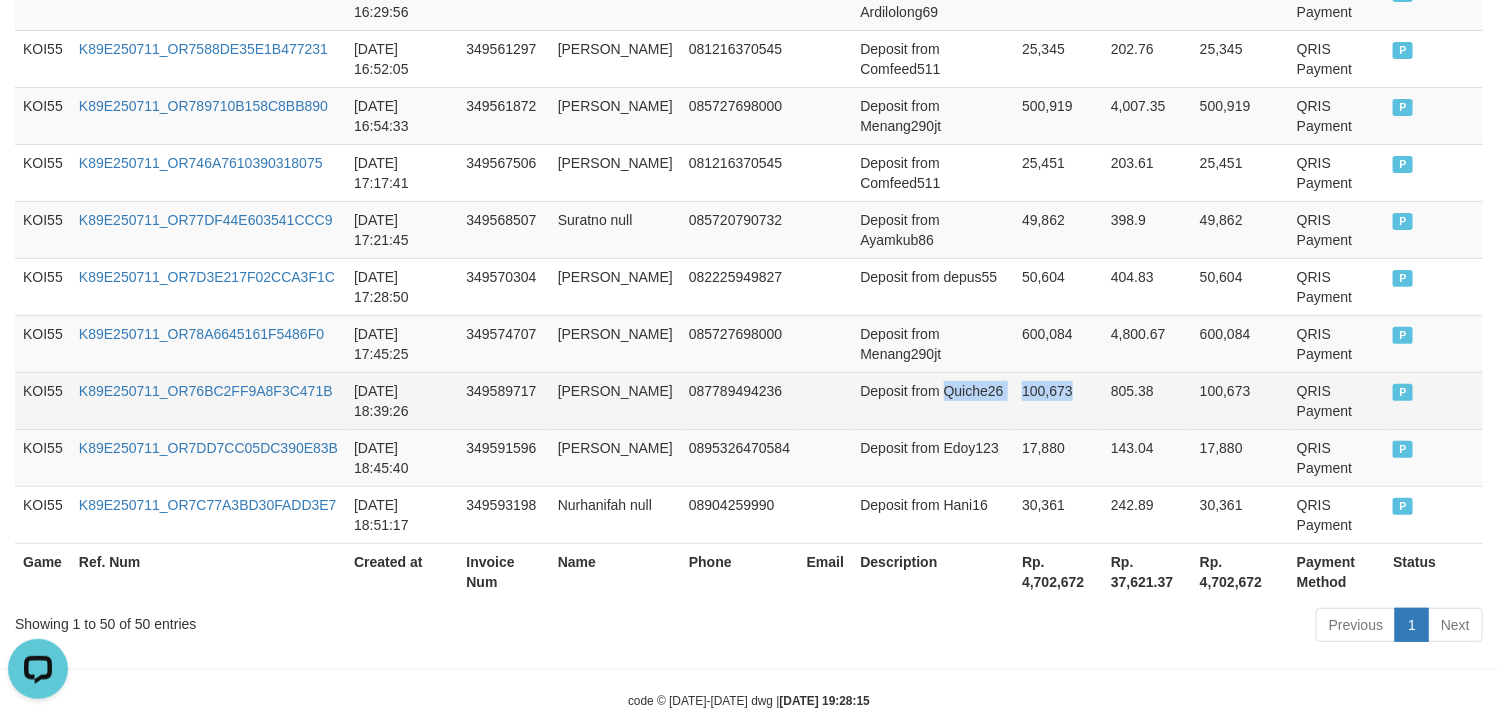 drag, startPoint x: 889, startPoint y: 445, endPoint x: 978, endPoint y: 430, distance: 90.255196 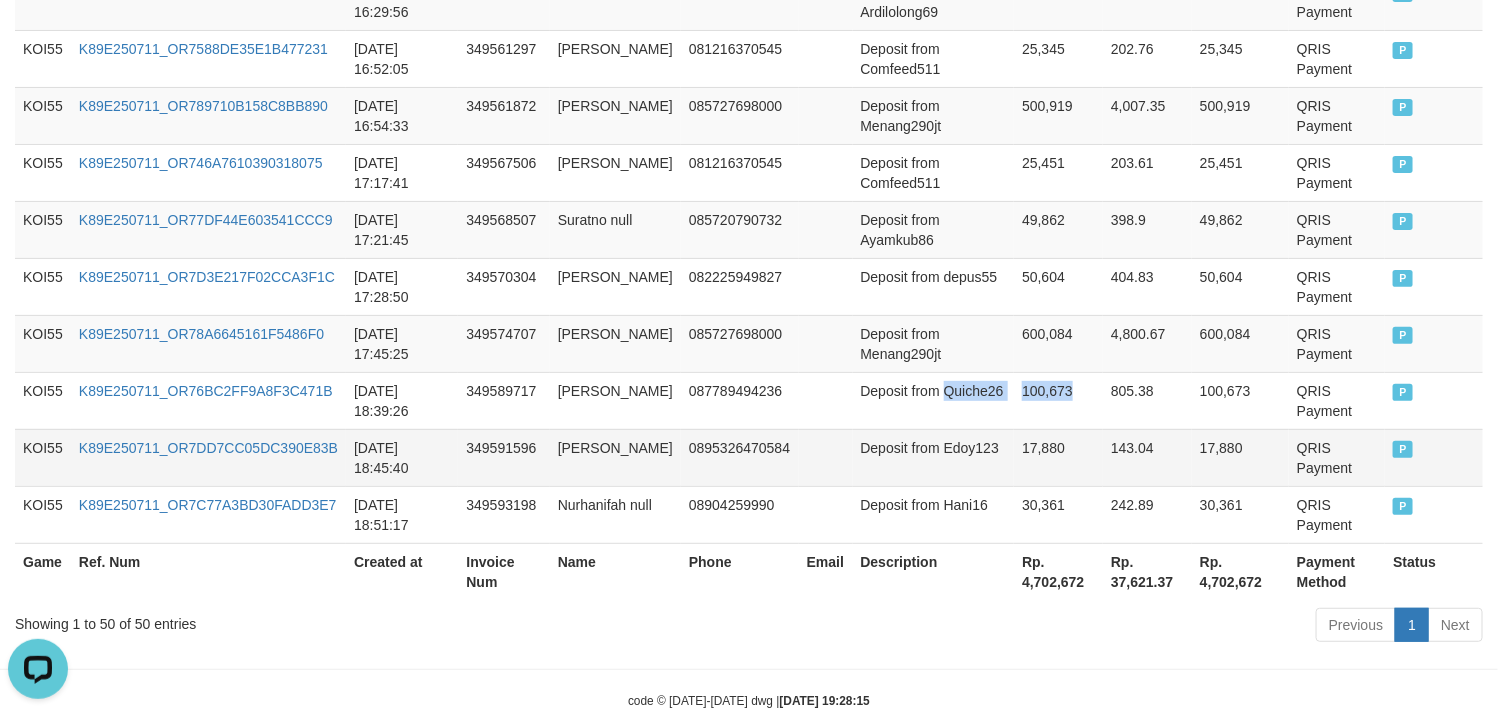 copy on "Quiche26 100,673" 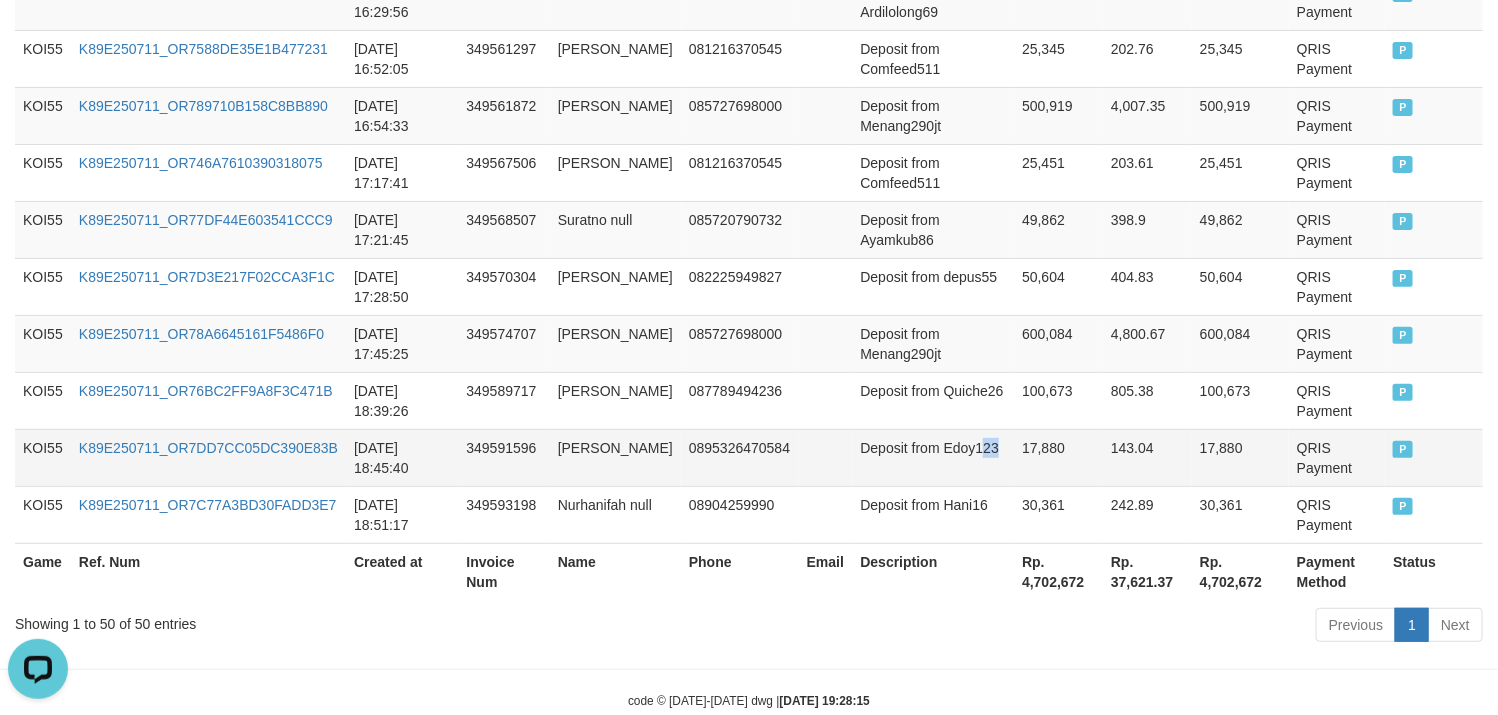 drag, startPoint x: 886, startPoint y: 495, endPoint x: 904, endPoint y: 495, distance: 18 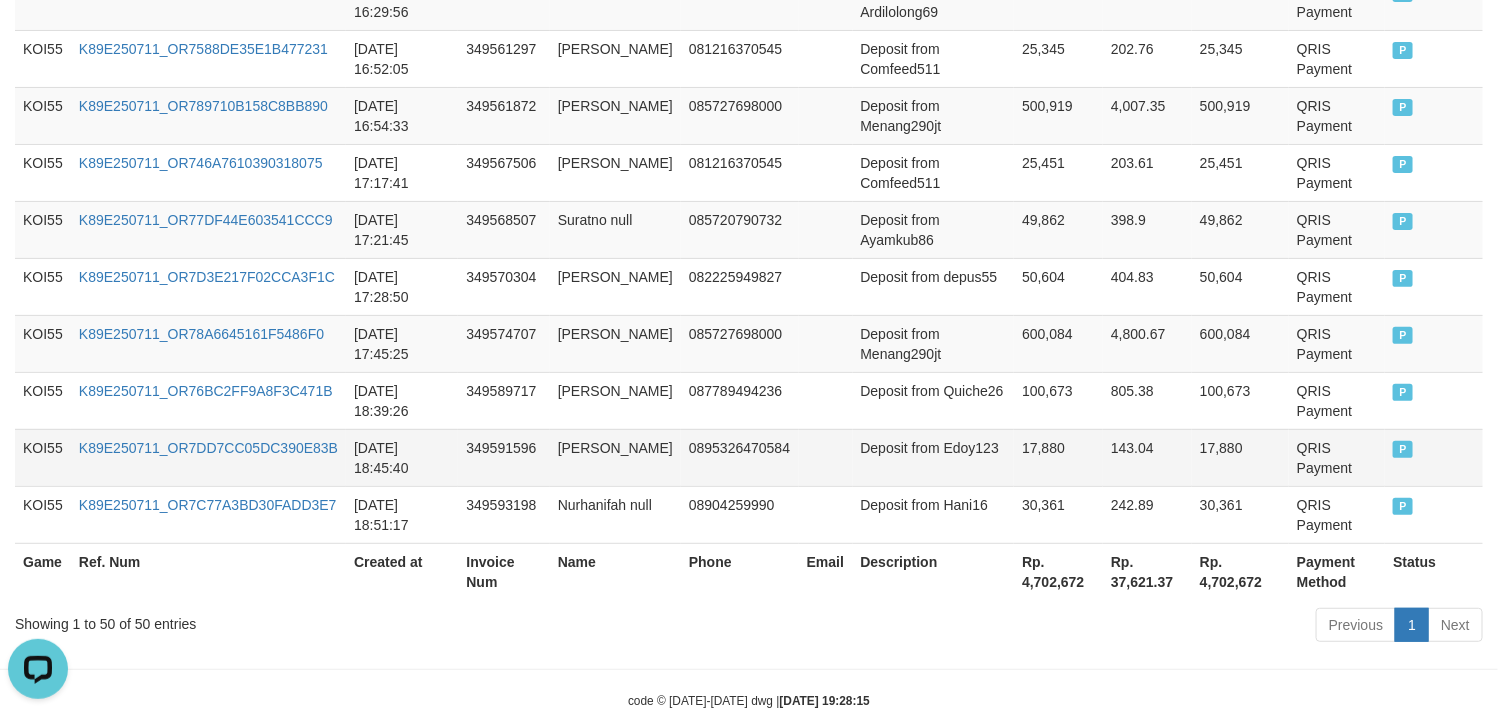 click on "Deposit from Edoy123" at bounding box center [934, 457] 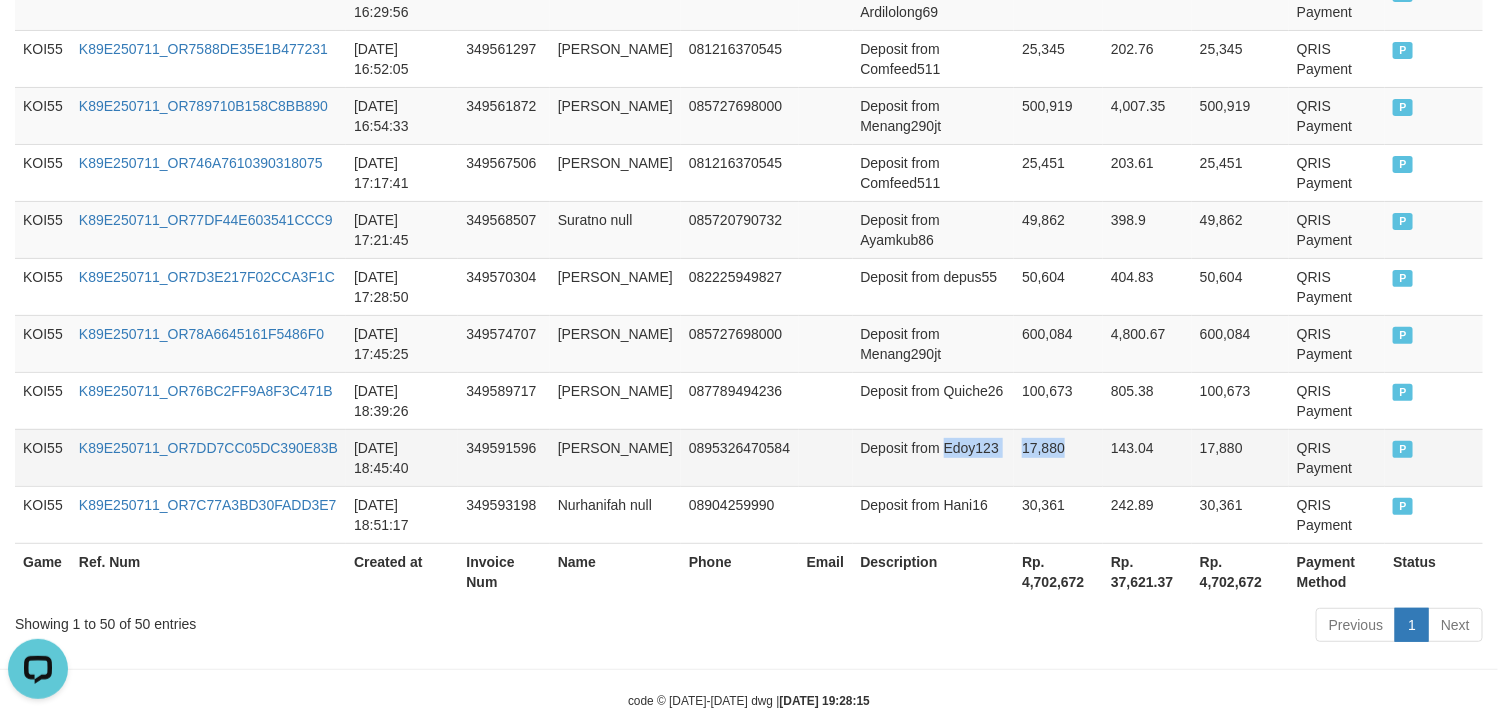 drag, startPoint x: 882, startPoint y: 495, endPoint x: 993, endPoint y: 483, distance: 111.64677 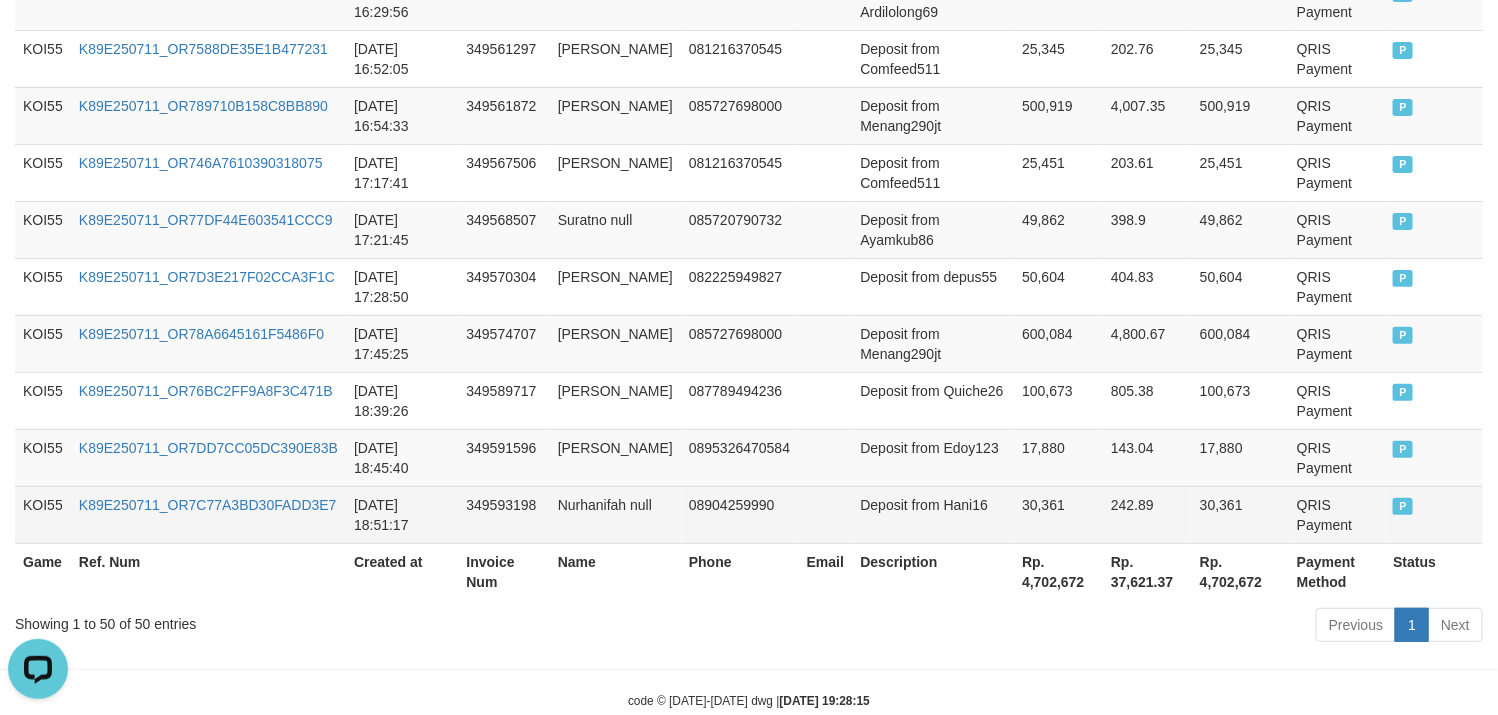 click on "Deposit from Hani16" at bounding box center [934, 514] 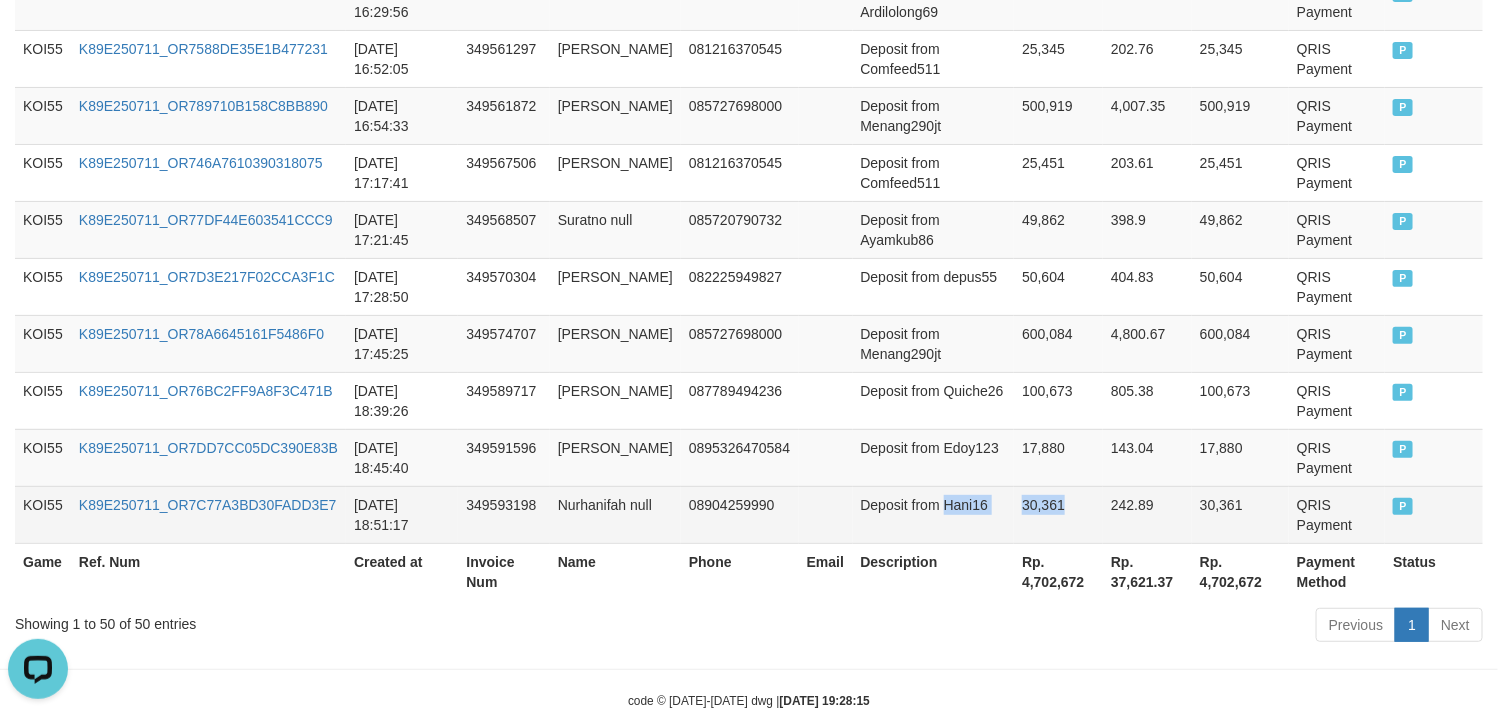 drag, startPoint x: 855, startPoint y: 552, endPoint x: 982, endPoint y: 544, distance: 127.25172 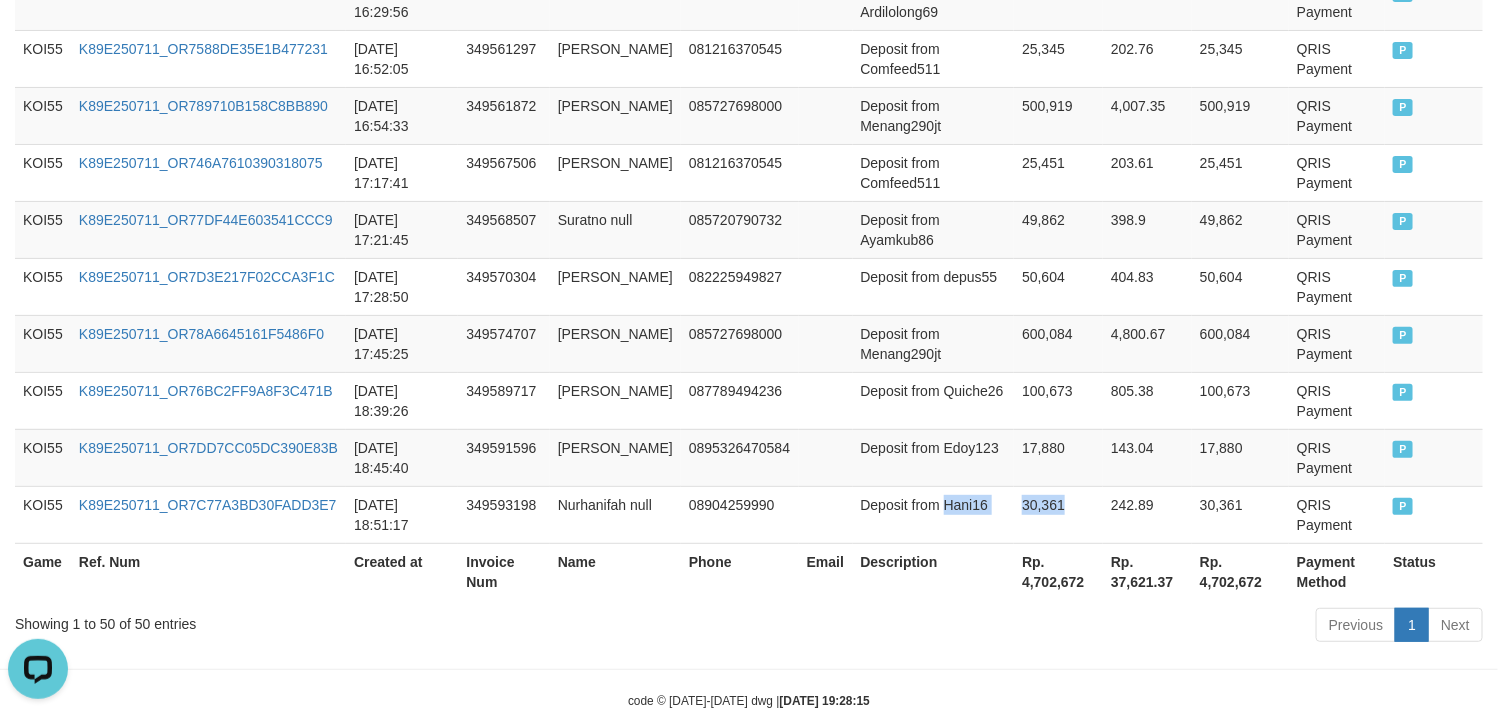 copy on "Hani16 30,361" 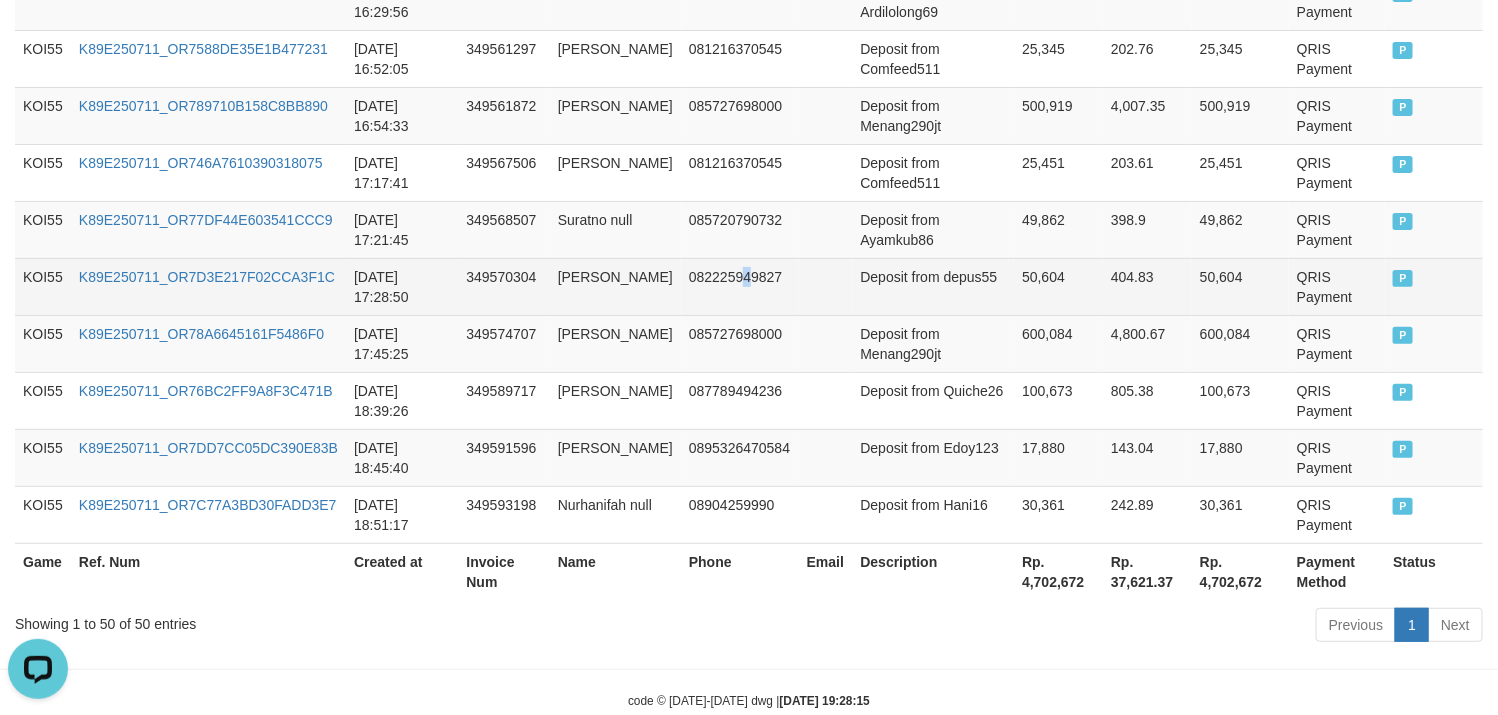 click on "082225949827" at bounding box center [740, 286] 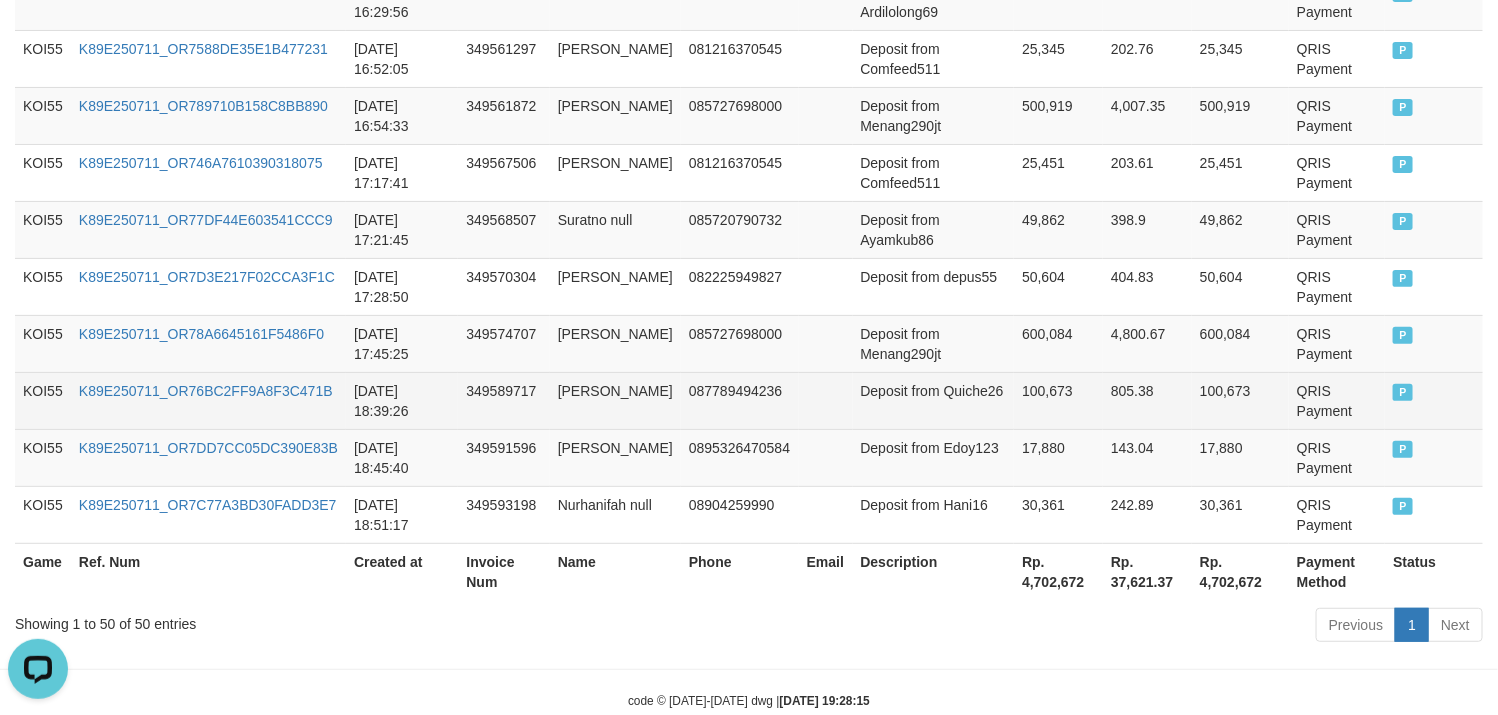 click on "087789494236" at bounding box center (740, 400) 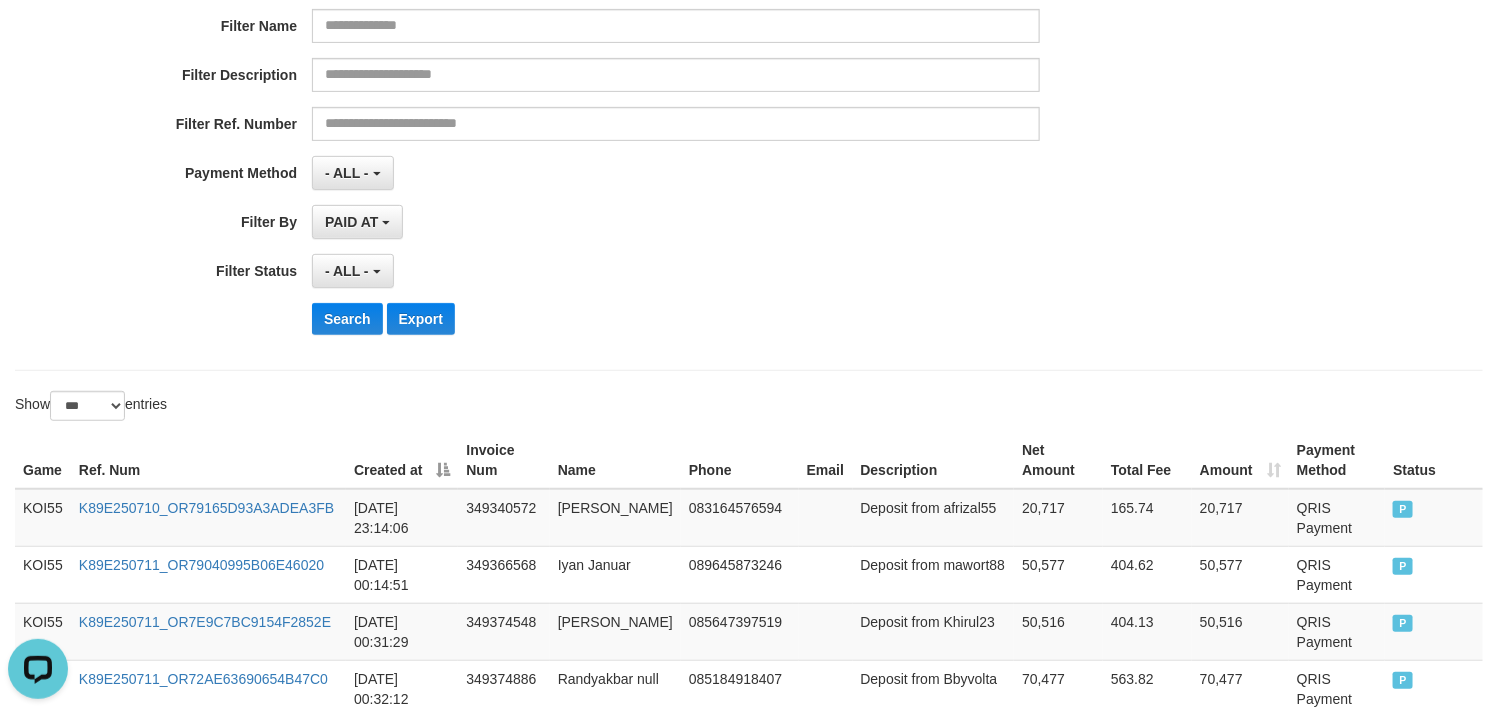 scroll, scrollTop: 0, scrollLeft: 0, axis: both 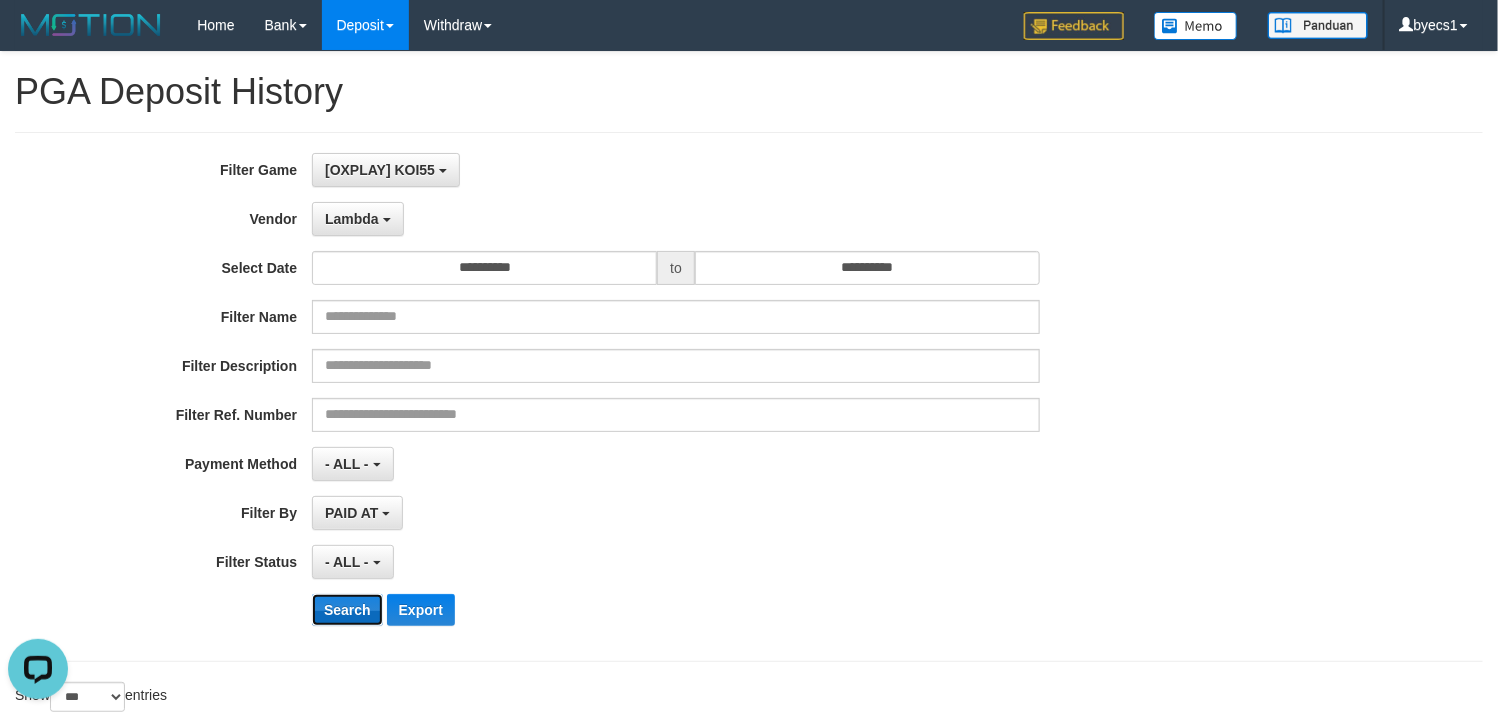 click on "Search" at bounding box center [347, 610] 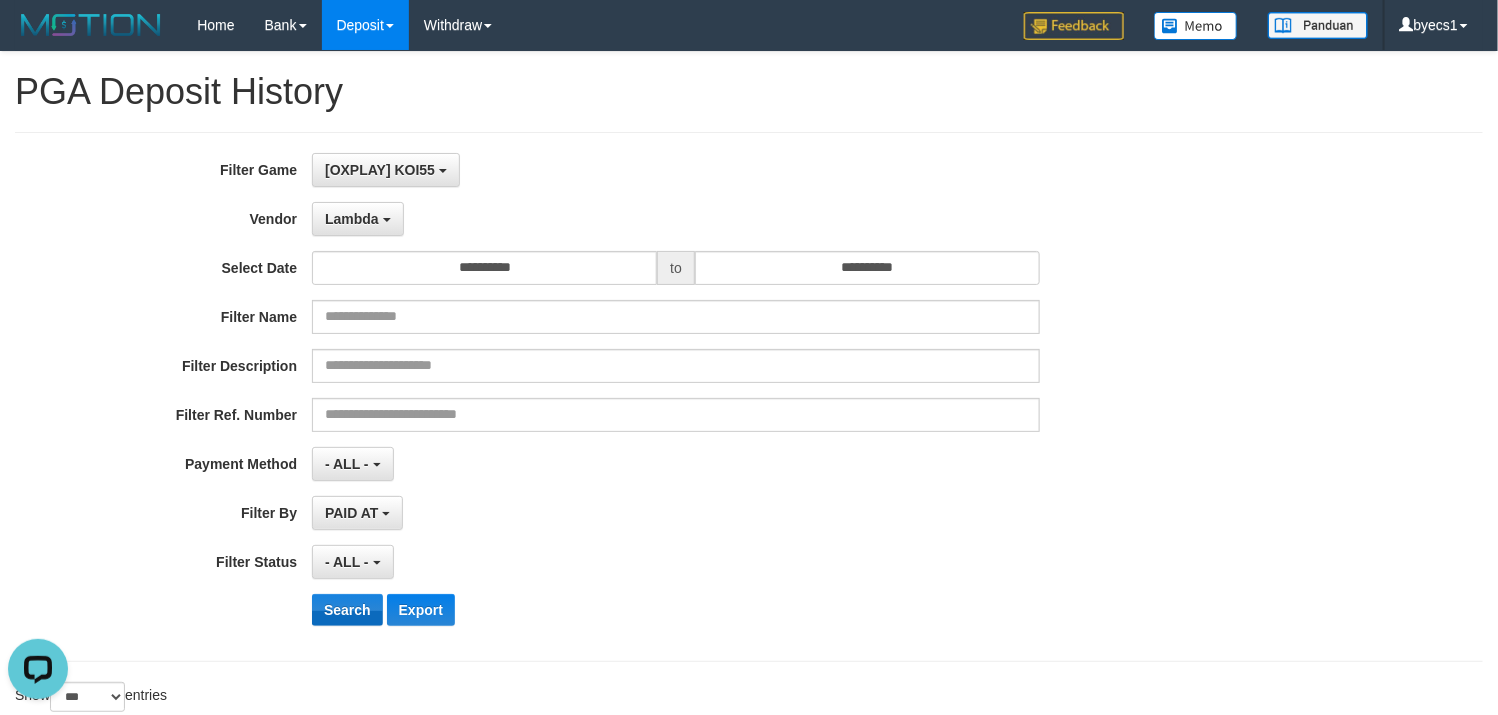 scroll, scrollTop: 3087, scrollLeft: 0, axis: vertical 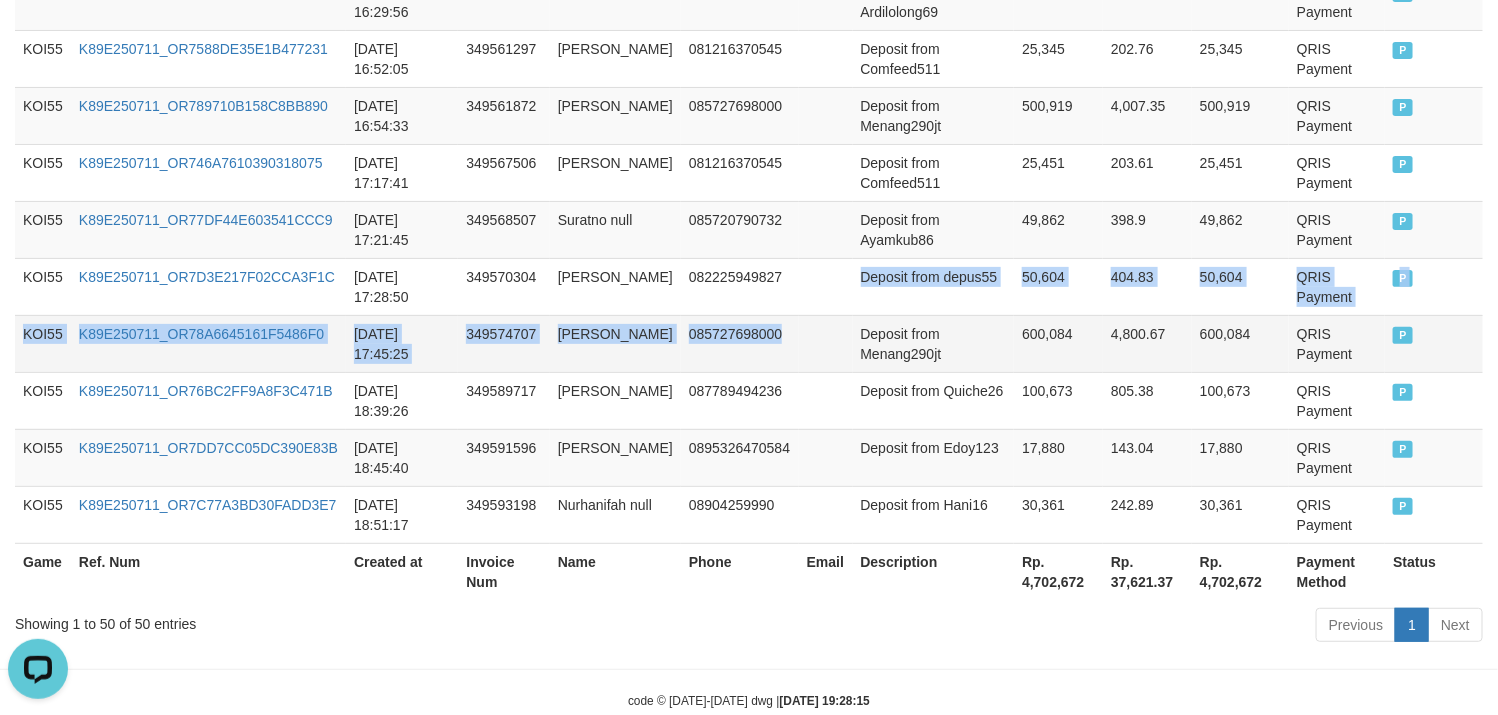 click on "KOI55 K89E250710_OR79165D93A3ADEA3FB 2025-07-10 23:14:06 349340572 Muhammad Afrizal 083164576594 Deposit from afrizal55 20,717 165.74 20,717 QRIS Payment P   KOI55 K89E250711_OR79040995B06E46020 2025-07-11 00:14:51 349366568 Iyan Januar 089645873246 Deposit from mawort88 50,577 404.62 50,577 QRIS Payment P   KOI55 K89E250711_OR7E9C7BC9154F2852E 2025-07-11 00:31:29 349374548 Khoirul Annas 085647397519 Deposit from Khirul23 50,516 404.13 50,516 QRIS Payment P   KOI55 K89E250711_OR72AE63690654B47C0 2025-07-11 00:32:12 349374886 Randyakbar null 085184918407 Deposit from Bbyvolta 70,477 563.82 70,477 QRIS Payment P   KOI55 K89E250711_OR74C7B56FBA9F8E1BD 2025-07-11 00:47:45 349381821 Ardian null 081213180264 Deposit from ZUAR42 50,360 402.88 50,360 QRIS Payment P   KOI55 K89E250711_OR7802C6AA22FD5BE41 2025-07-11 00:50:08 349382800 Rahmat Hidayat 082291077018 Deposit from Shopee77 49,704 397.63 49,704 QRIS Payment P   KOI55 K89E250711_OR7AA6B2EB62E139E9B 2025-07-11 00:59:42 349386913 Ardian null 081213180264 45,602" at bounding box center [749, -882] 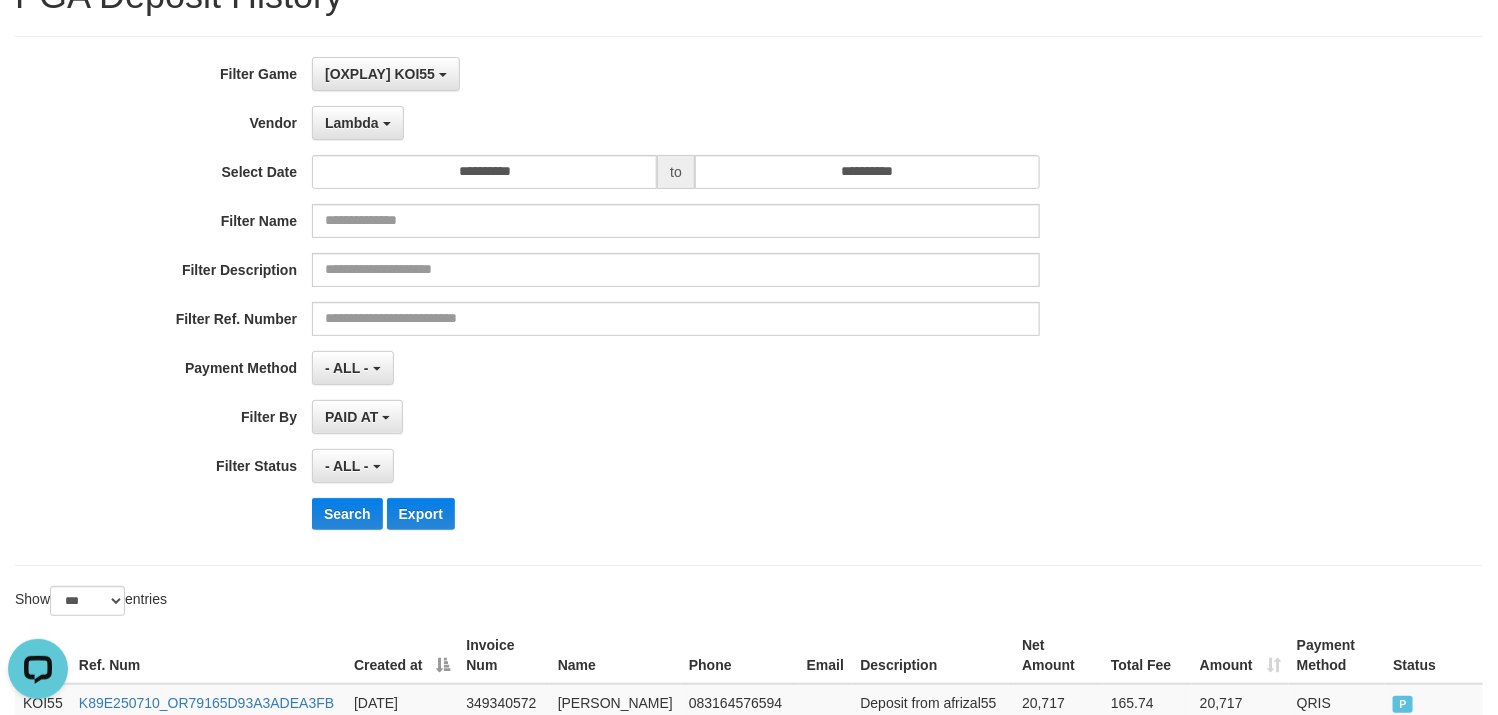 scroll, scrollTop: 150, scrollLeft: 0, axis: vertical 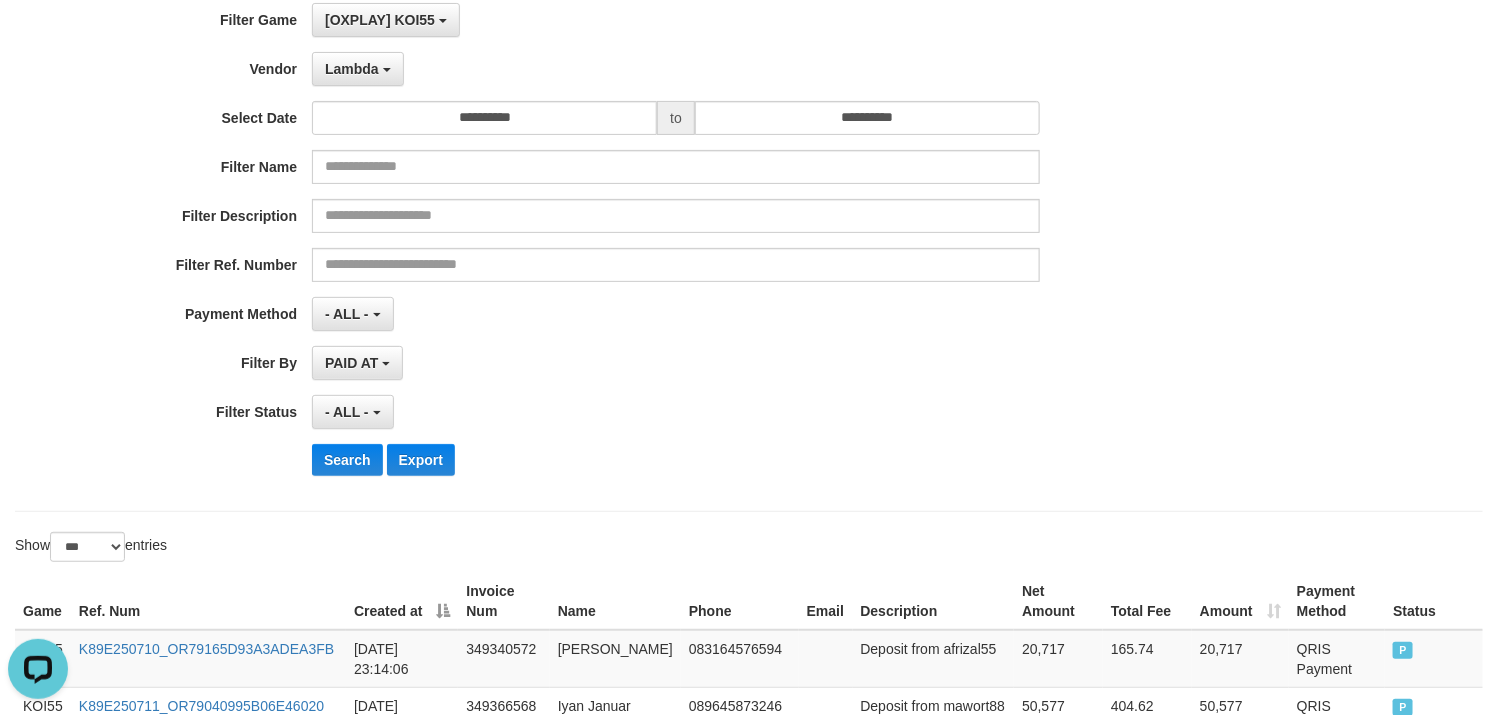 click on "- ALL -    SELECT ALL  - ALL -  SELECT STATUS
PENDING/UNPAID
PAID
CANCELED
EXPIRED" at bounding box center (676, 412) 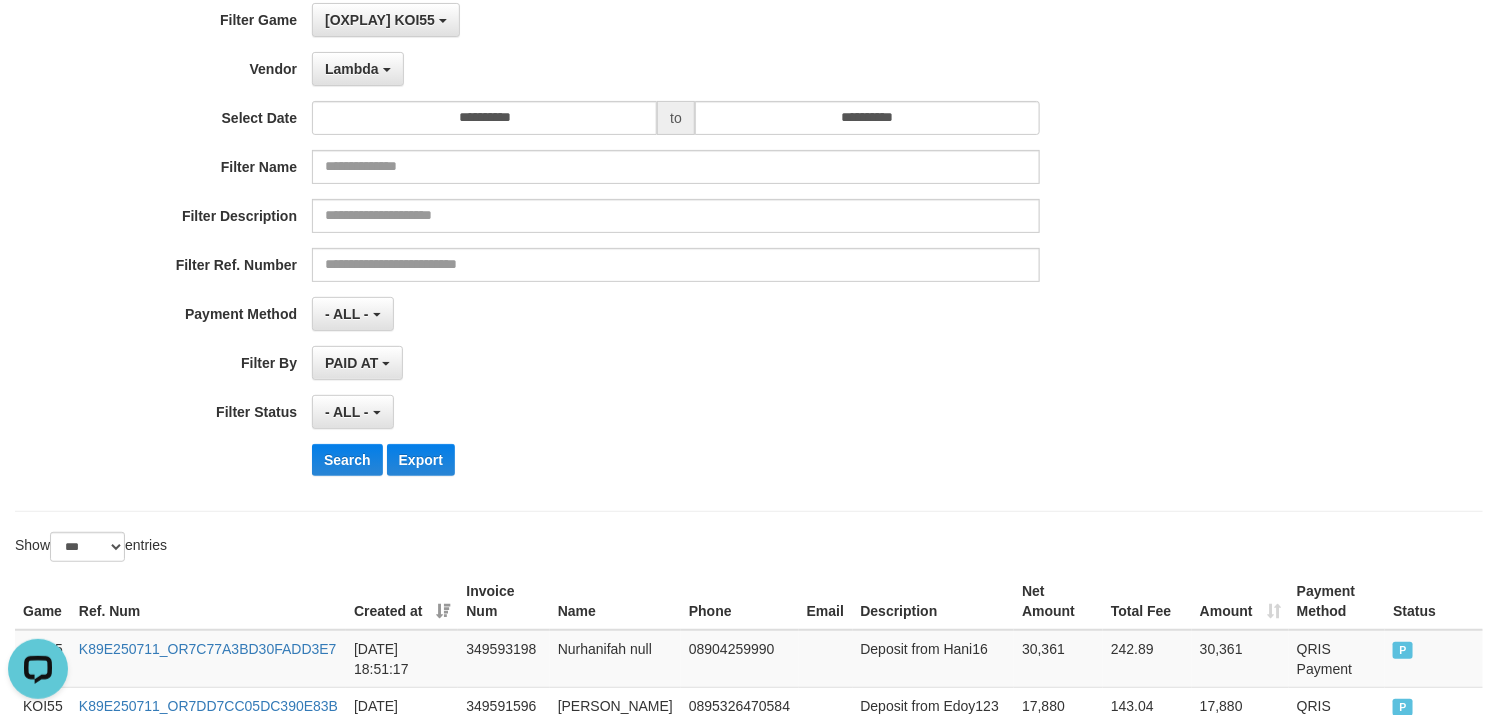 click on "Name" at bounding box center (615, 601) 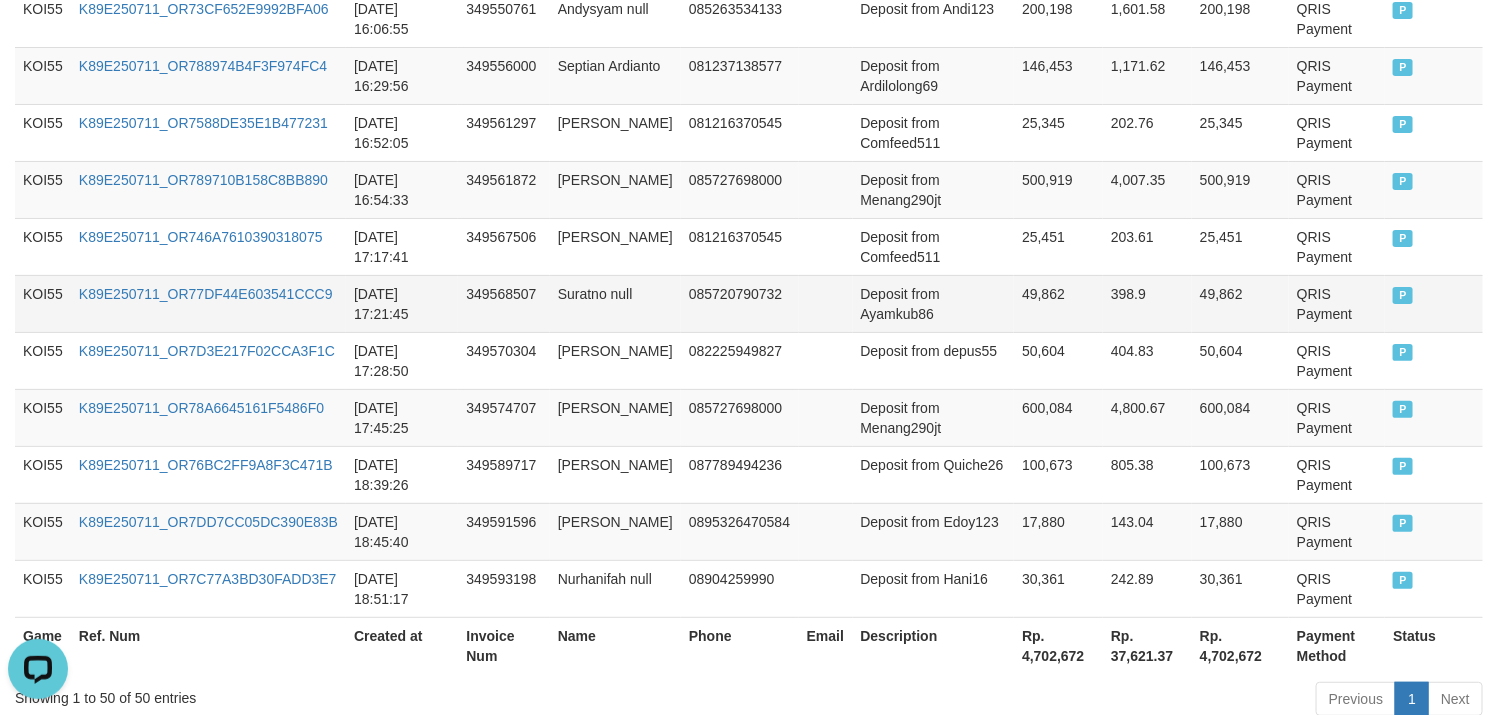 scroll, scrollTop: 3010, scrollLeft: 0, axis: vertical 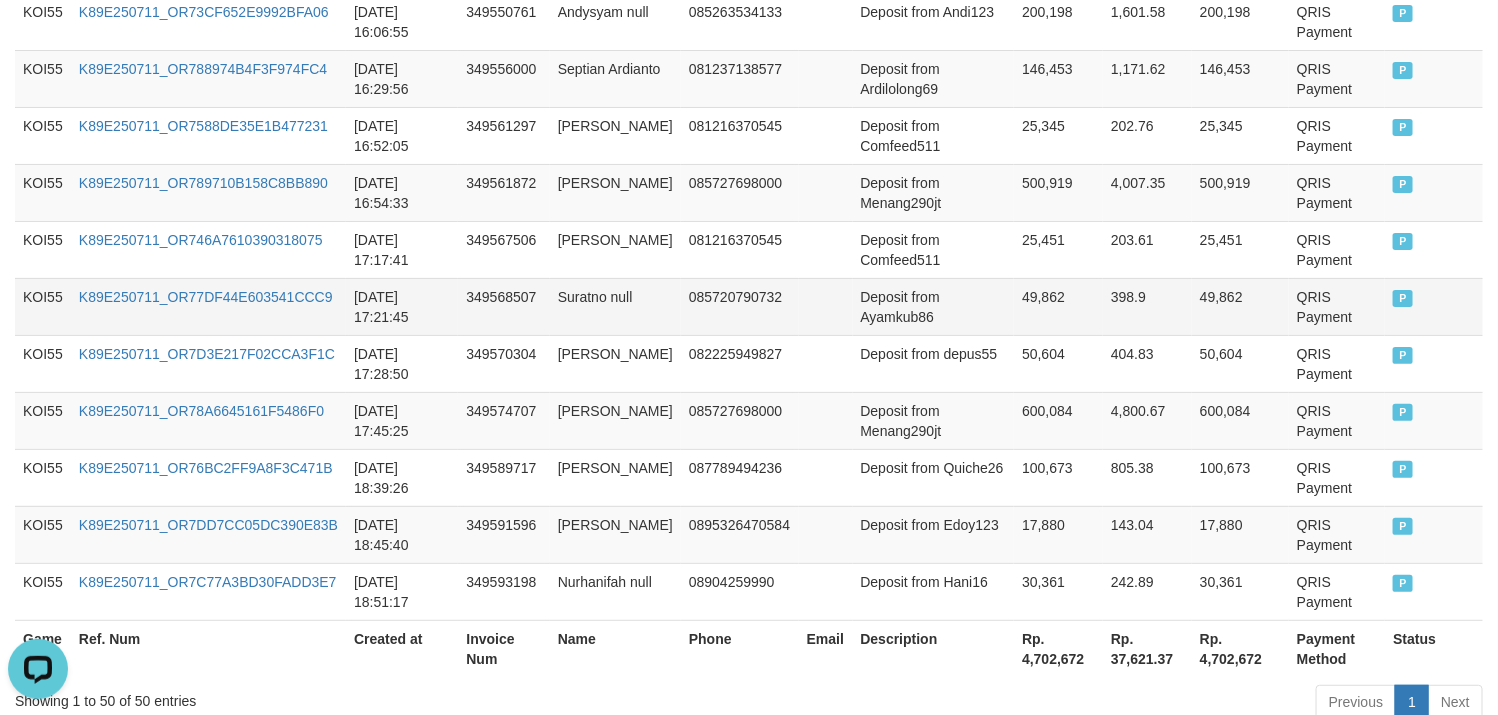 click on "Deposit from Ayamkub86" at bounding box center [934, 306] 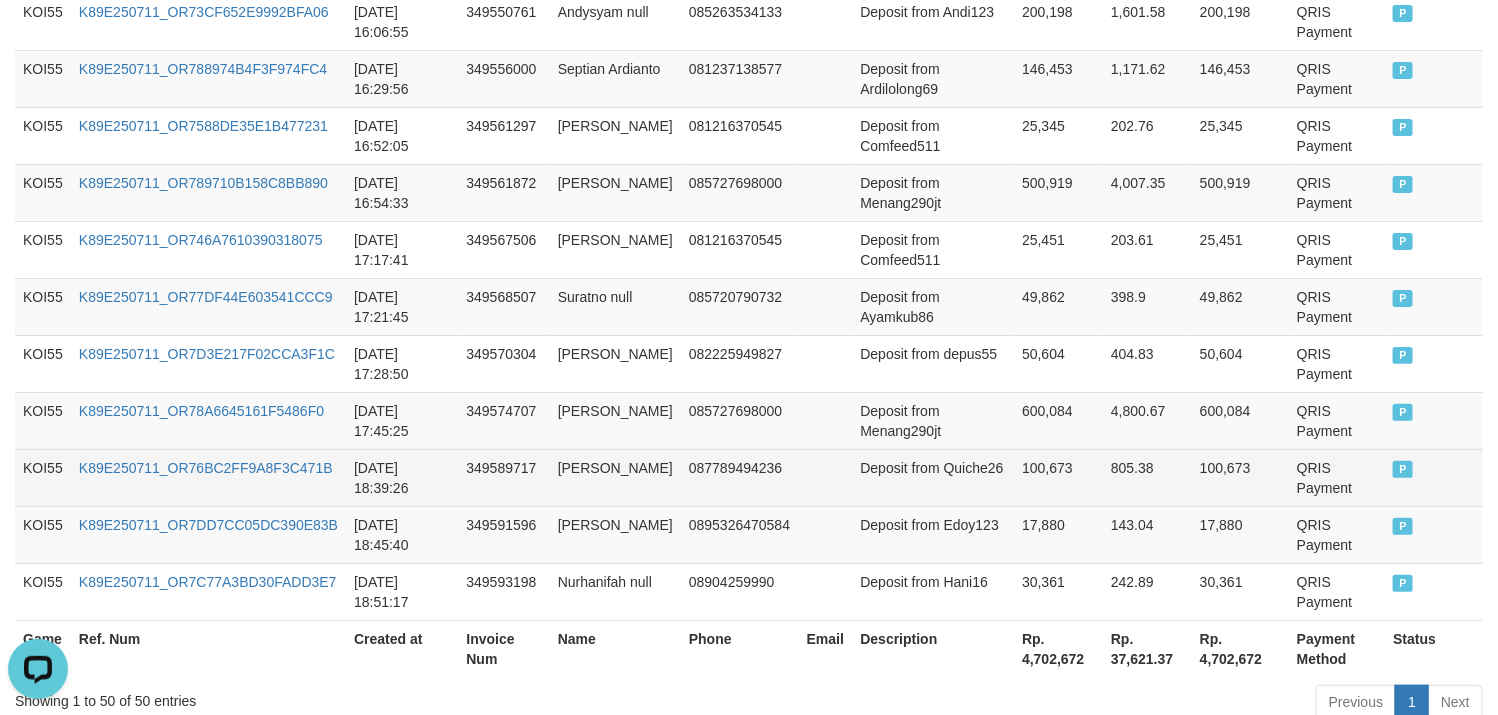 click on "Deposit from Quiche26" at bounding box center [934, 477] 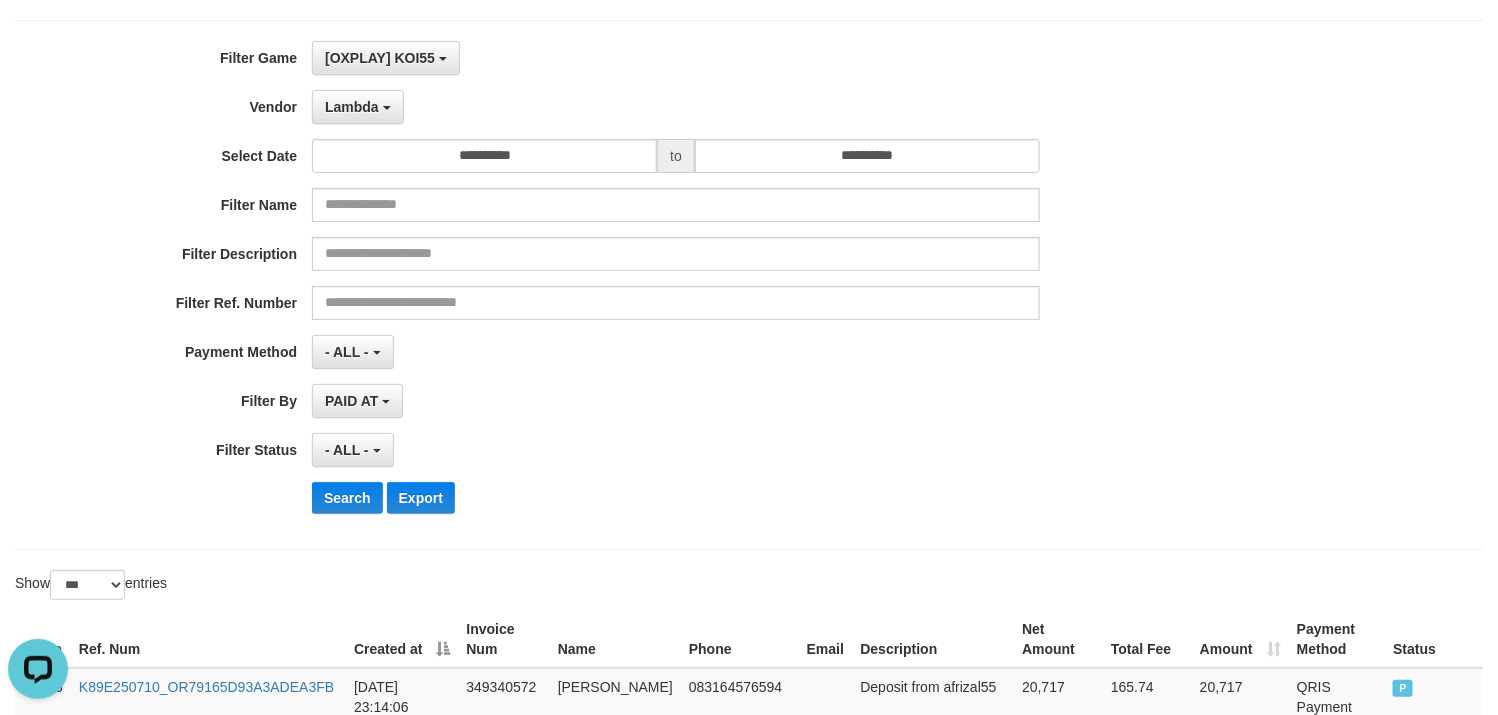 scroll, scrollTop: 0, scrollLeft: 0, axis: both 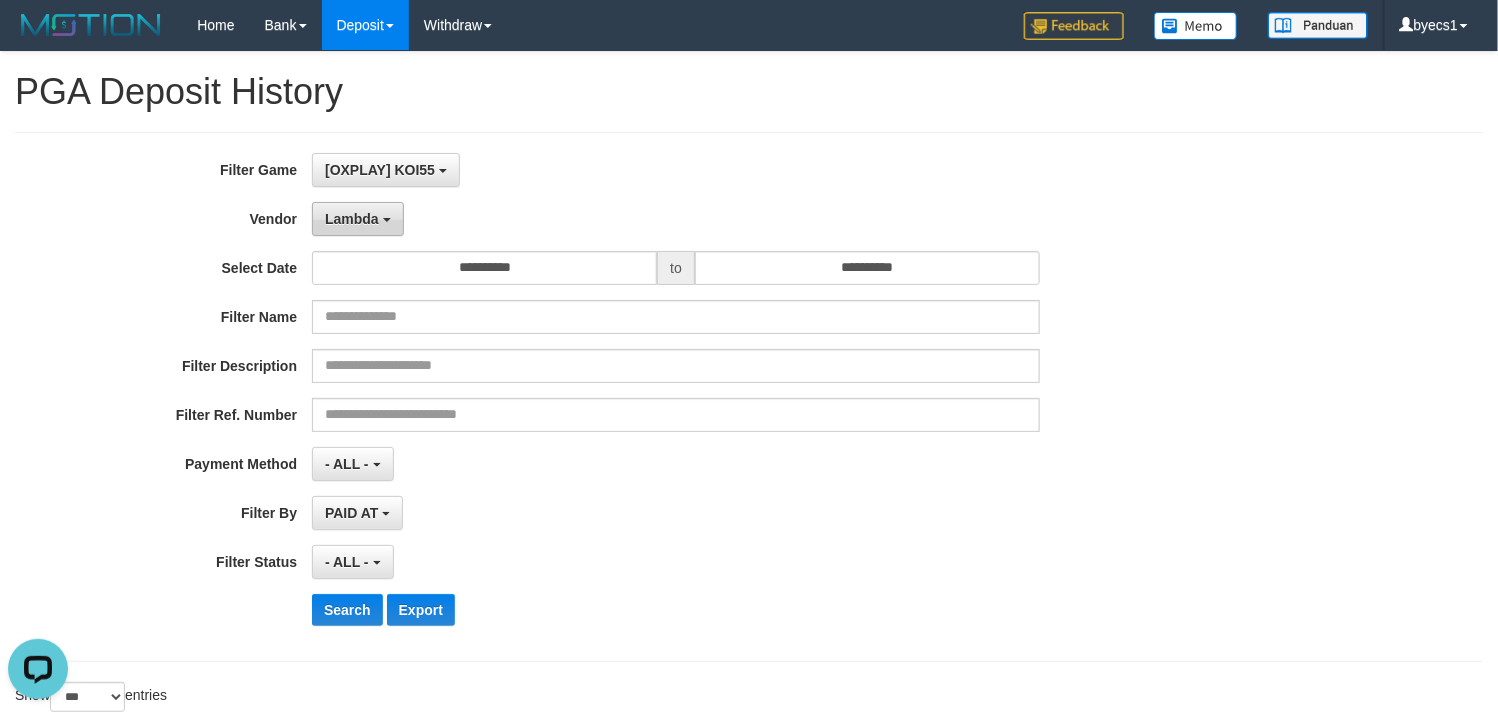 click on "Lambda" at bounding box center (352, 219) 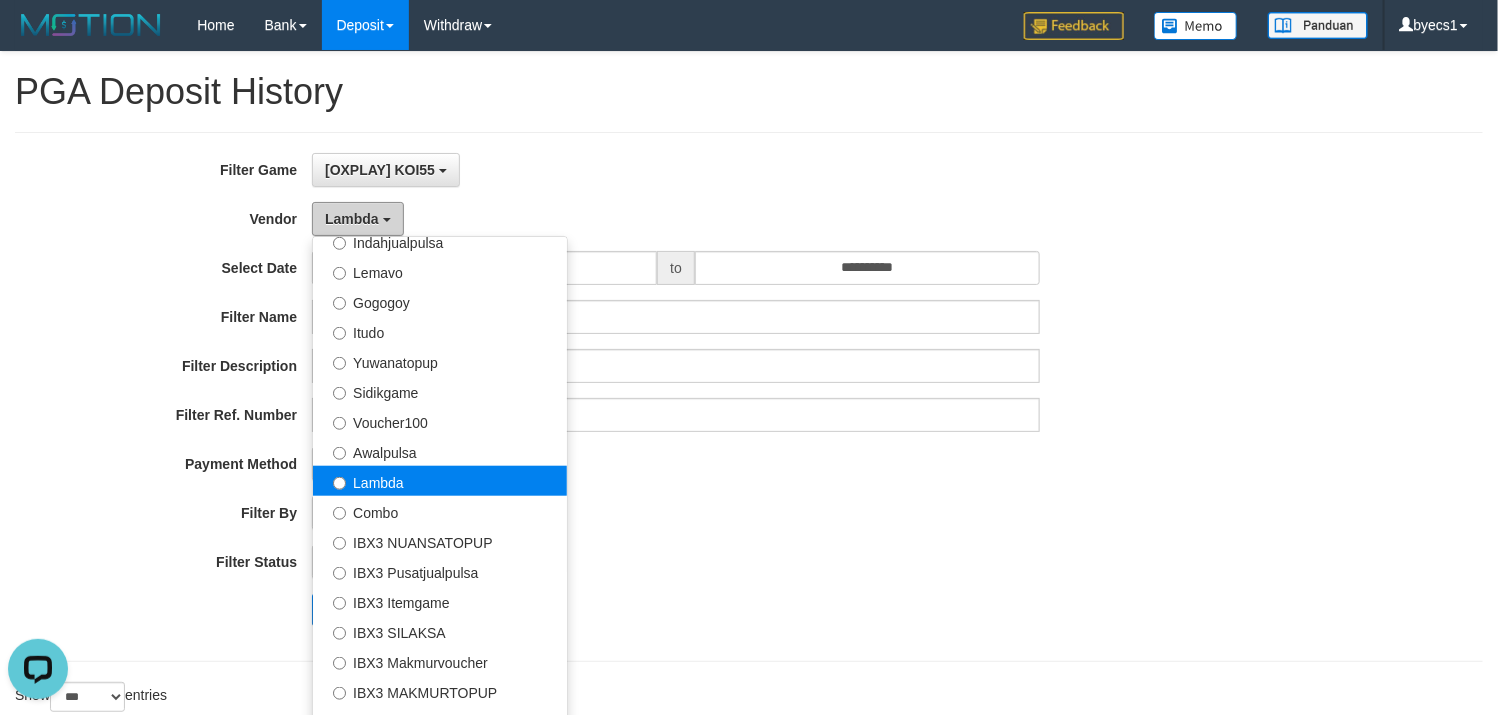 scroll, scrollTop: 0, scrollLeft: 0, axis: both 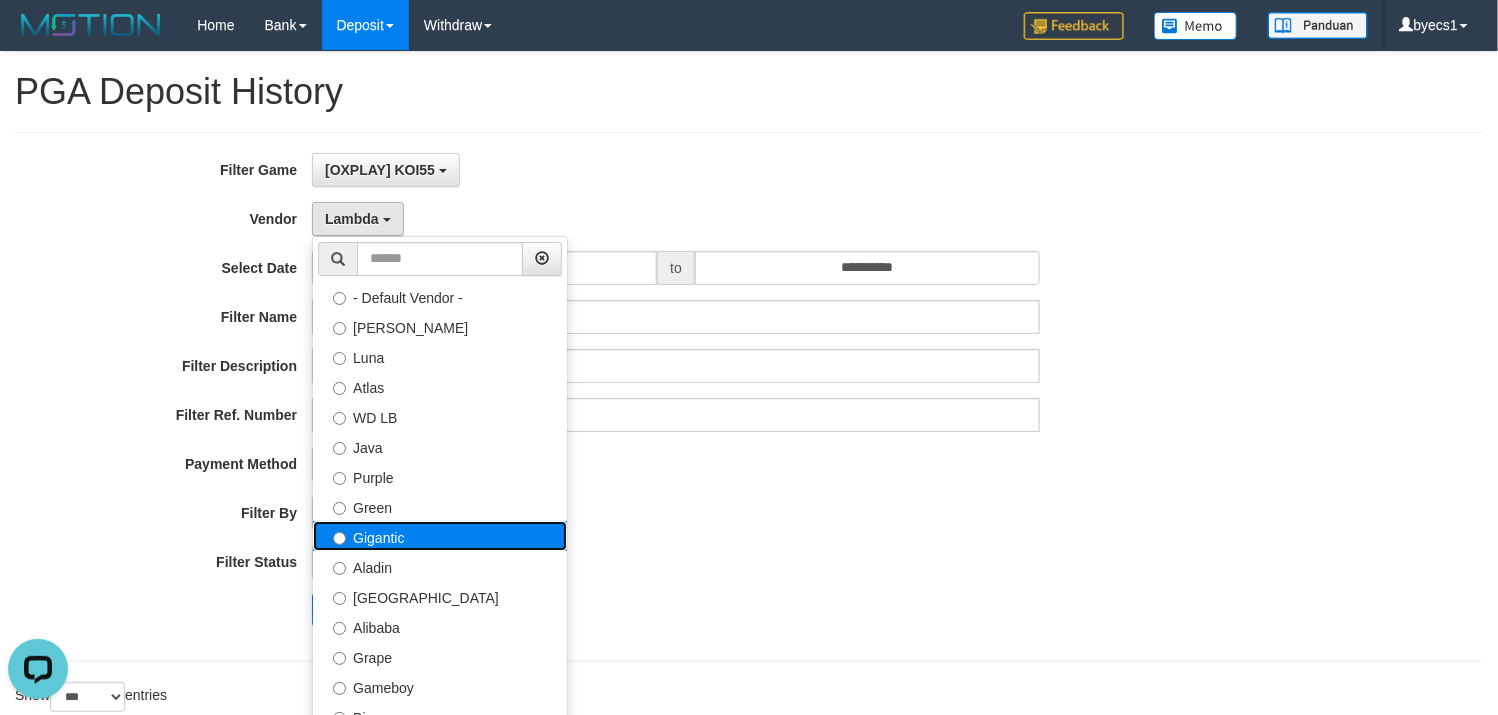 click on "Gigantic" at bounding box center [440, 536] 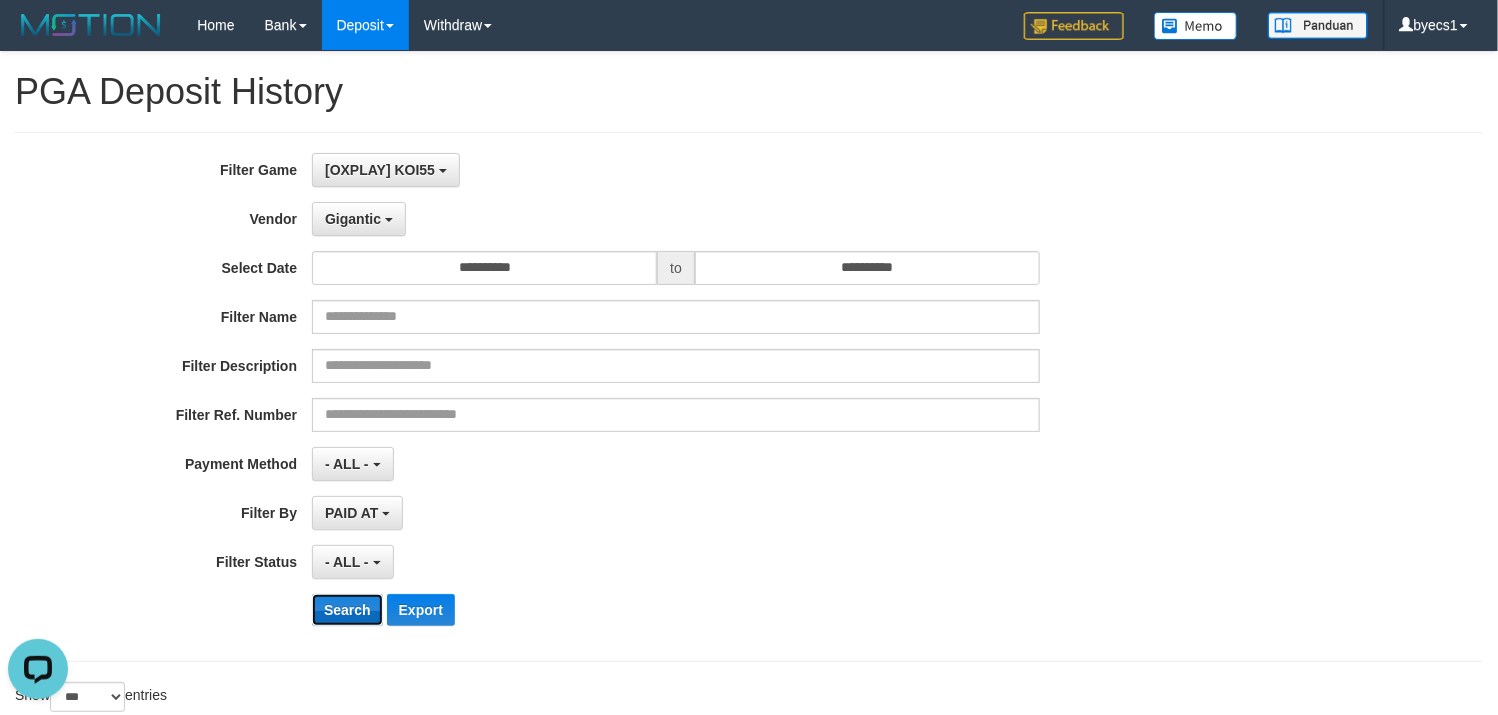 click on "Search" at bounding box center (347, 610) 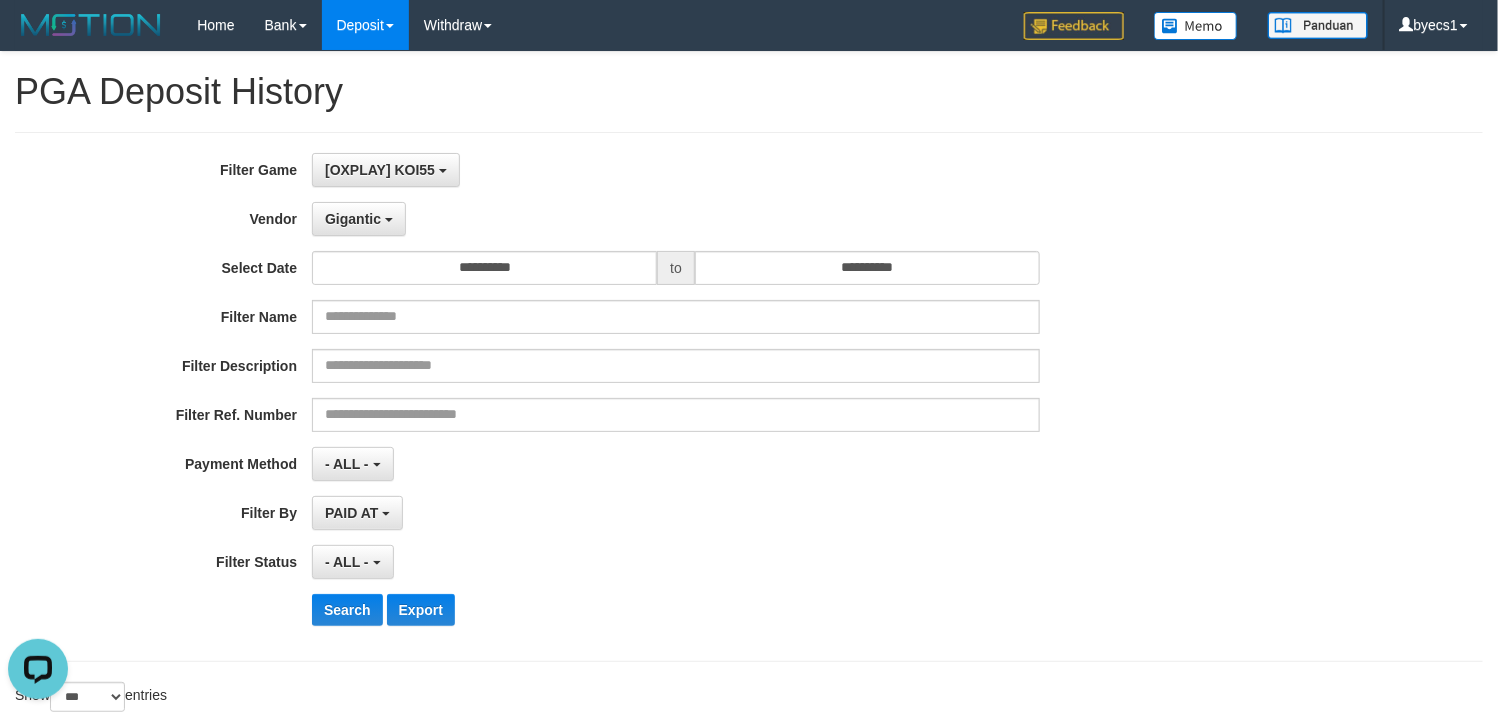 scroll, scrollTop: 2931, scrollLeft: 0, axis: vertical 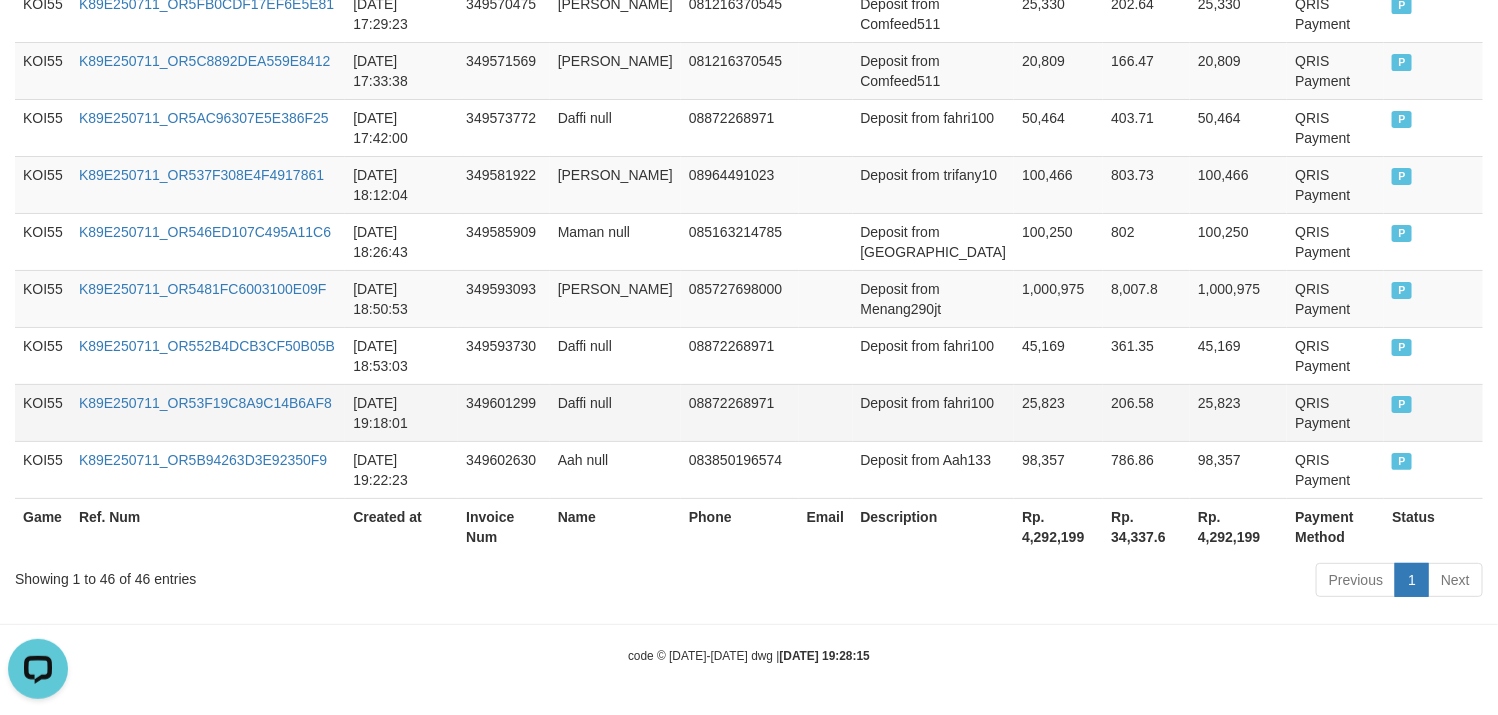 click at bounding box center (826, 412) 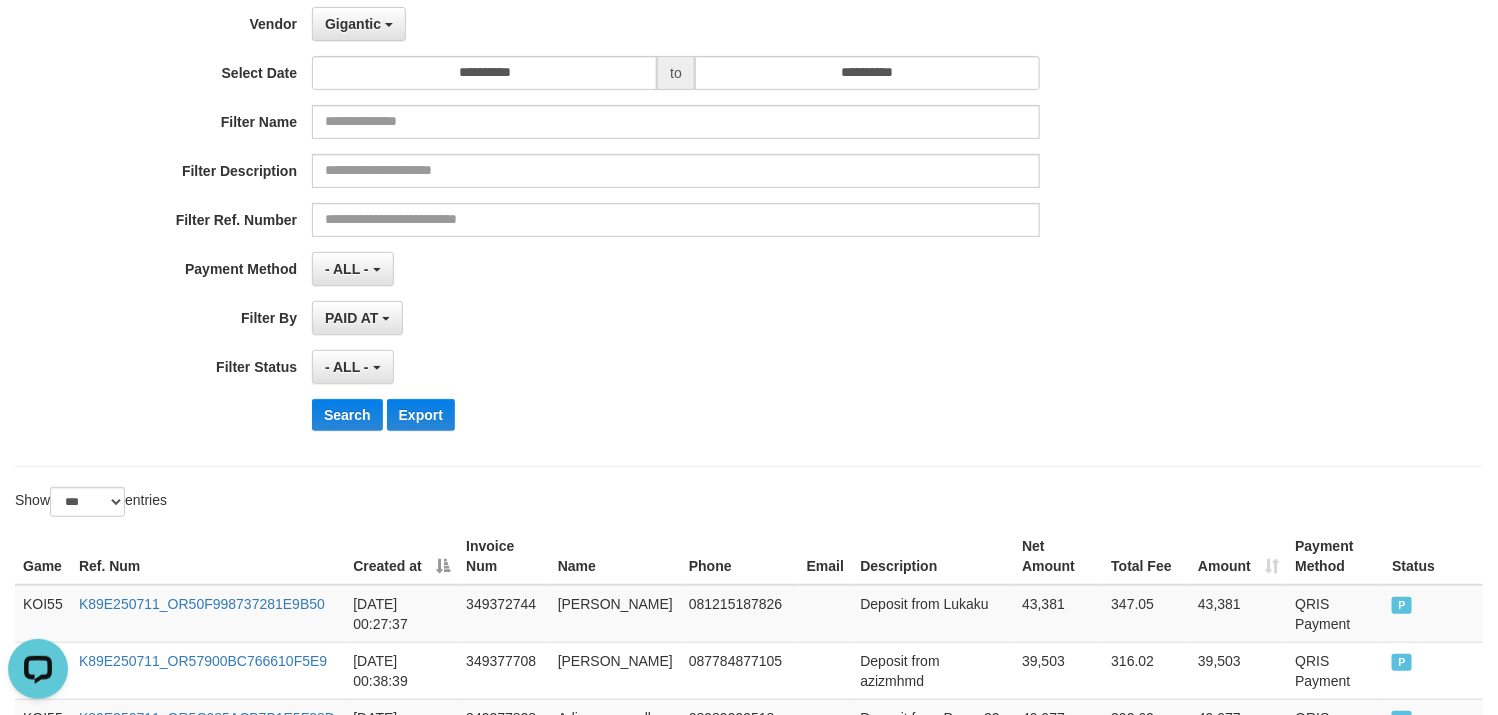 scroll, scrollTop: 0, scrollLeft: 0, axis: both 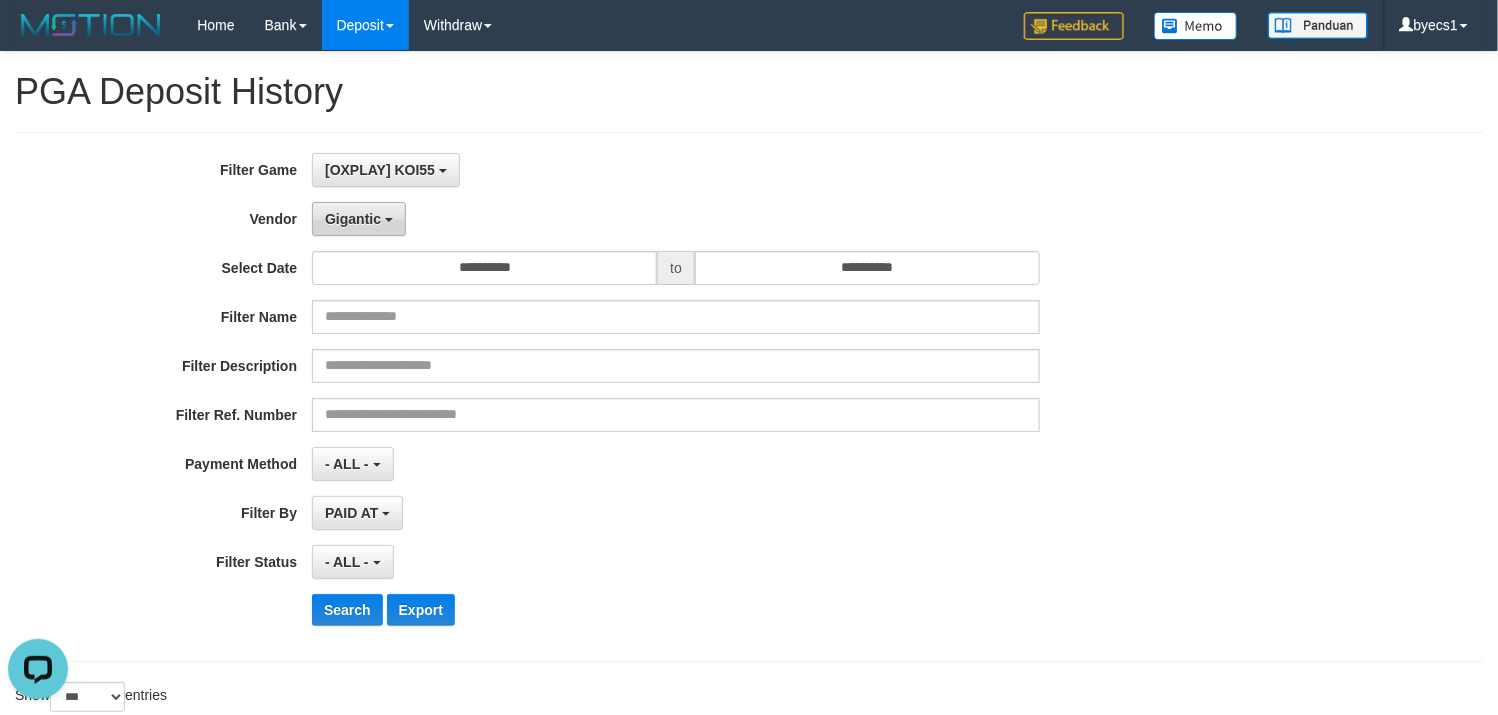 click on "Gigantic" at bounding box center (359, 219) 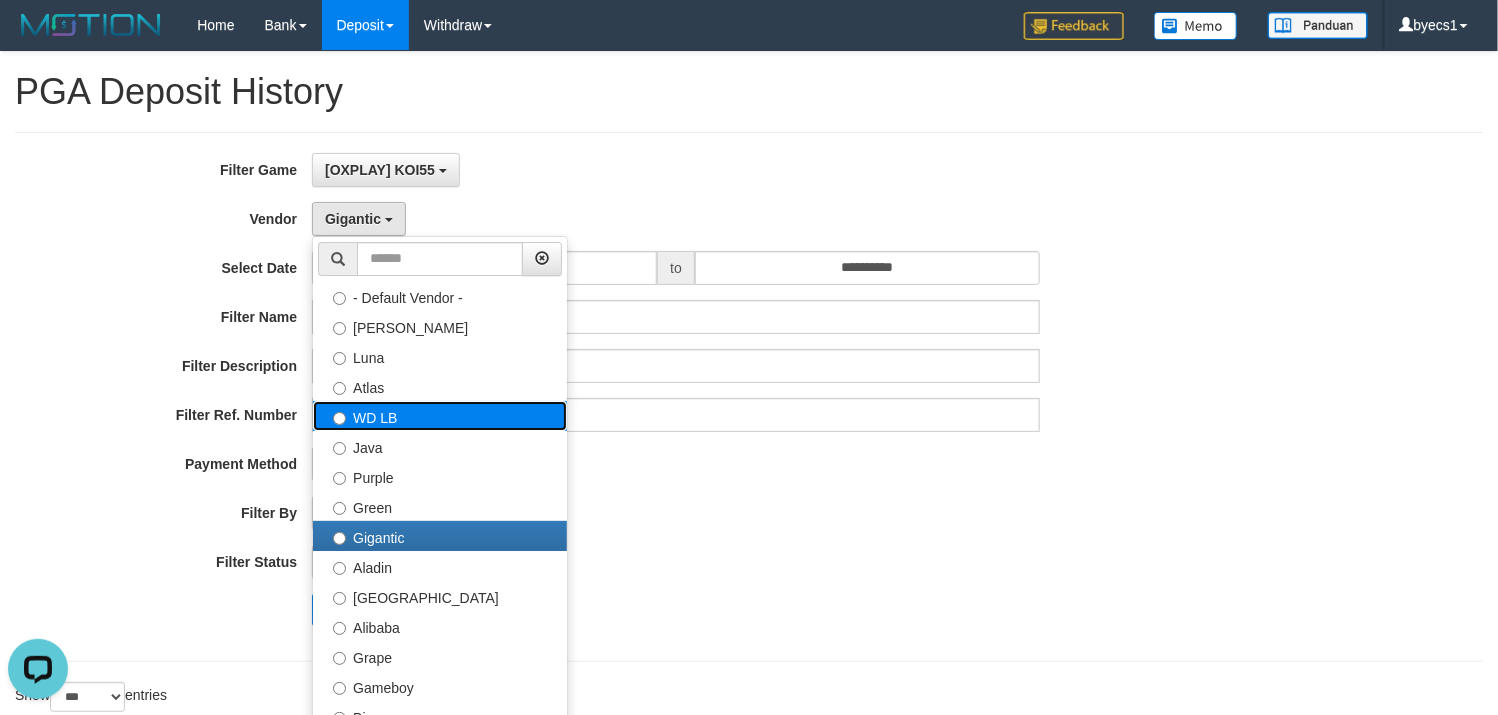 click on "WD LB" at bounding box center [440, 416] 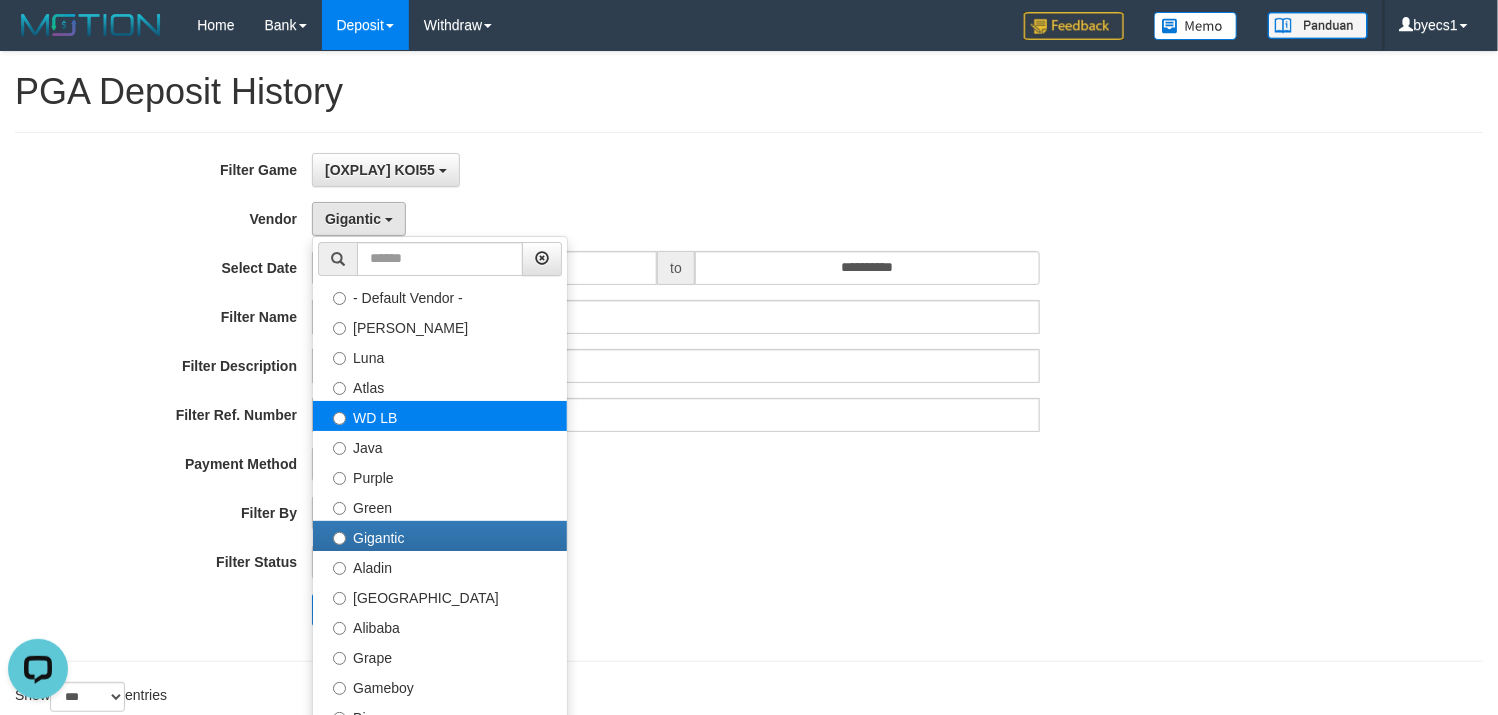 select on "**********" 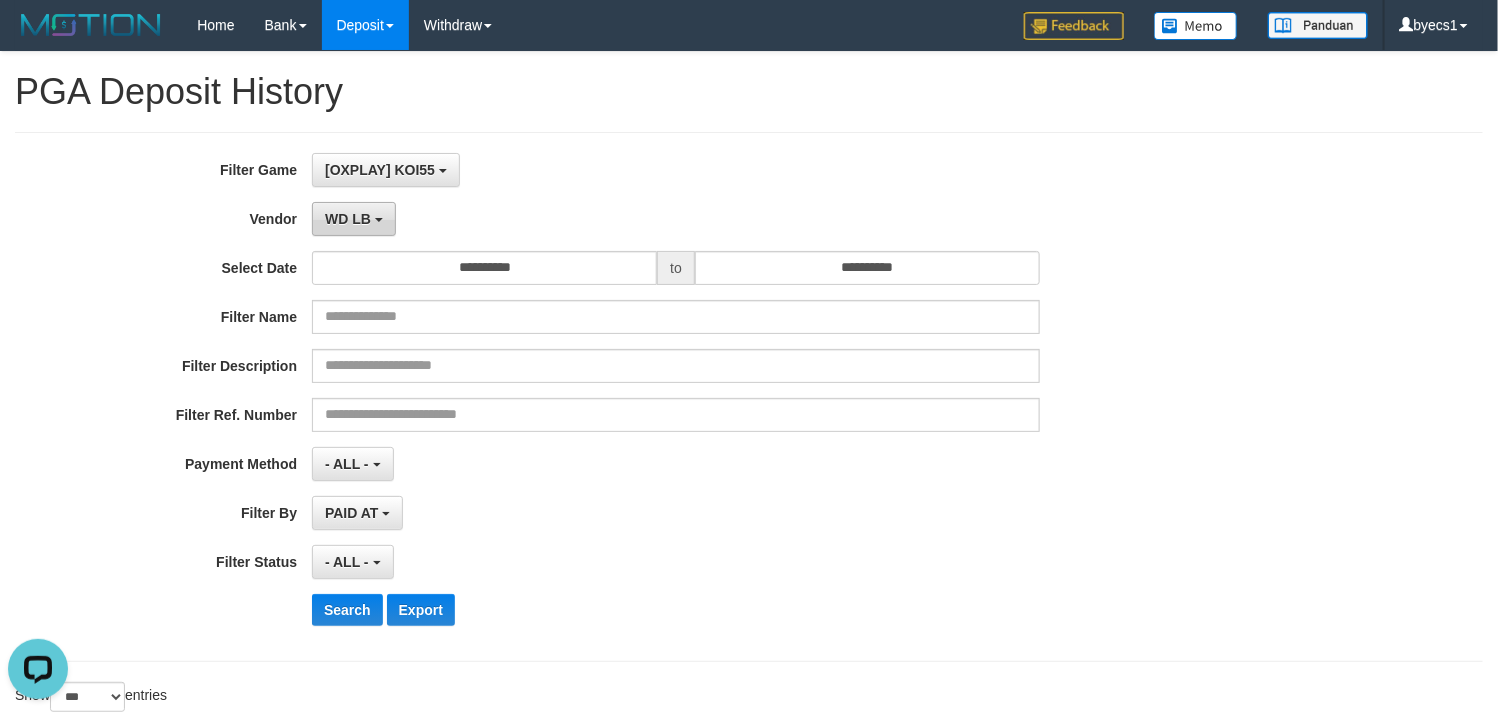 click on "WD LB" at bounding box center (354, 219) 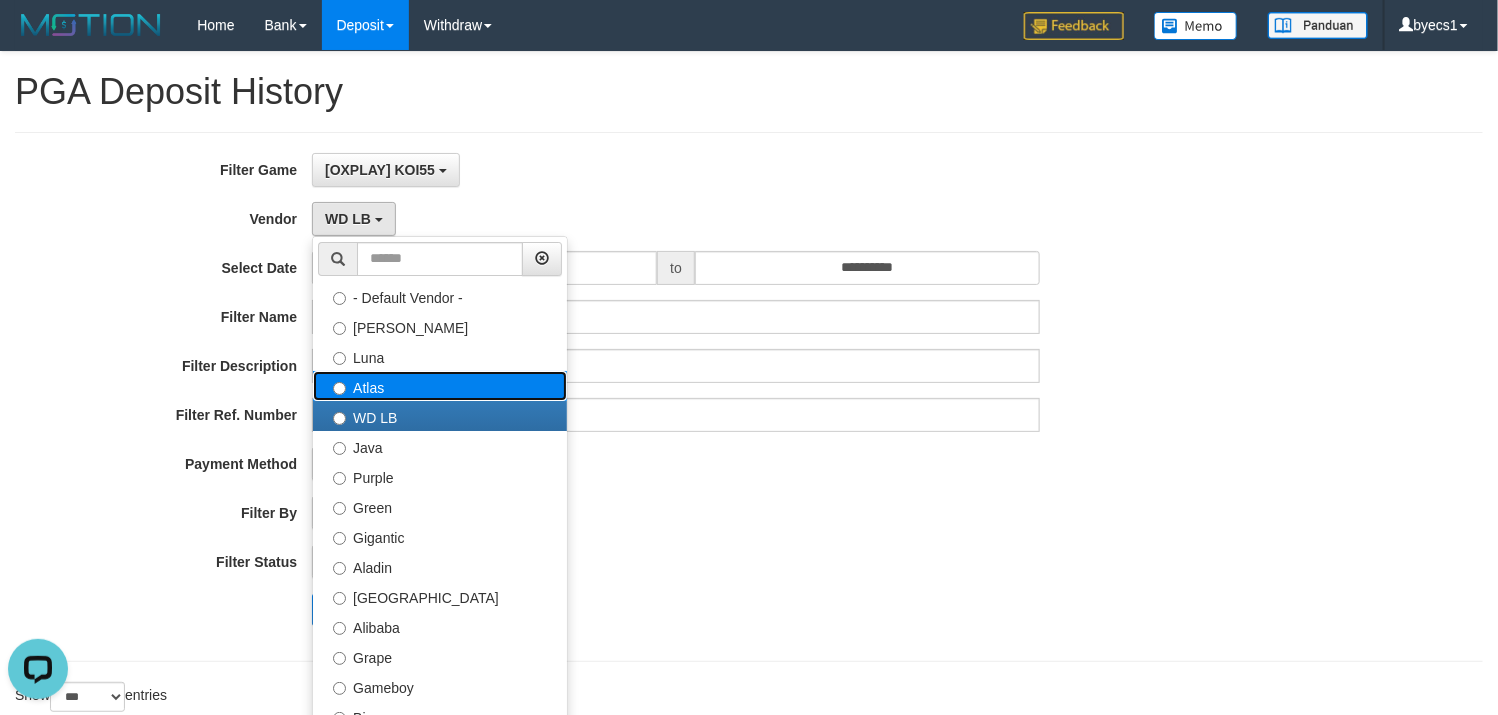 click on "Atlas" at bounding box center [440, 386] 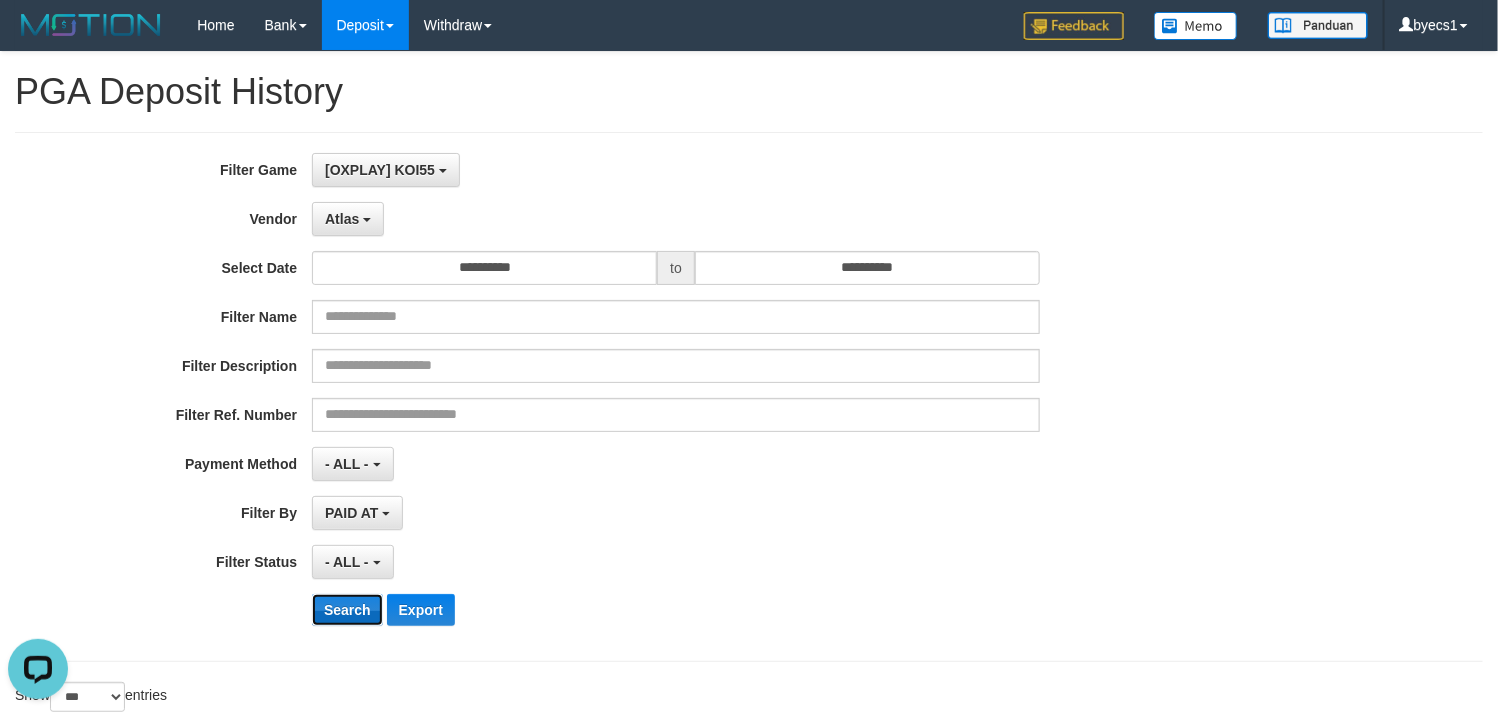 click on "Search" at bounding box center [347, 610] 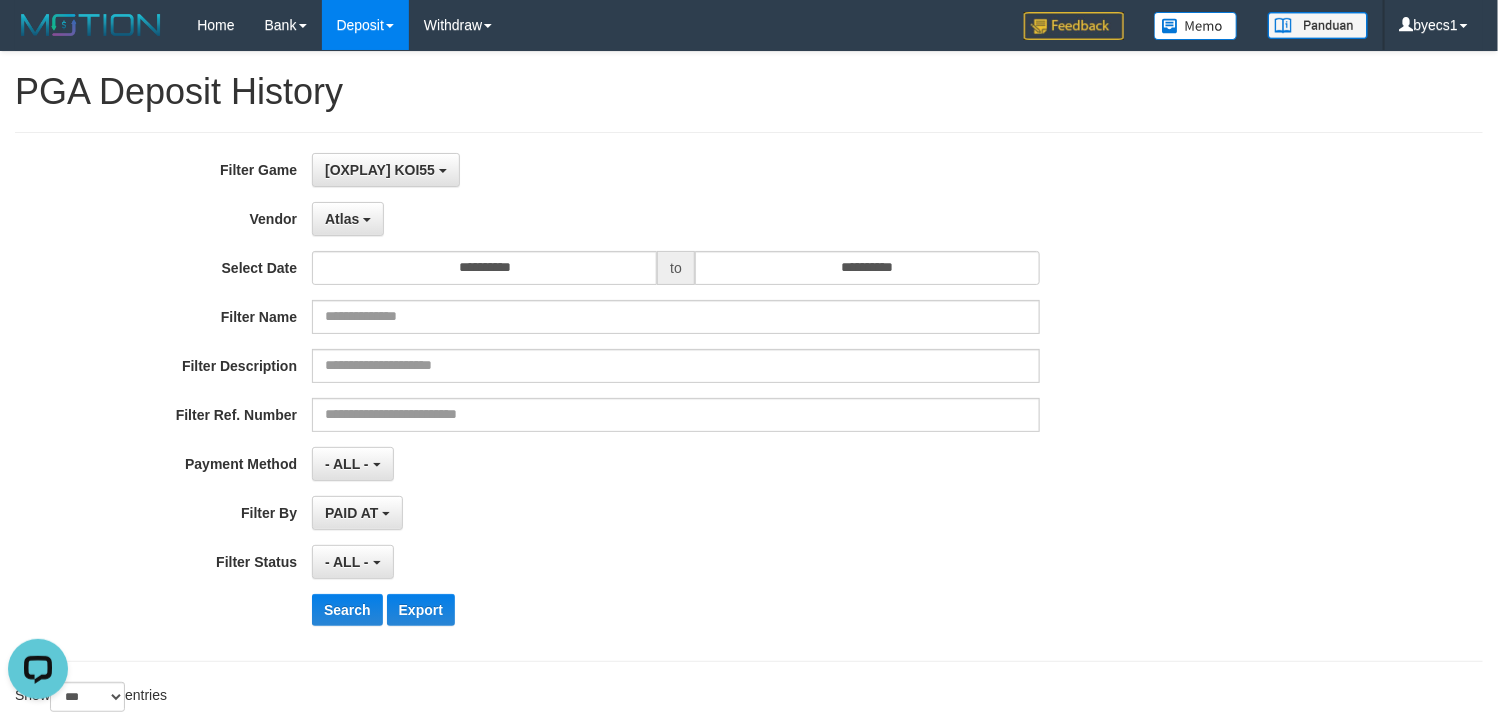 click on "Filter Ref. Number" at bounding box center [624, 415] 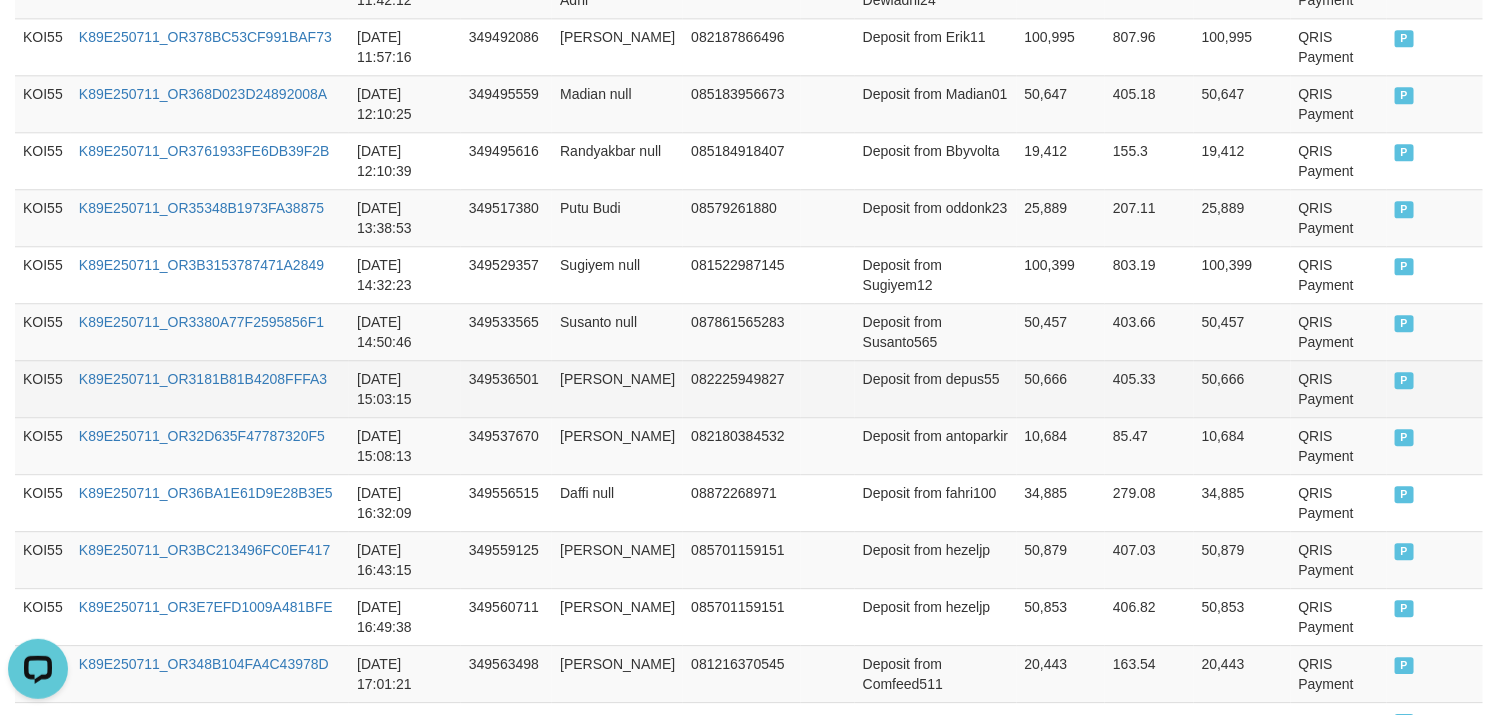 scroll, scrollTop: 2529, scrollLeft: 0, axis: vertical 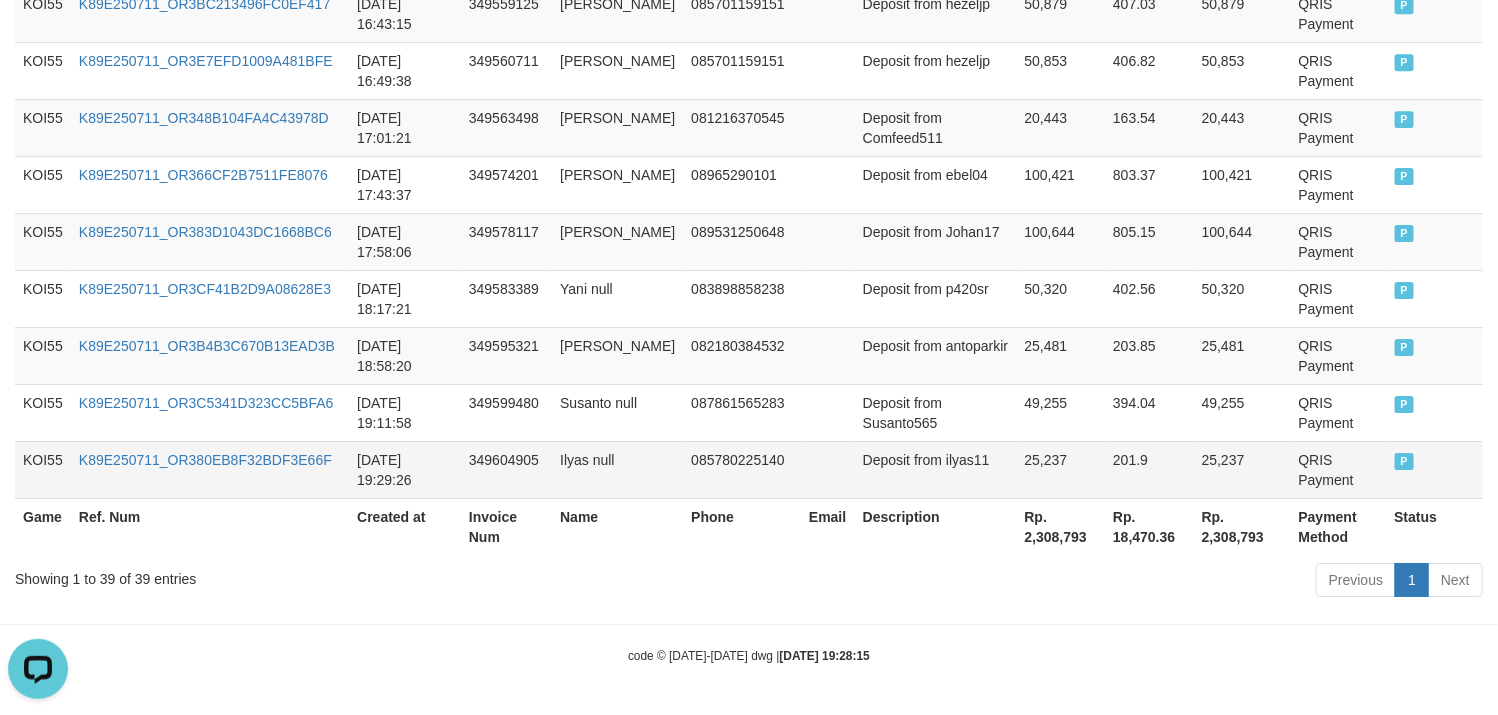 click on "Deposit from ilyas11" at bounding box center [936, 469] 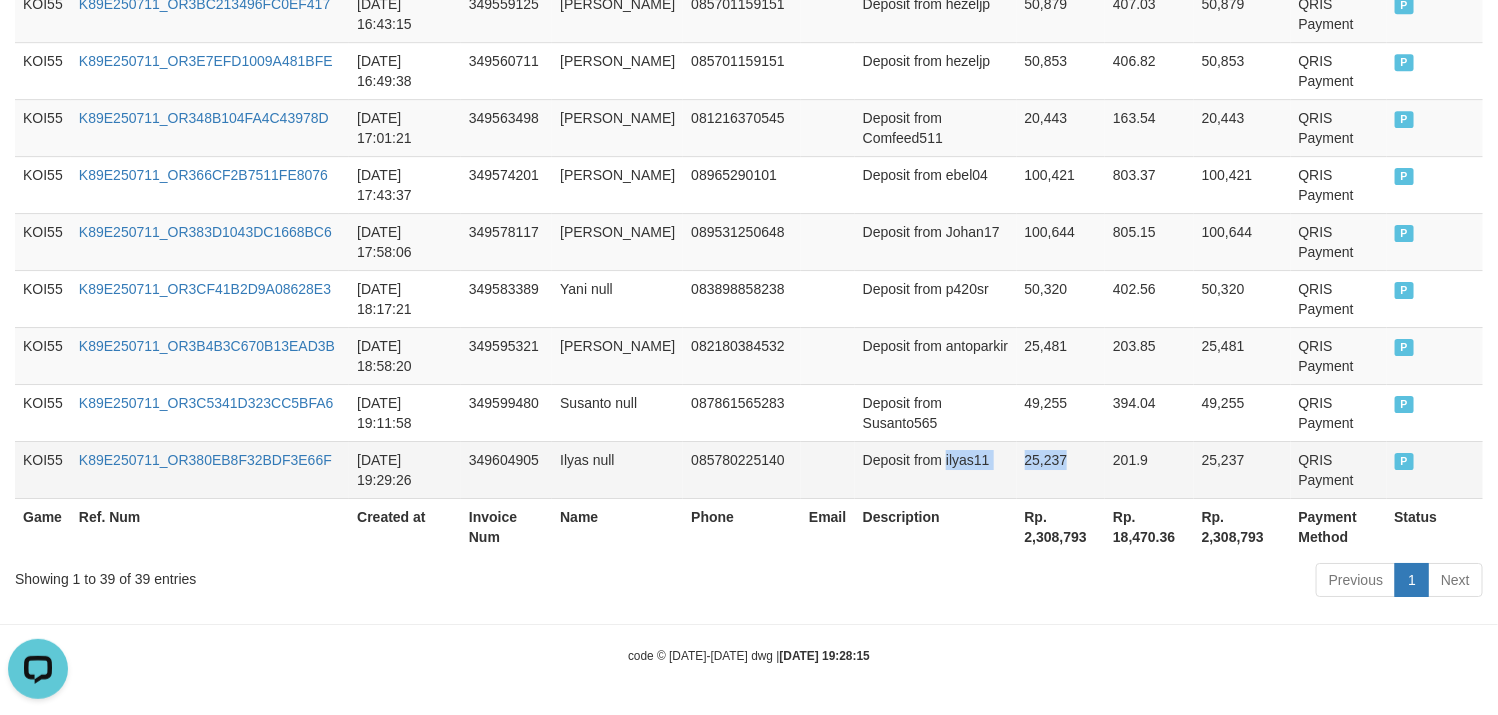 drag, startPoint x: 870, startPoint y: 492, endPoint x: 990, endPoint y: 465, distance: 123 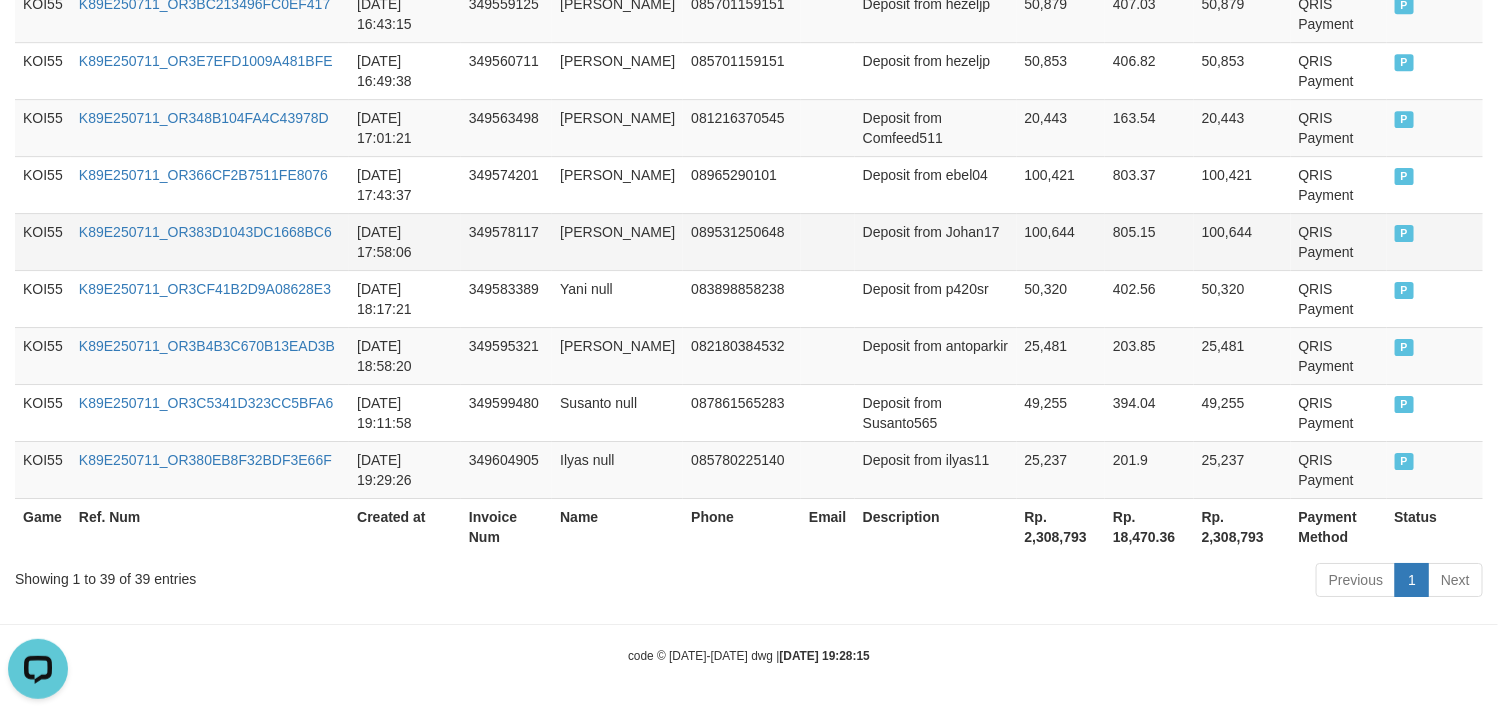 click on "Johannes null" at bounding box center (617, 241) 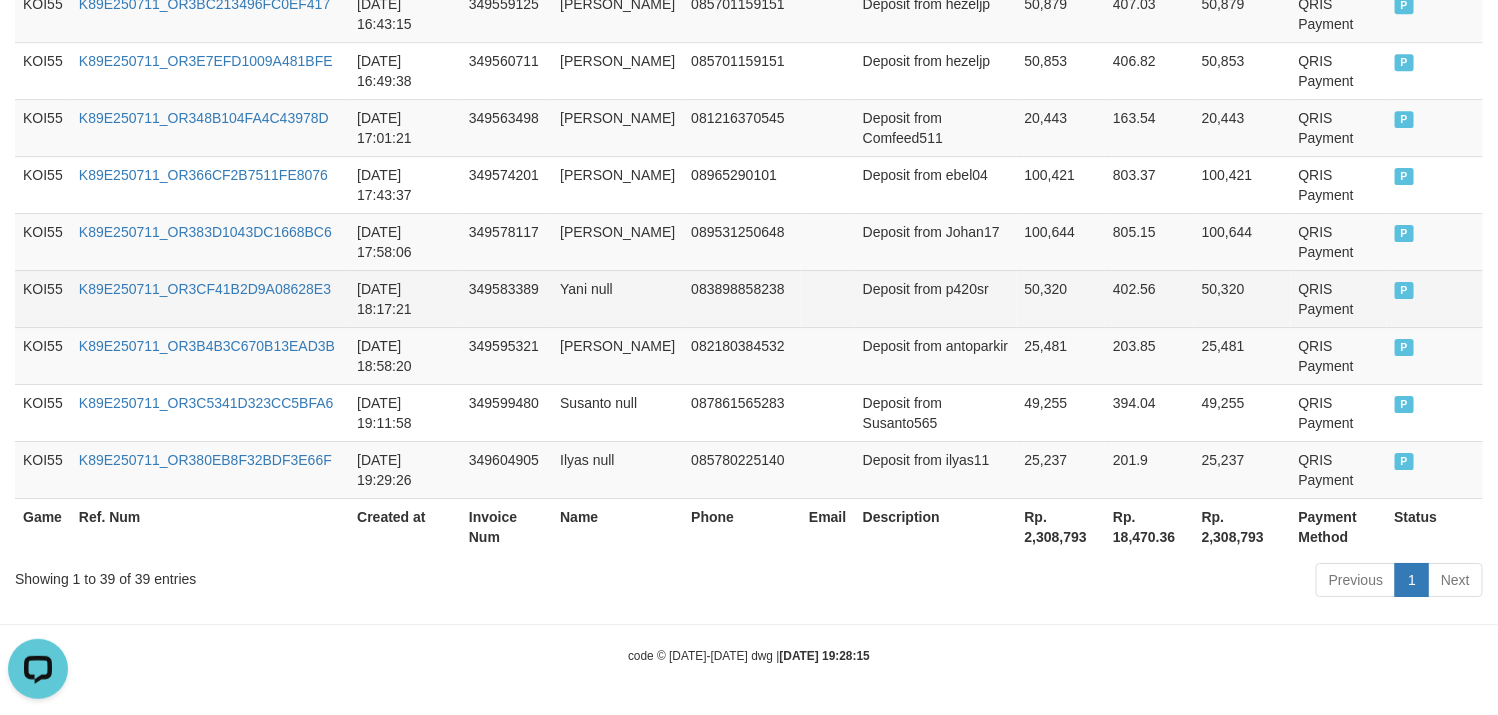 click on "Deposit from p420sr" at bounding box center (936, 298) 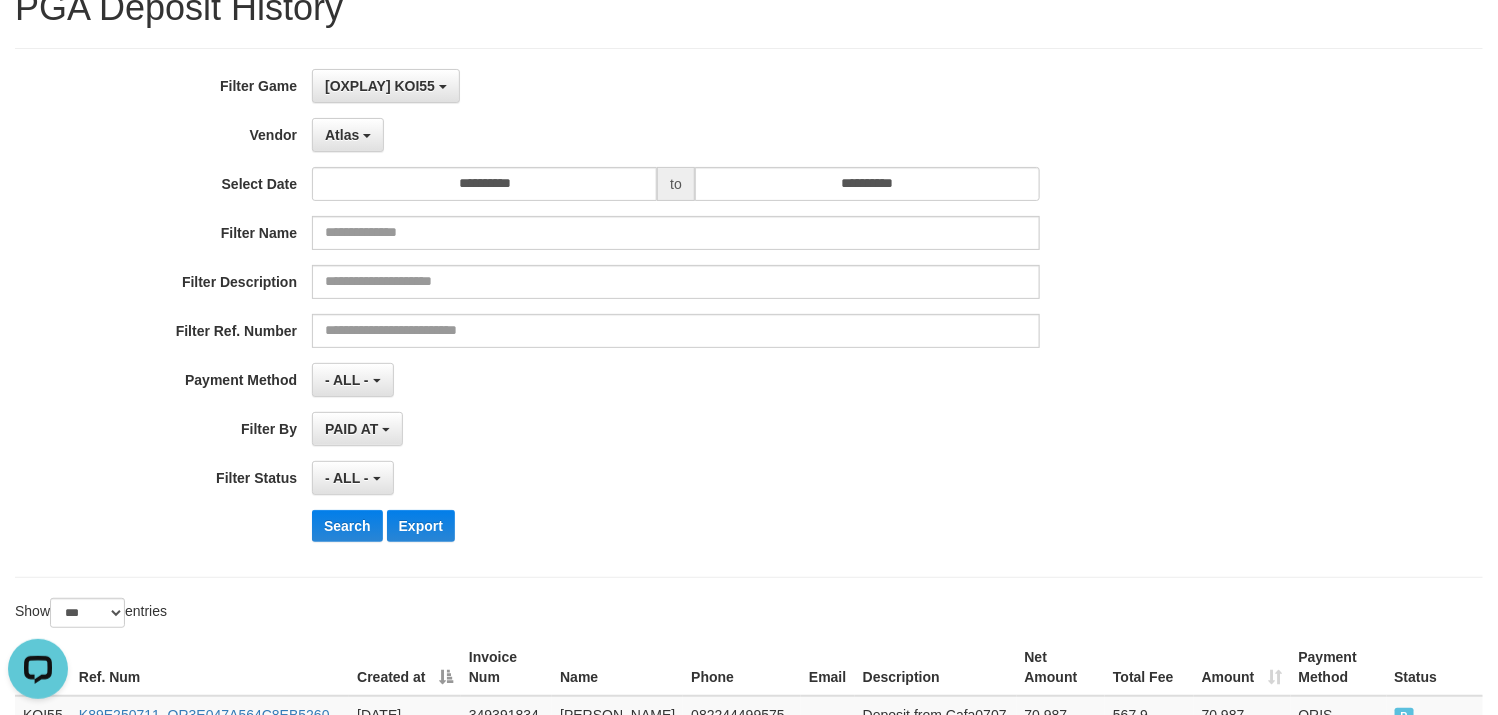 scroll, scrollTop: 0, scrollLeft: 0, axis: both 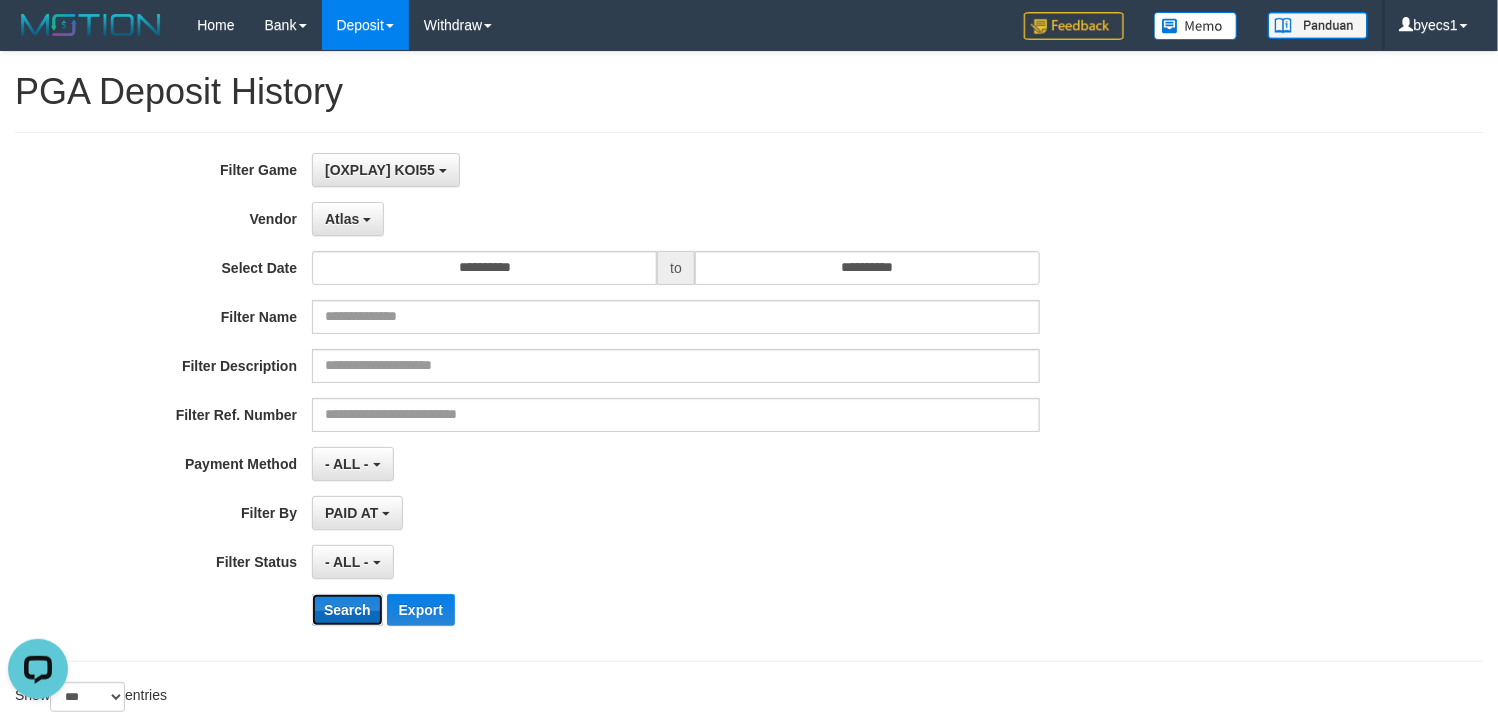 click on "Search" at bounding box center [347, 610] 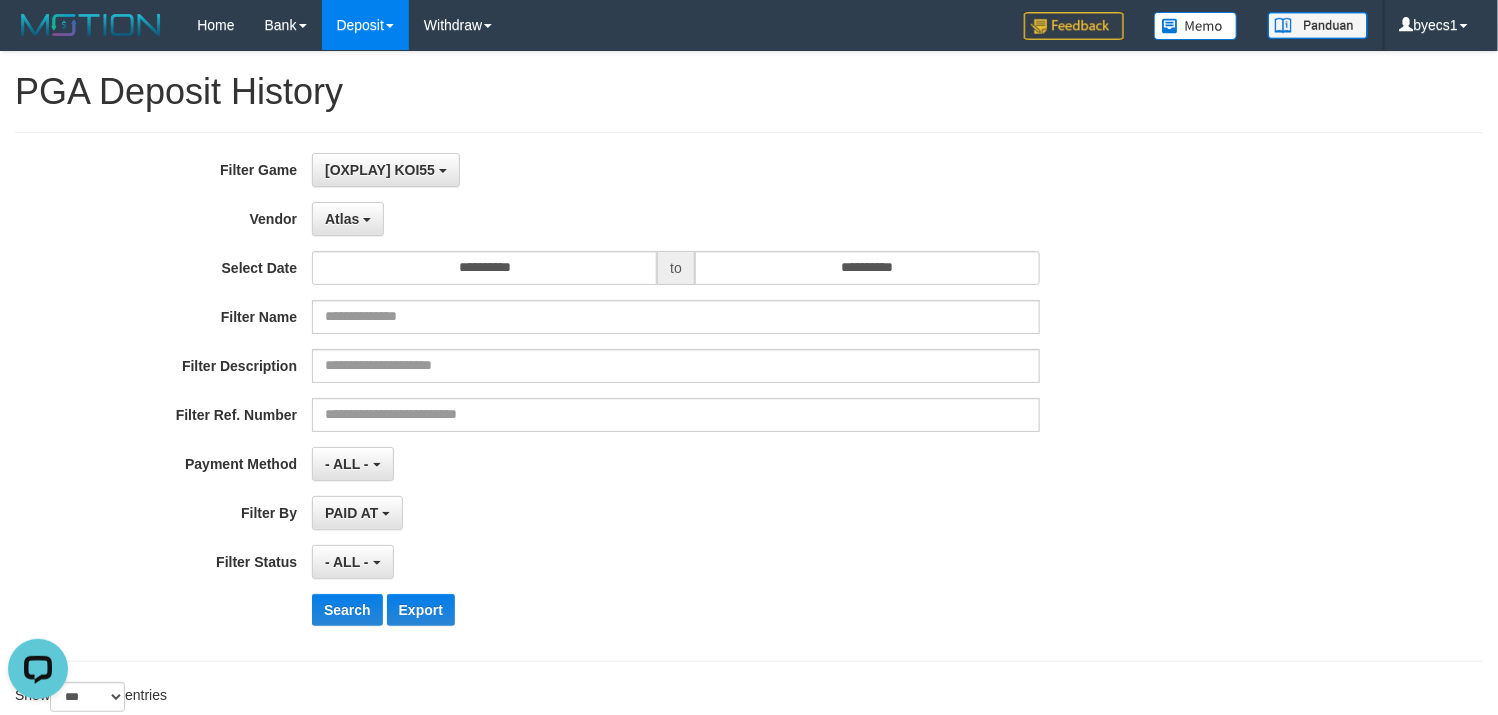 scroll, scrollTop: 2586, scrollLeft: 0, axis: vertical 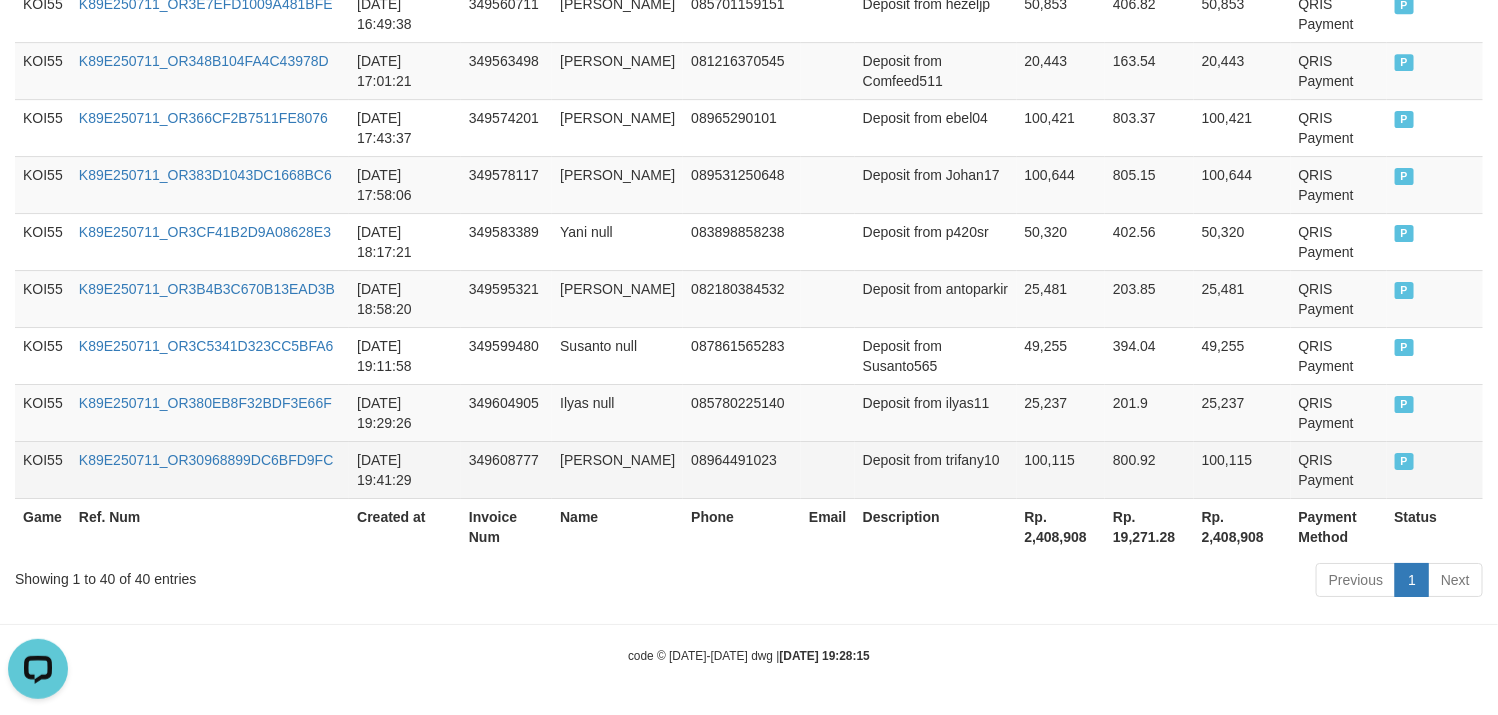 click on "Deposit from trifany10" at bounding box center (936, 469) 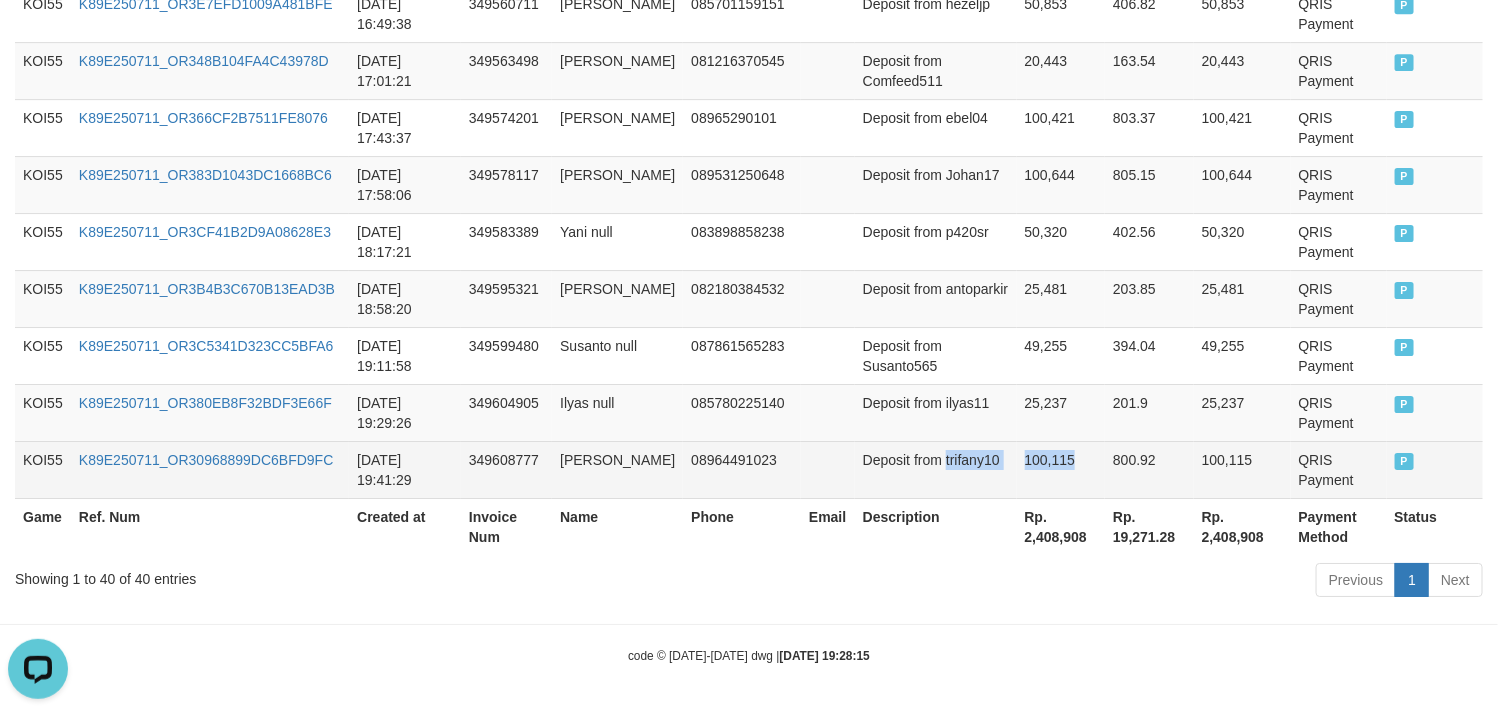 drag, startPoint x: 865, startPoint y: 483, endPoint x: 988, endPoint y: 465, distance: 124.3101 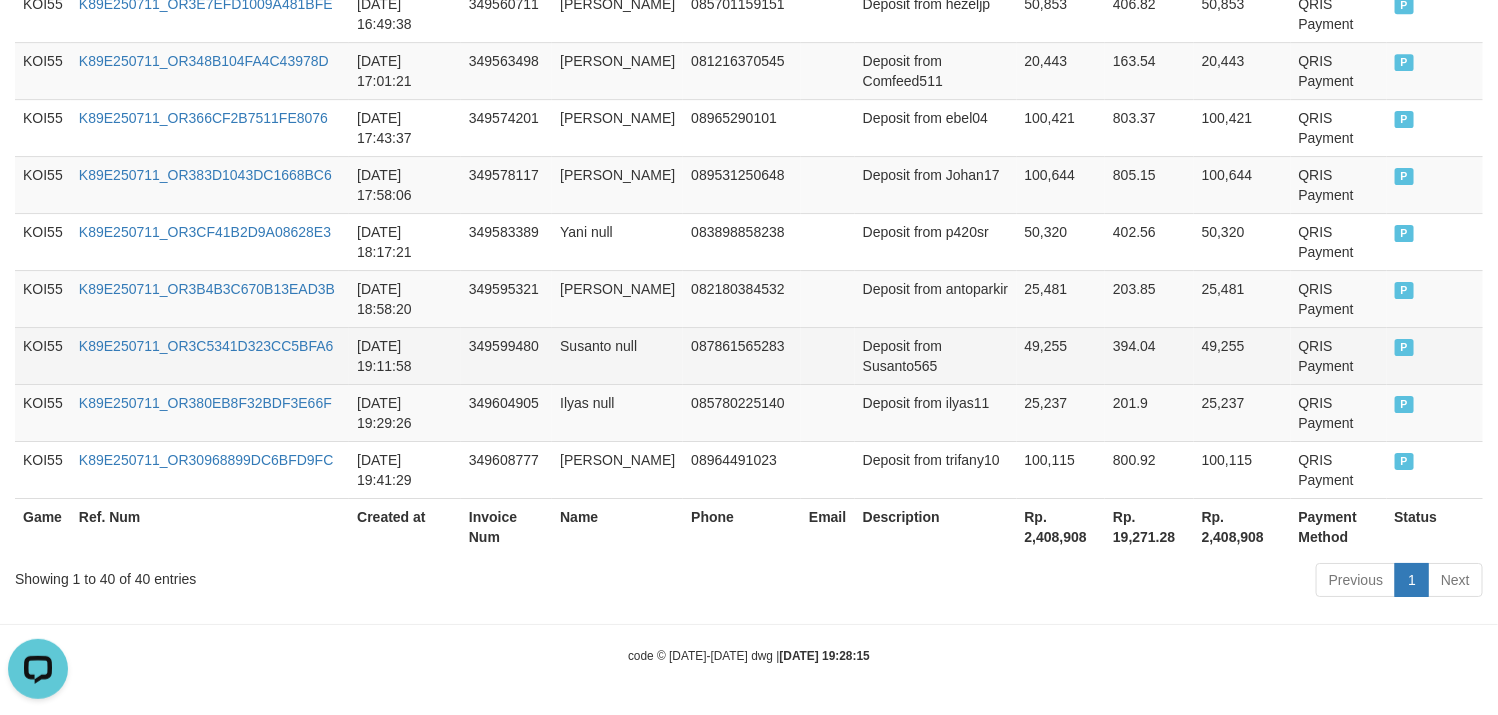 click on "Deposit from Susanto565" at bounding box center (936, 355) 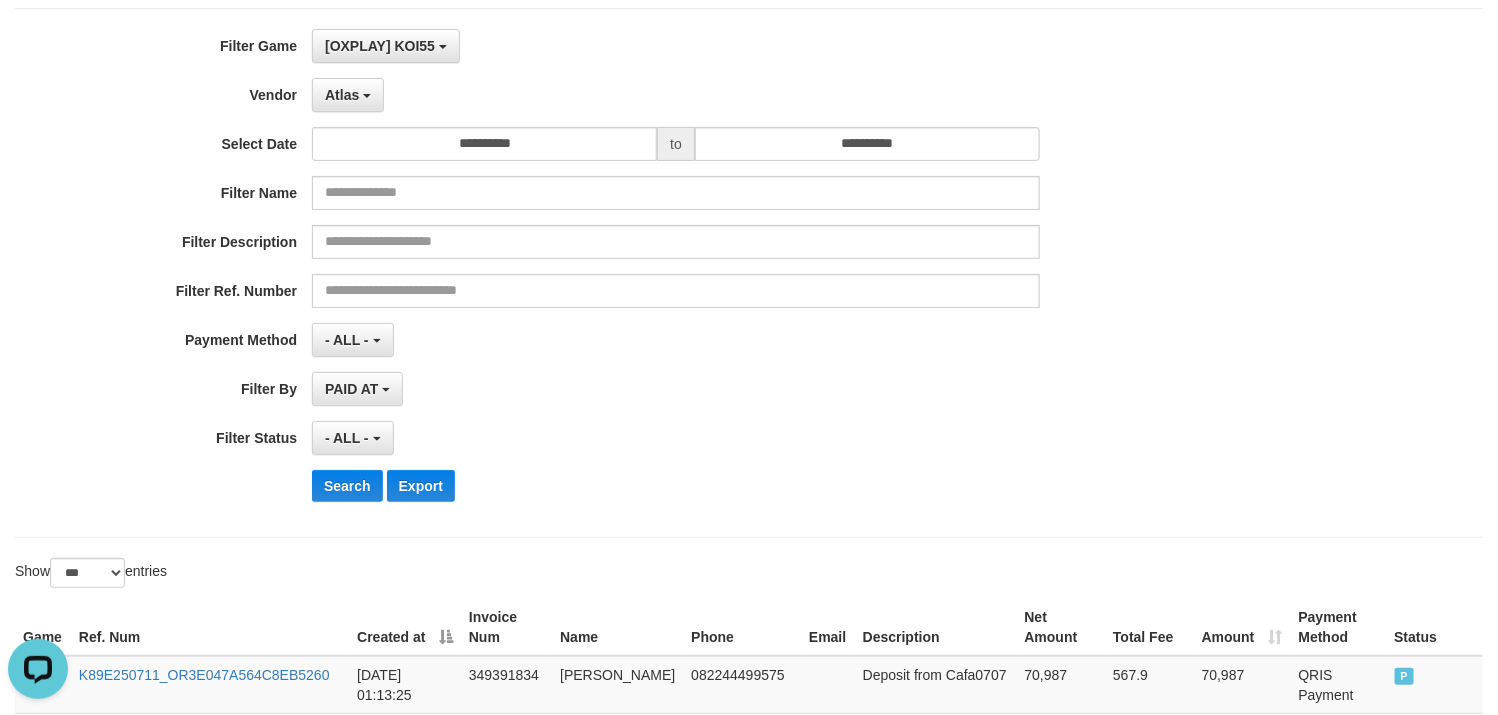 scroll, scrollTop: 0, scrollLeft: 0, axis: both 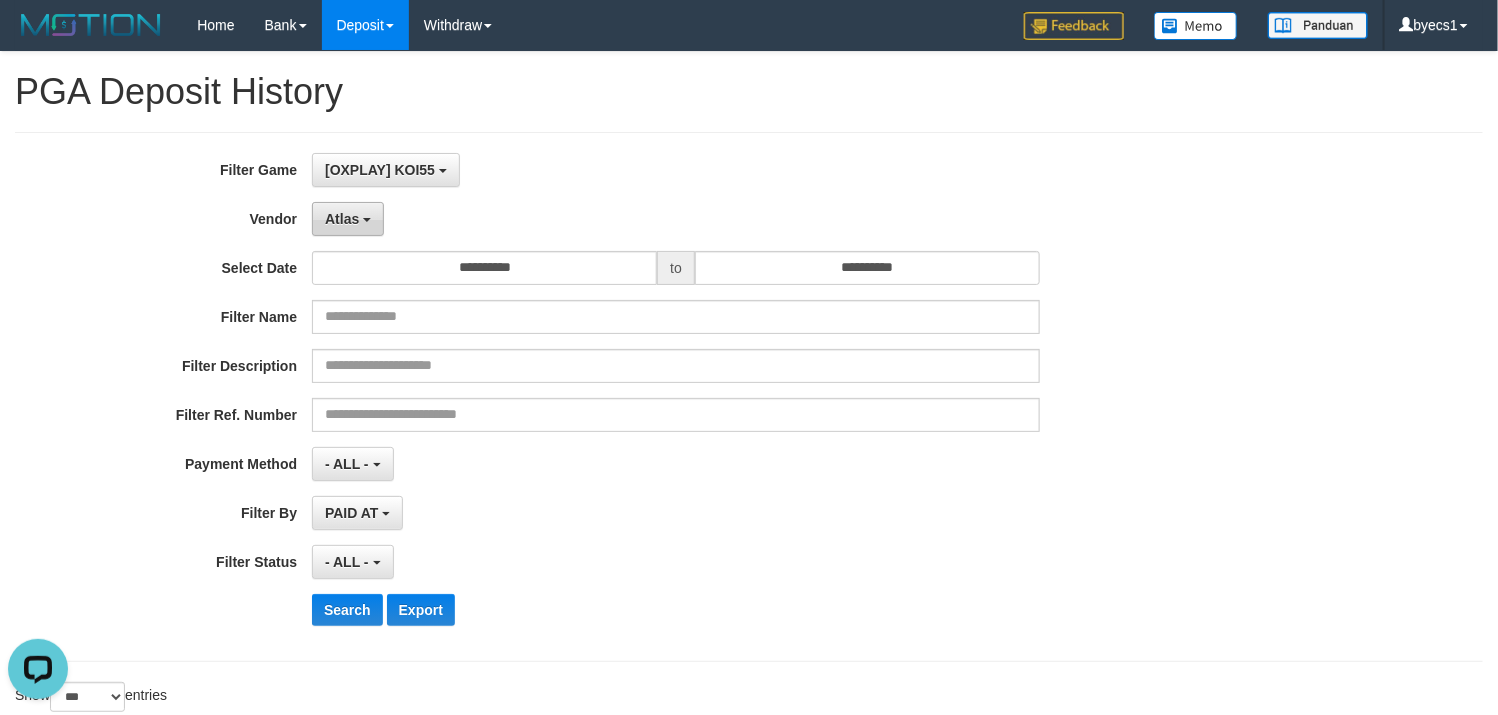 click on "Atlas" at bounding box center (342, 219) 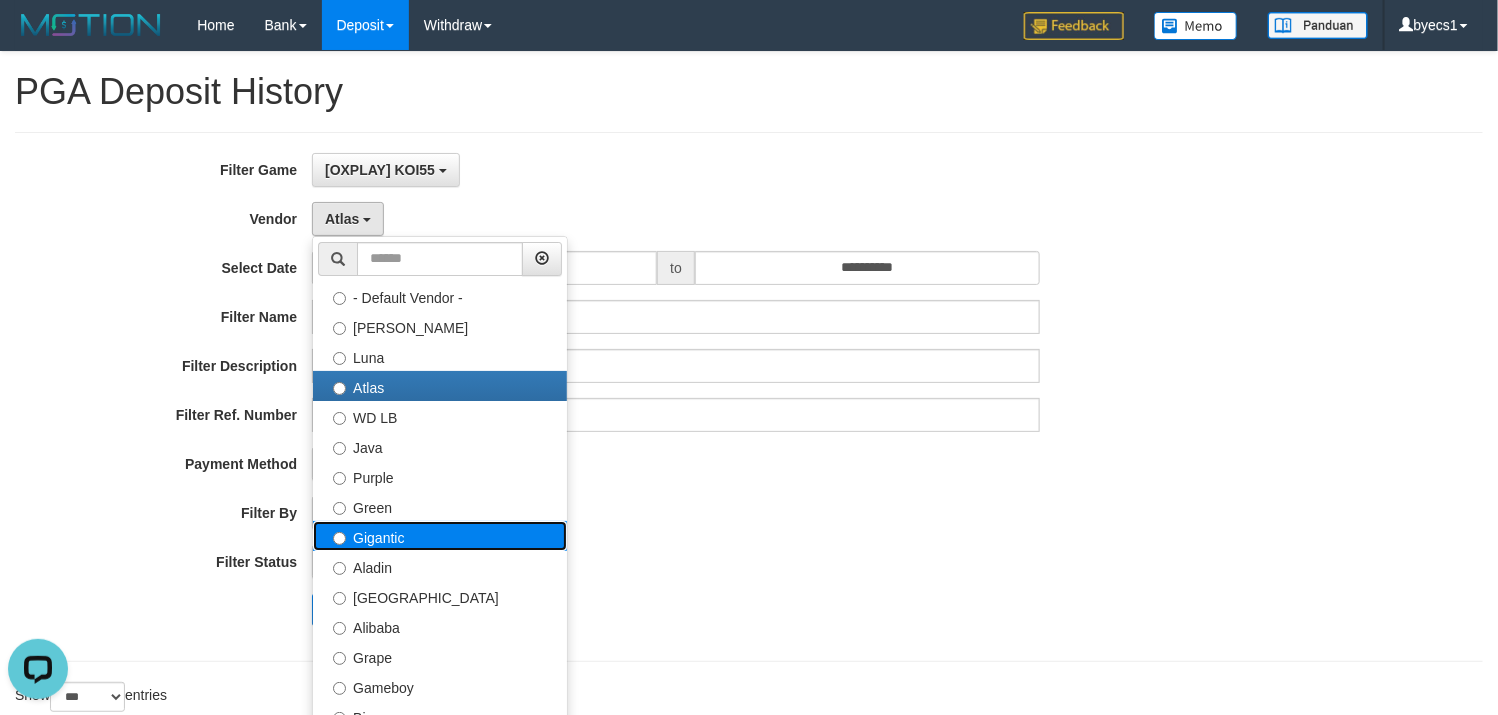 click on "Gigantic" at bounding box center (440, 536) 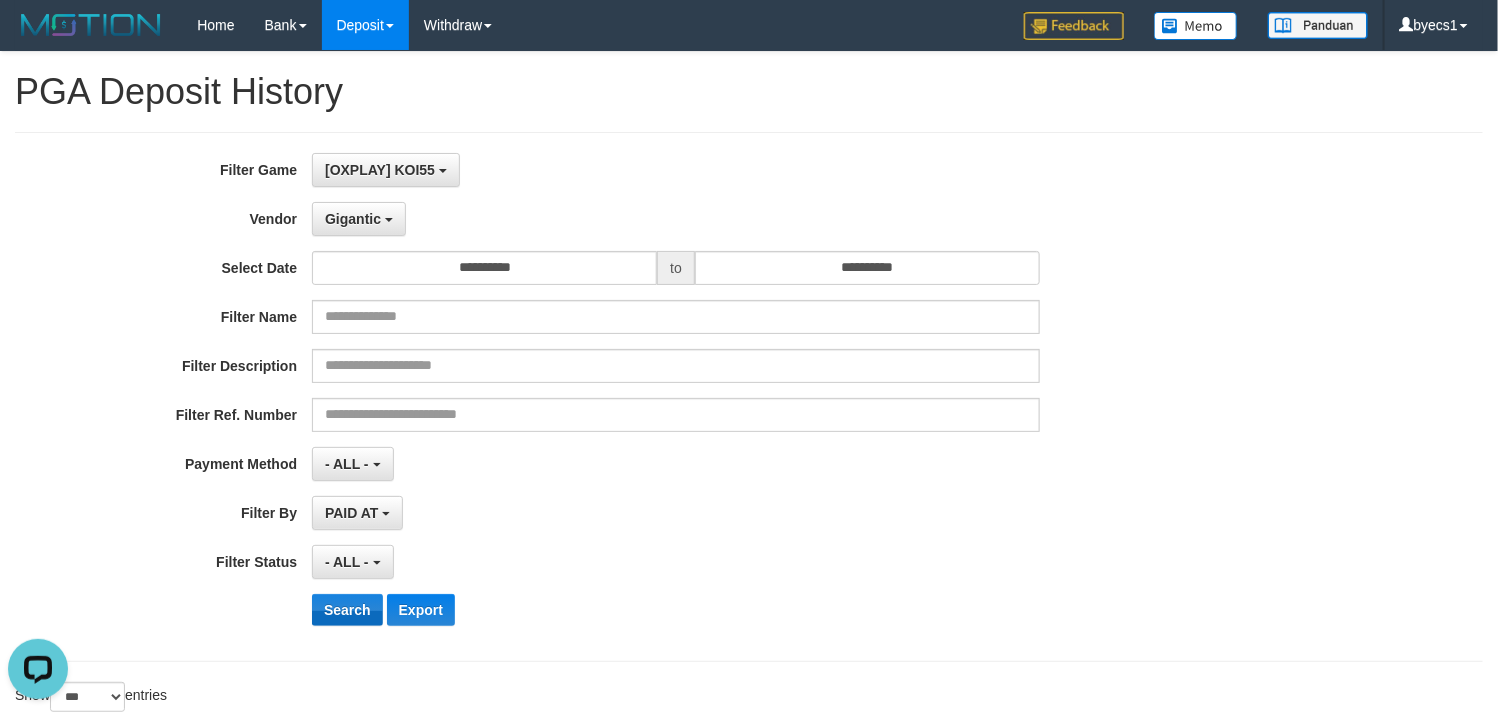 drag, startPoint x: 309, startPoint y: 625, endPoint x: 334, endPoint y: 618, distance: 25.96151 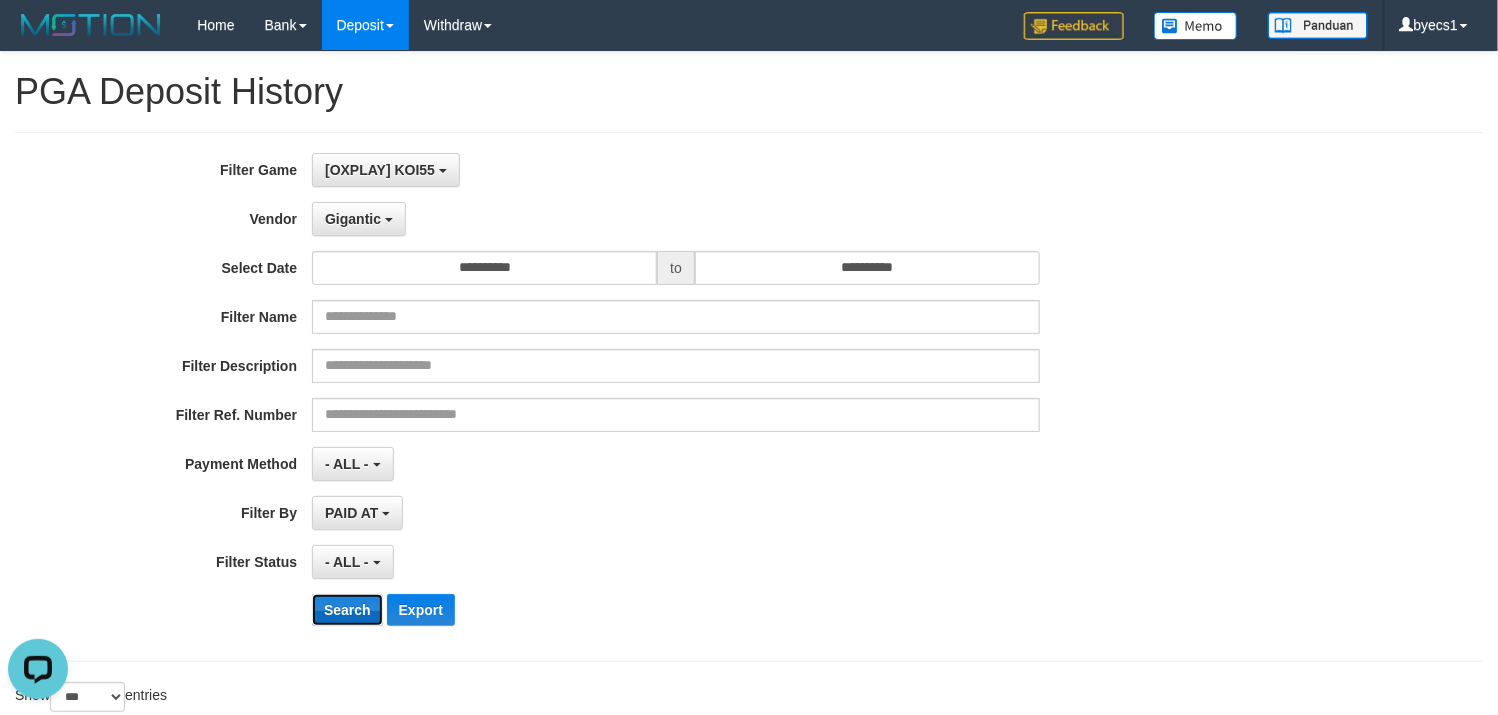 click on "Search" at bounding box center (347, 610) 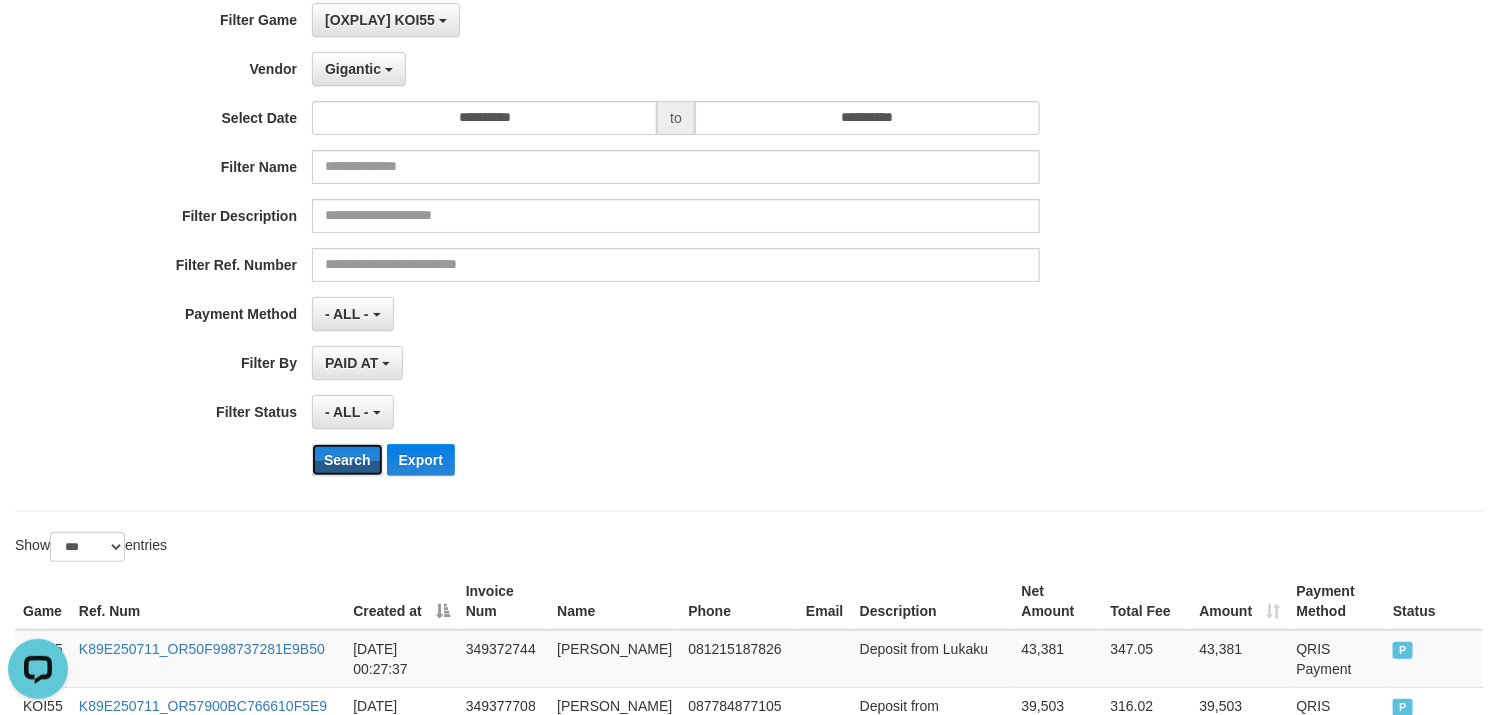 scroll, scrollTop: 300, scrollLeft: 0, axis: vertical 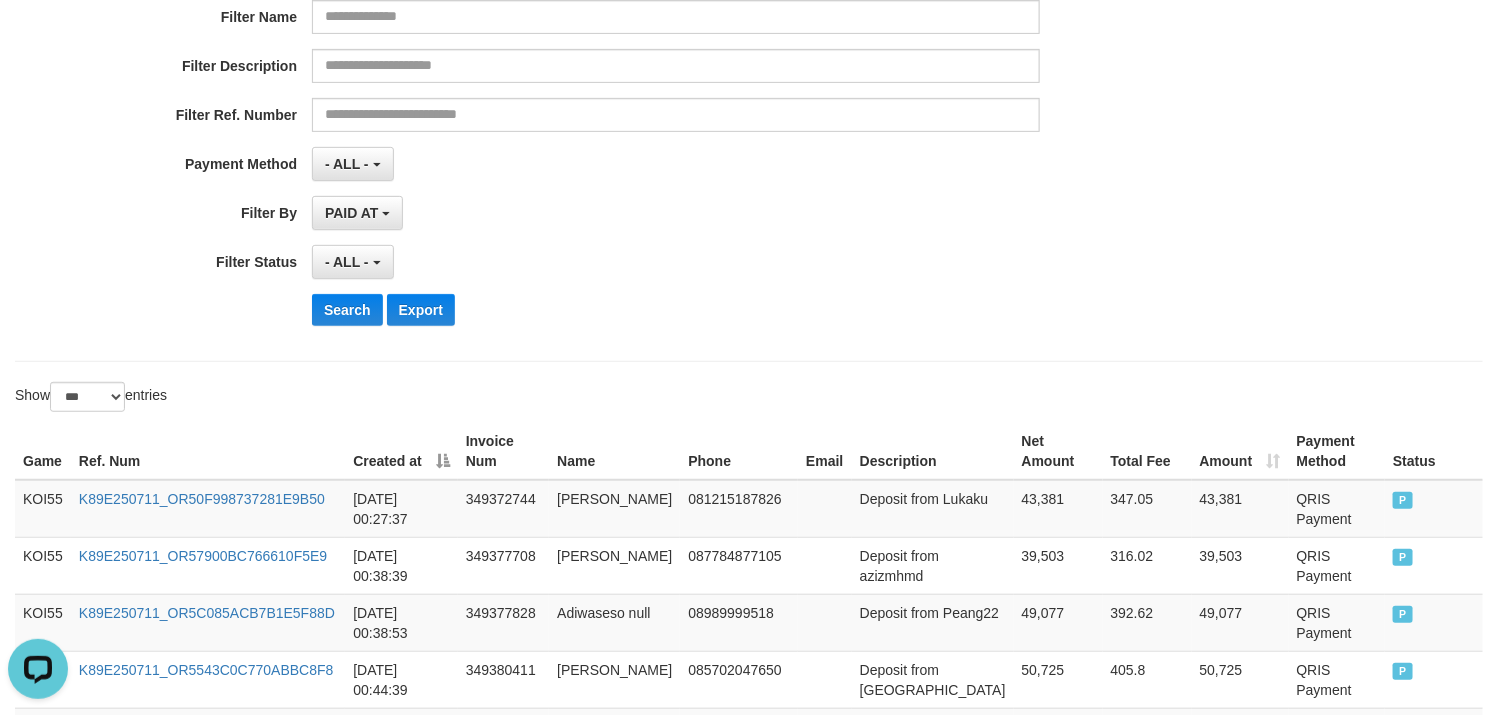 click on "Search
Export" at bounding box center [780, 310] 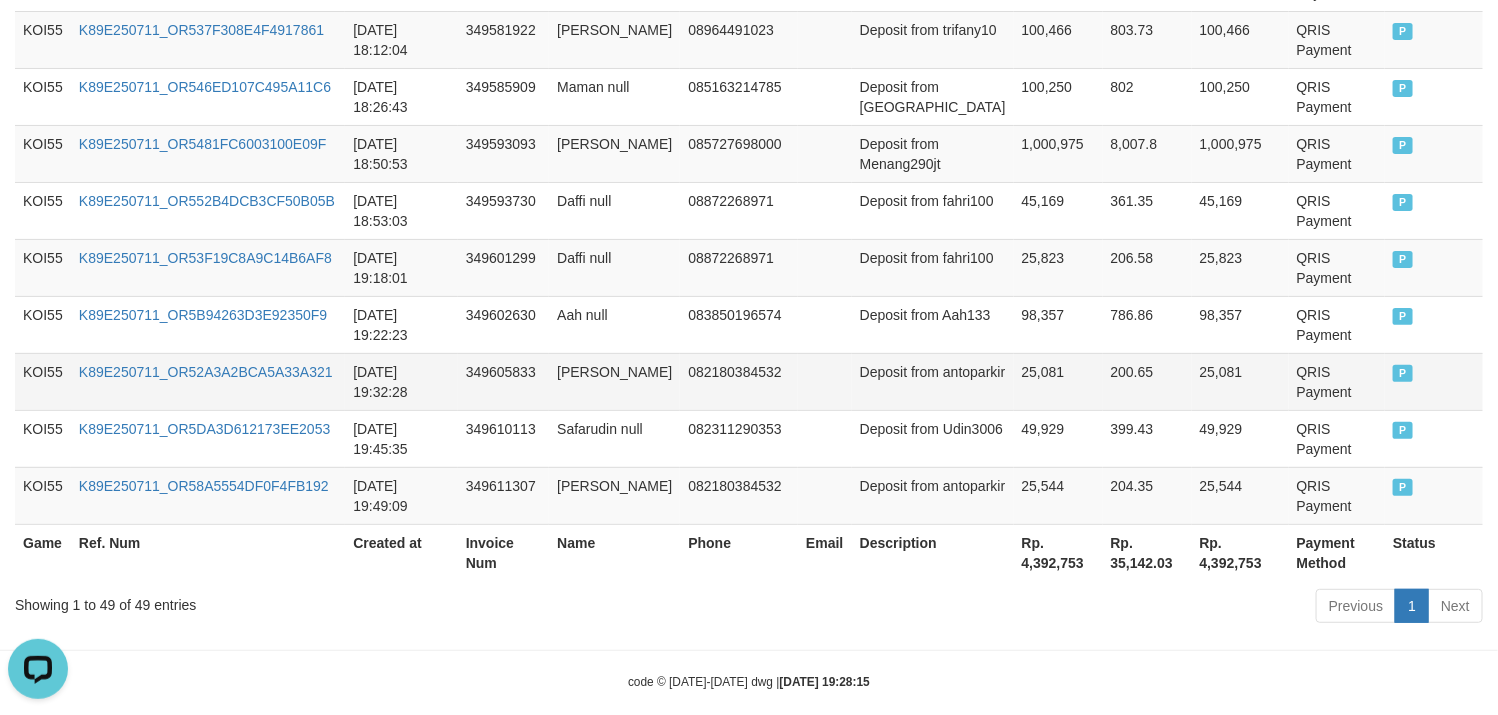 click on "Deposit from antoparkir" at bounding box center [933, 381] 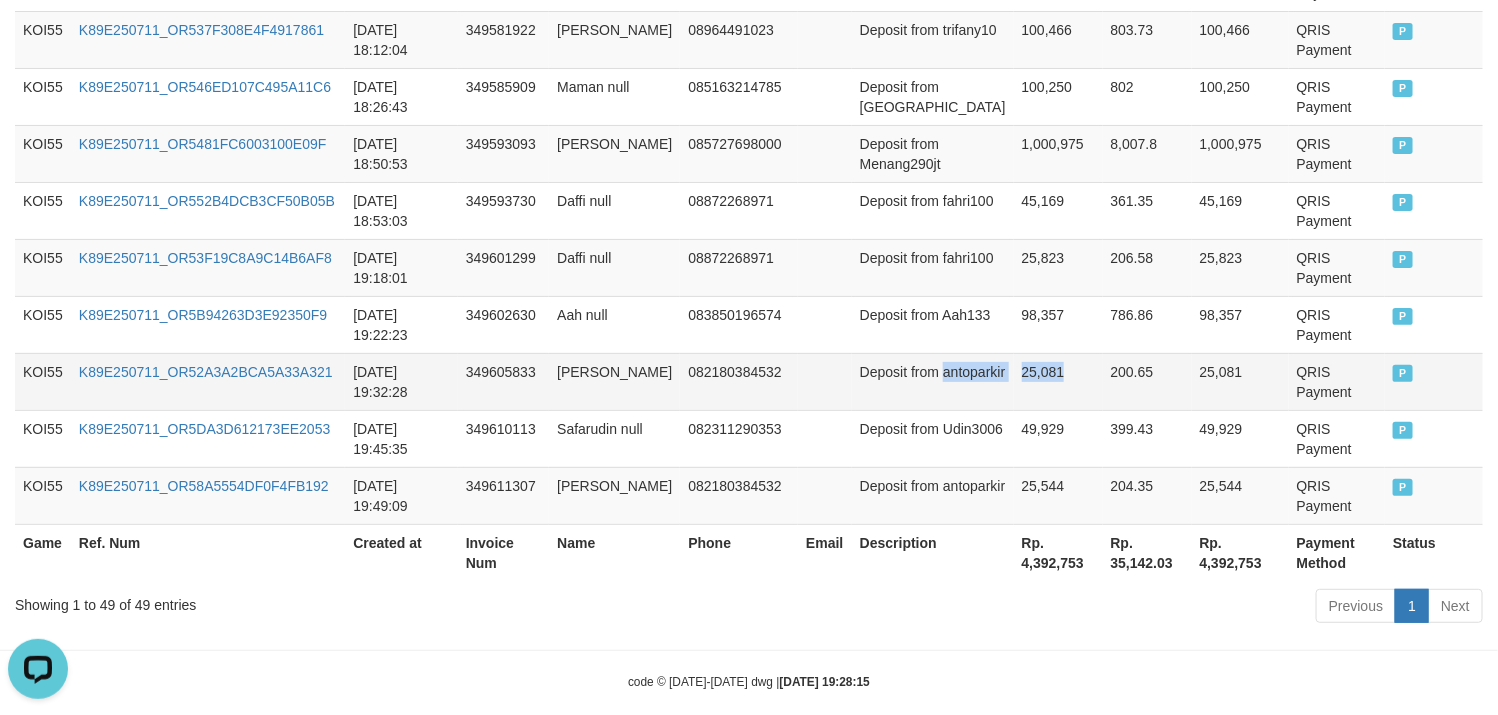 drag, startPoint x: 865, startPoint y: 429, endPoint x: 981, endPoint y: 418, distance: 116.520386 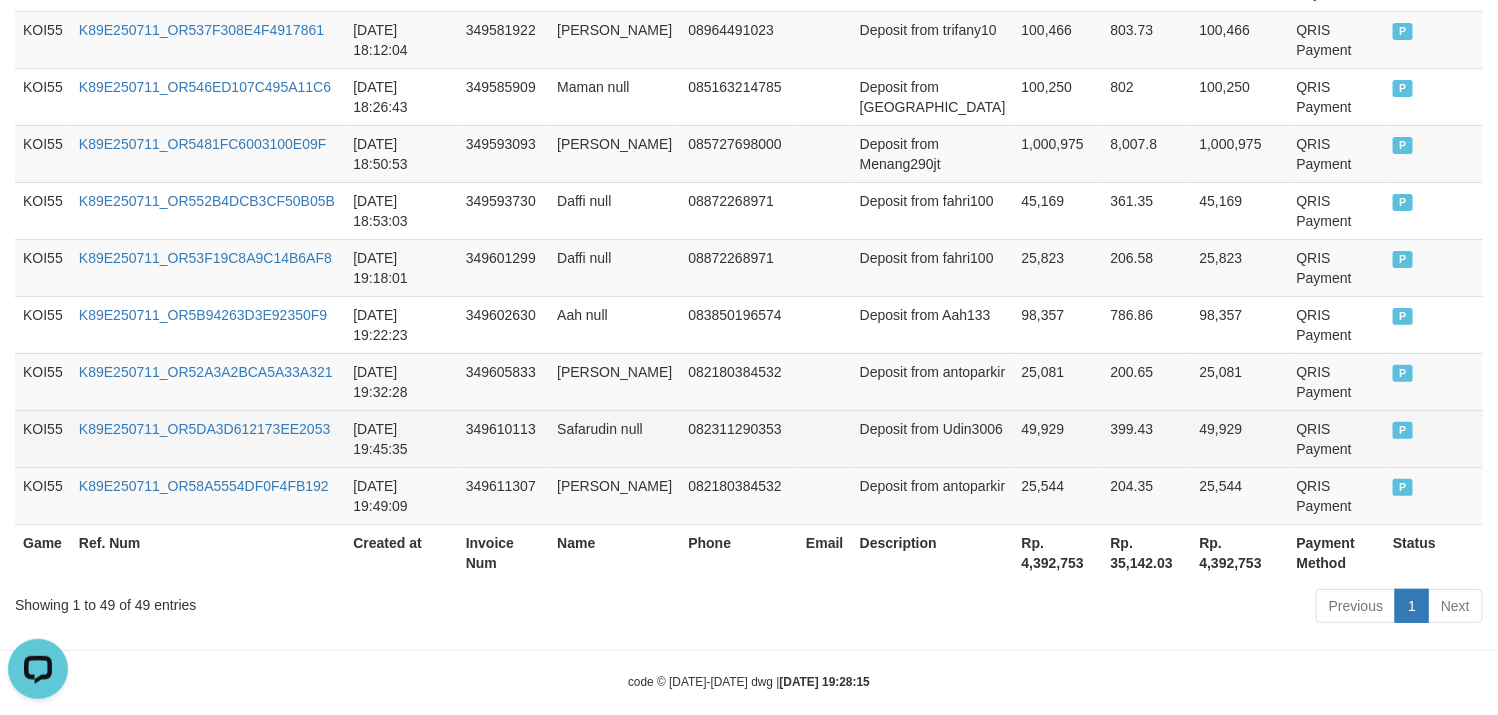 click on "Deposit from Udin3006" at bounding box center [933, 438] 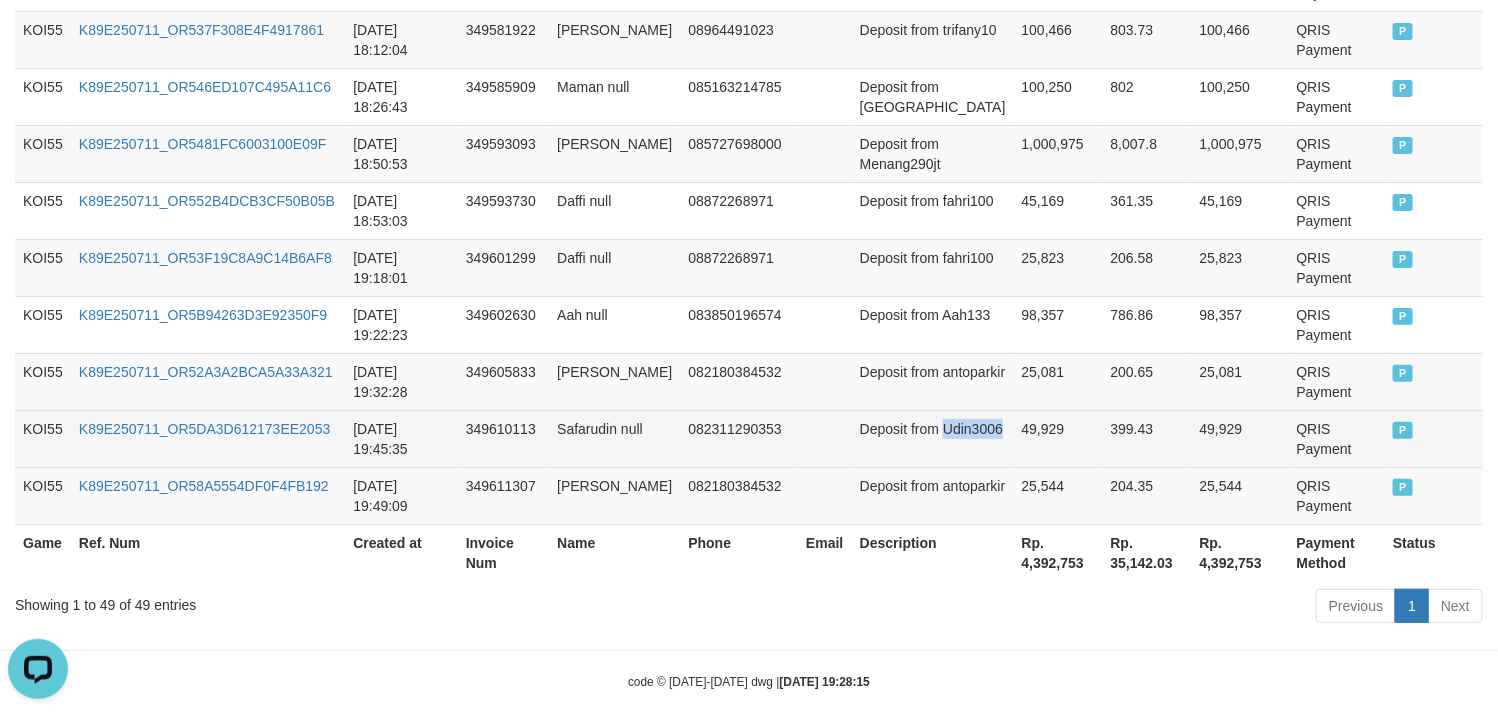 drag, startPoint x: 864, startPoint y: 487, endPoint x: 966, endPoint y: 468, distance: 103.75452 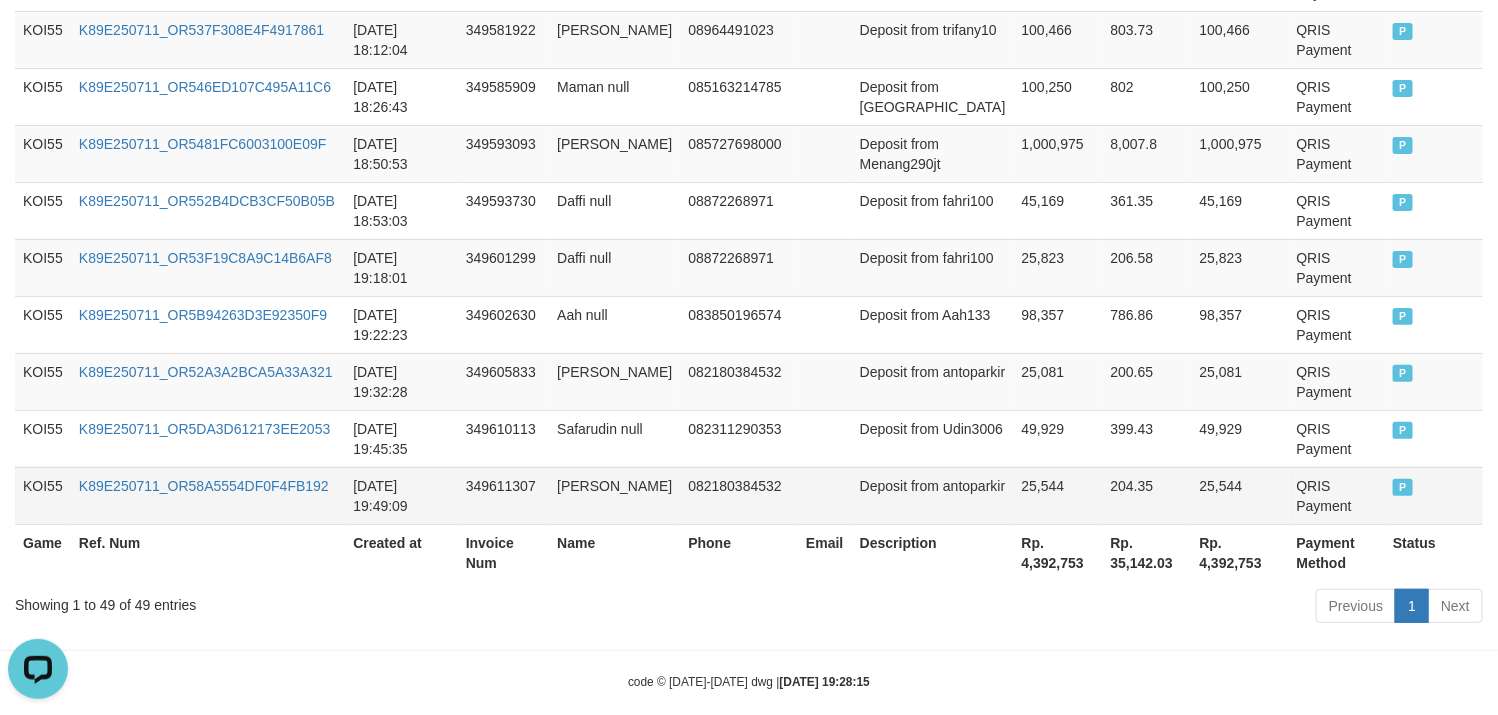 click on "Deposit from antoparkir" at bounding box center (933, 495) 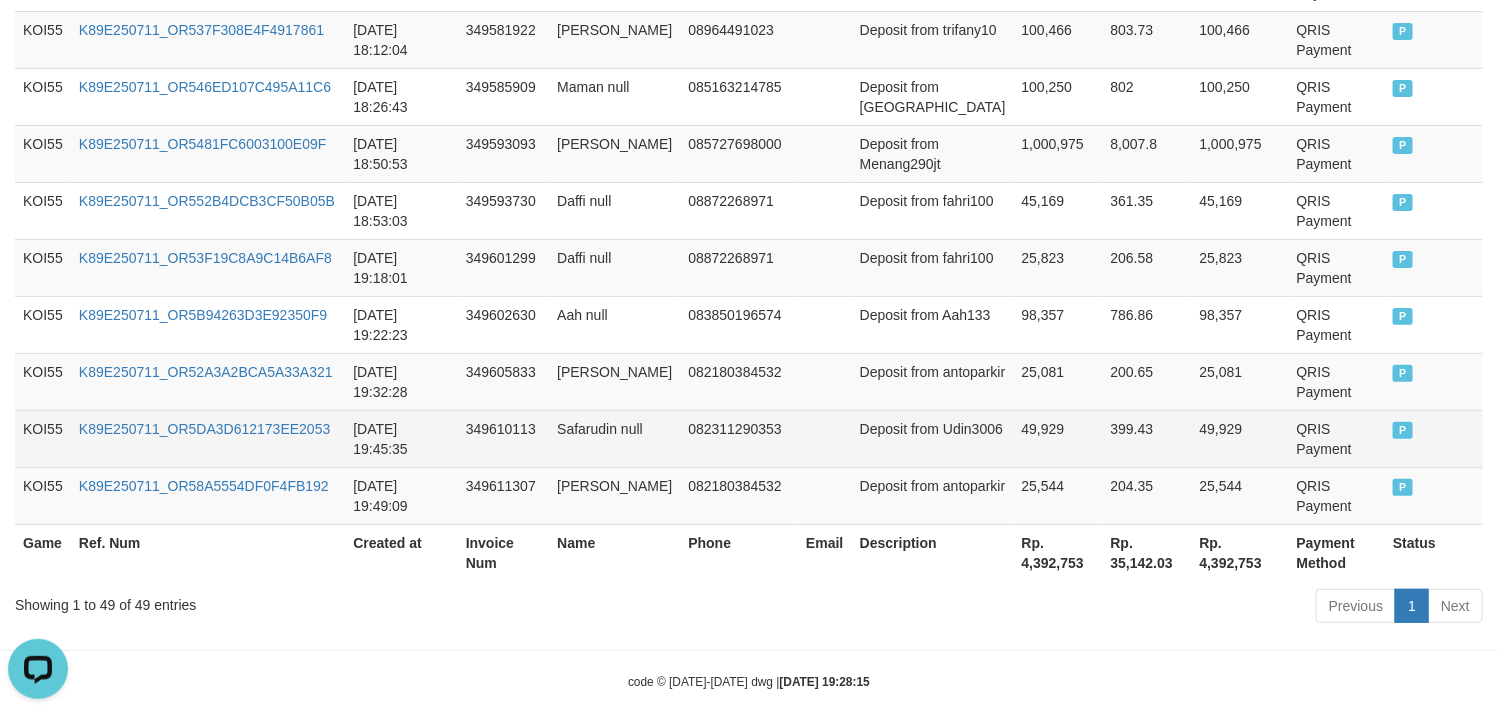 click on "Deposit from Udin3006" at bounding box center (933, 438) 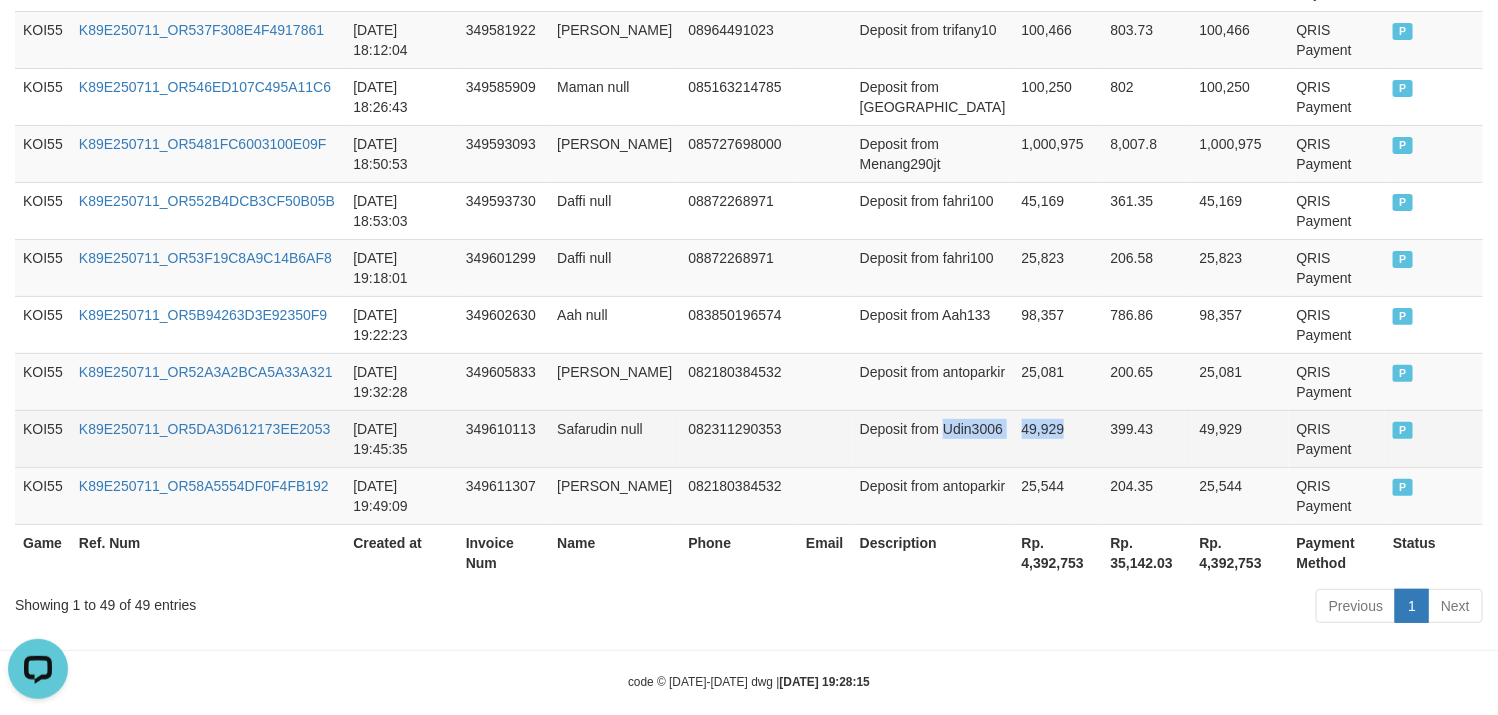 drag, startPoint x: 883, startPoint y: 466, endPoint x: 981, endPoint y: 465, distance: 98.005104 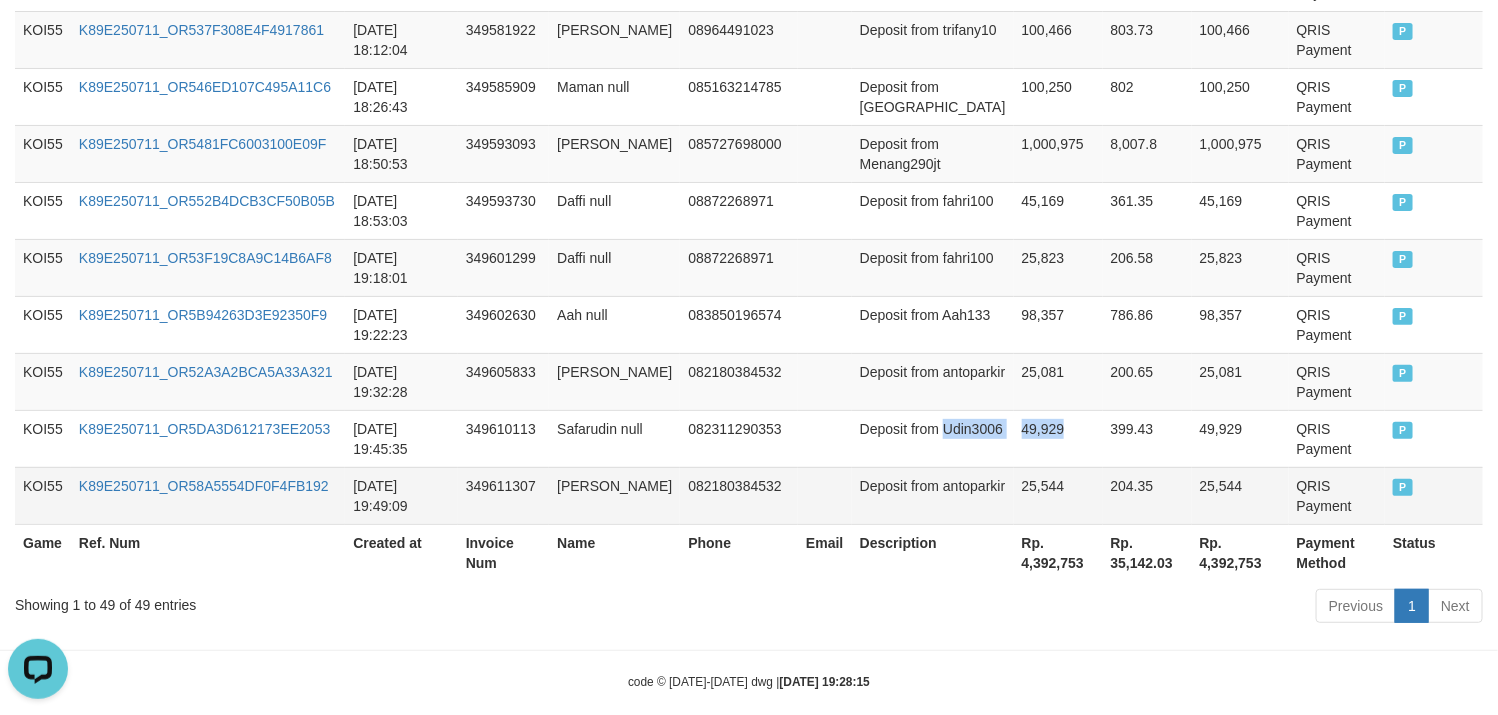 click on "Deposit from antoparkir" at bounding box center [933, 495] 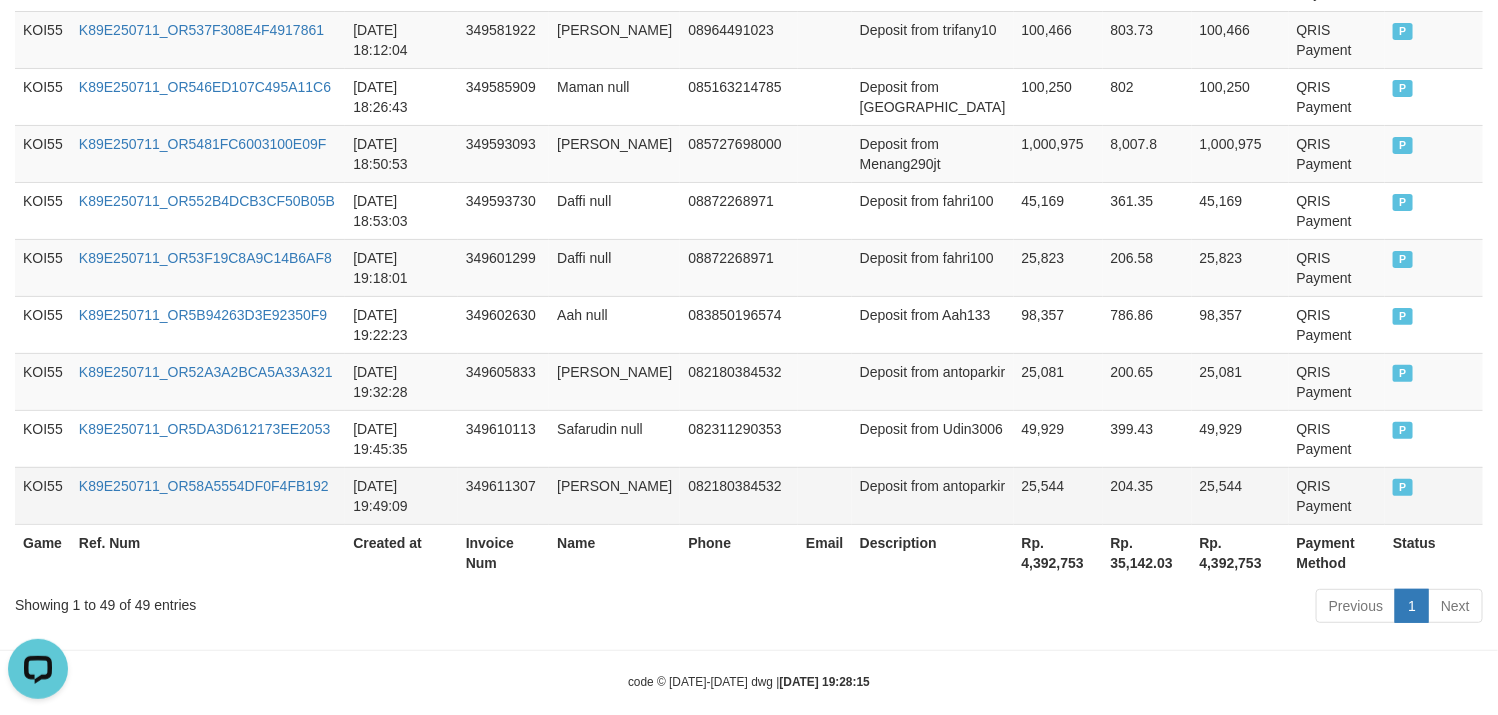 click on "Deposit from antoparkir" at bounding box center [933, 495] 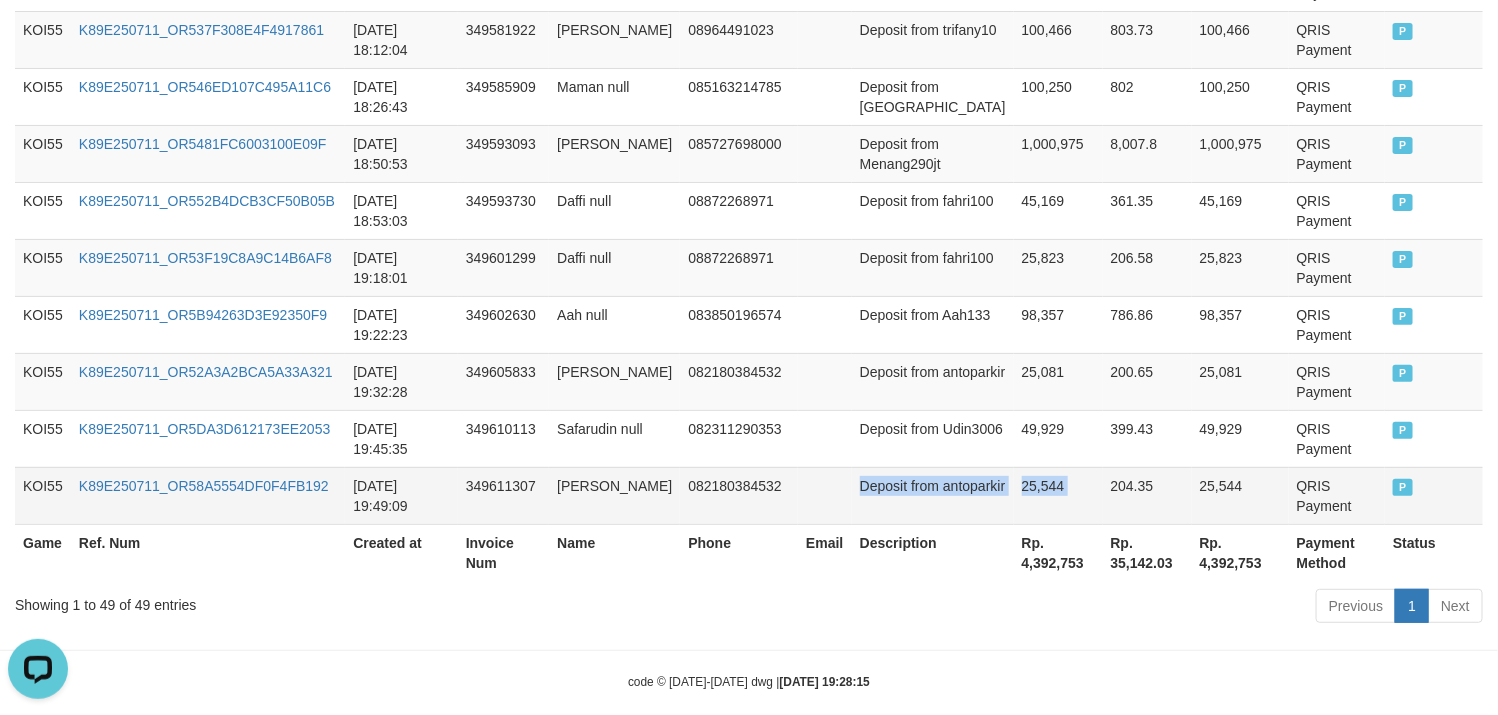 drag, startPoint x: 870, startPoint y: 531, endPoint x: 985, endPoint y: 528, distance: 115.03912 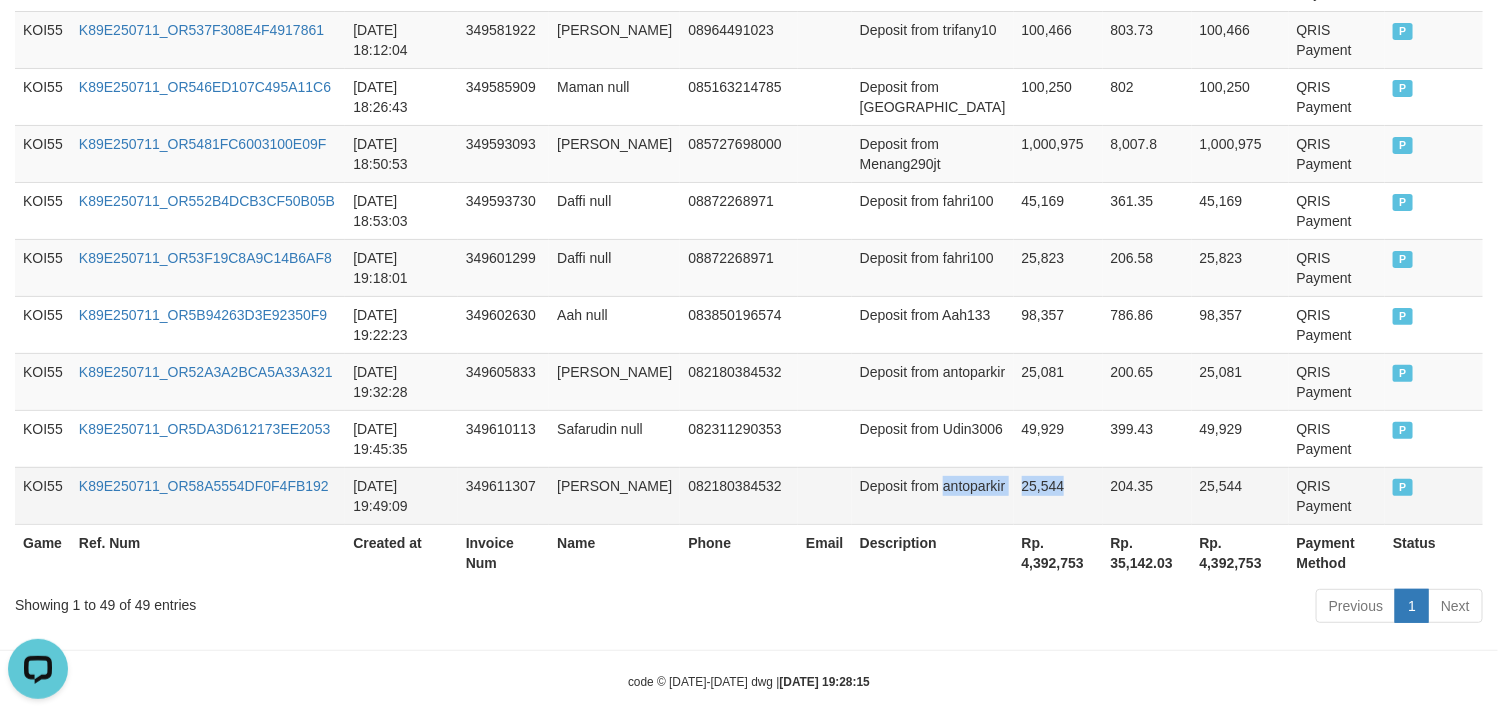 drag, startPoint x: 879, startPoint y: 540, endPoint x: 993, endPoint y: 522, distance: 115.41231 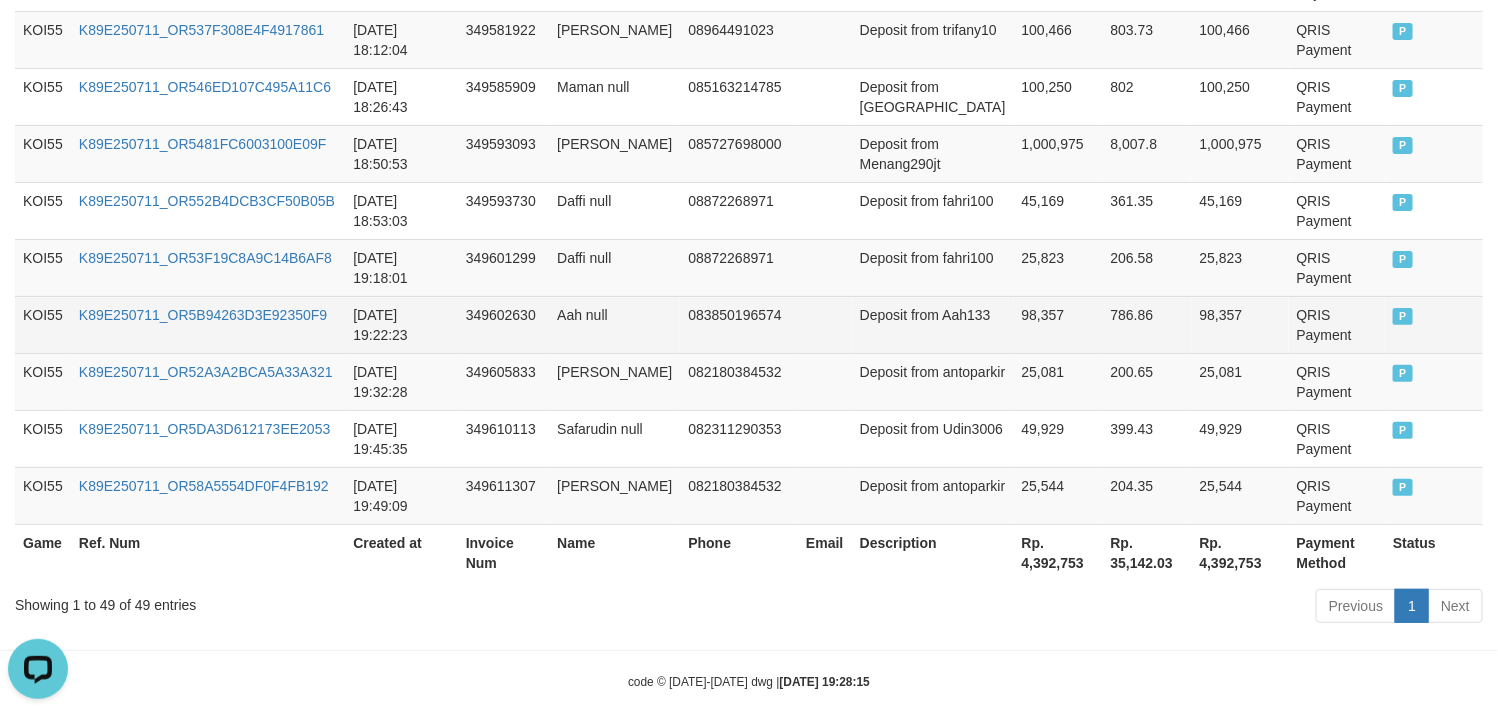click on "349602630" at bounding box center (503, 324) 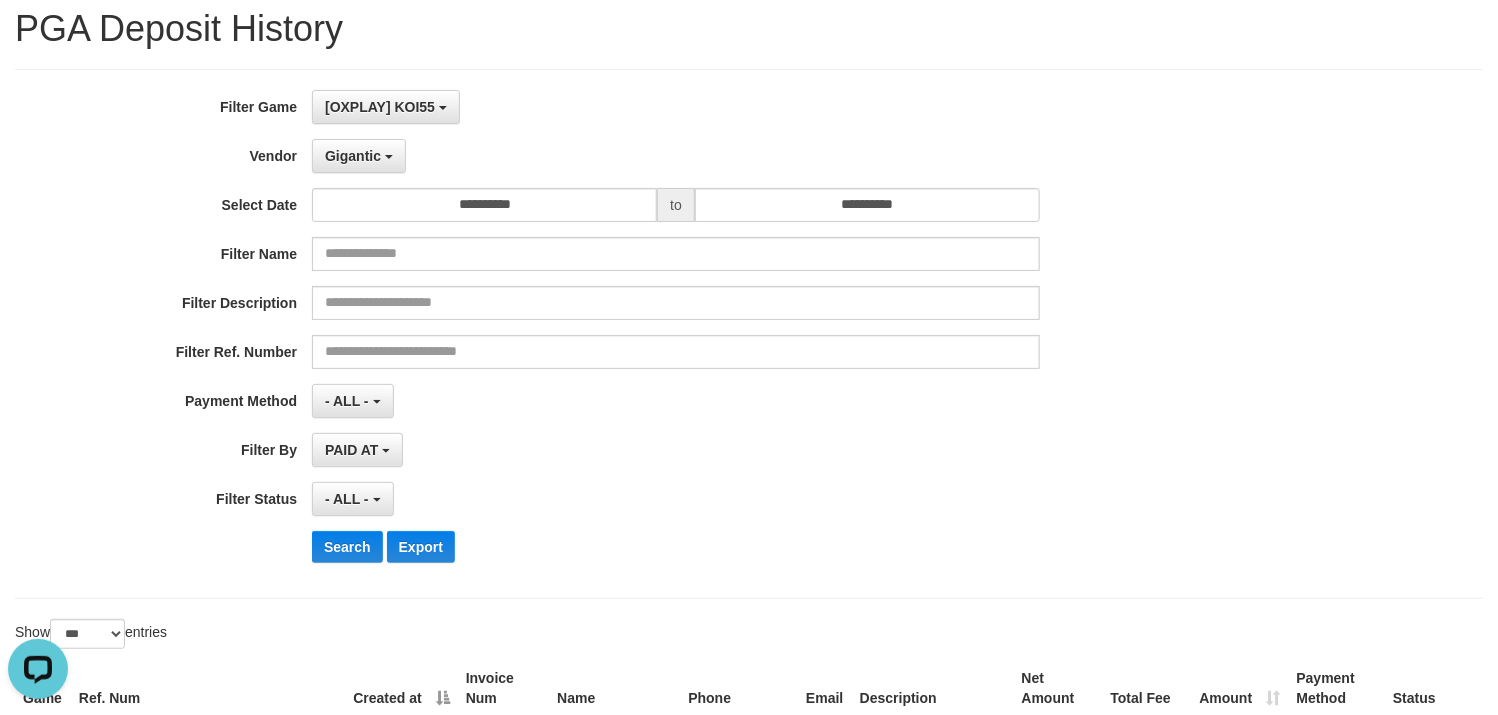 scroll, scrollTop: 0, scrollLeft: 0, axis: both 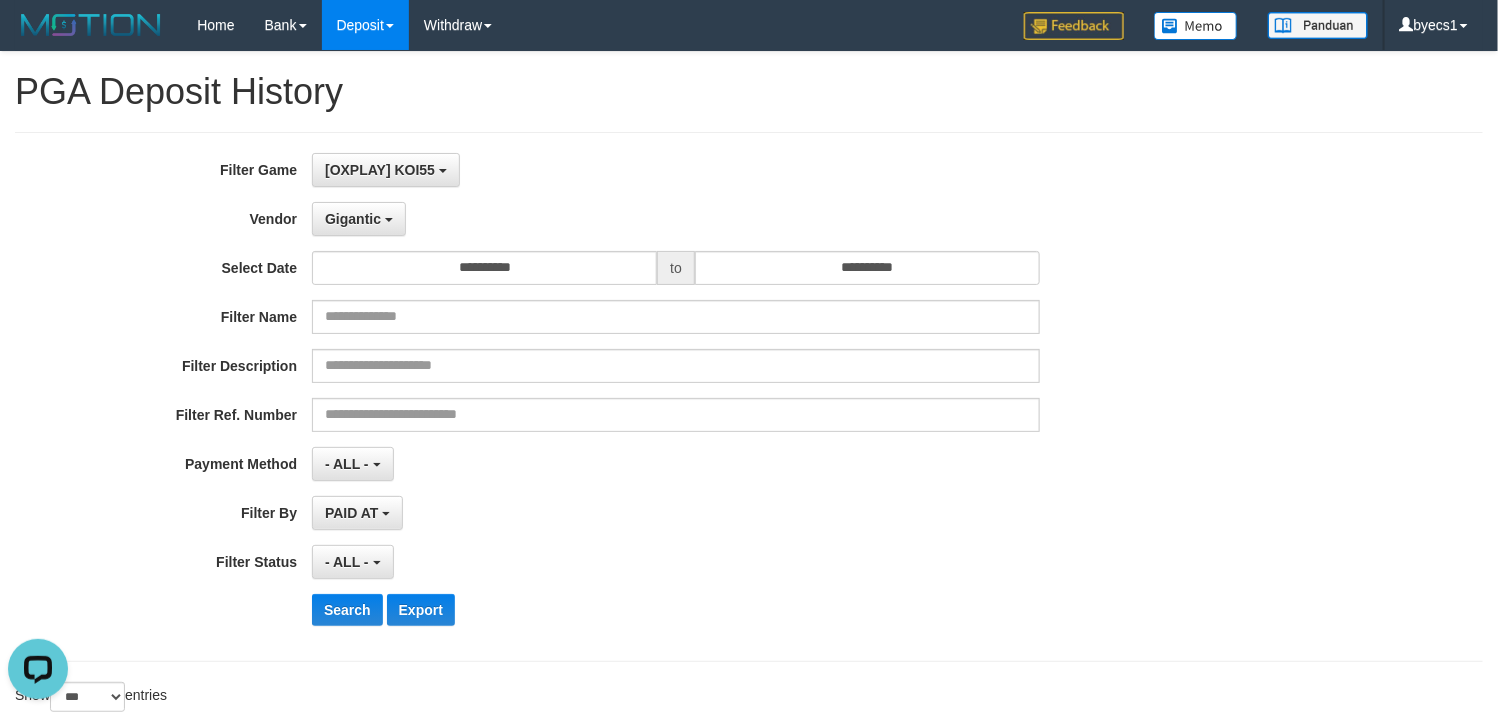 click on "**********" at bounding box center (624, 397) 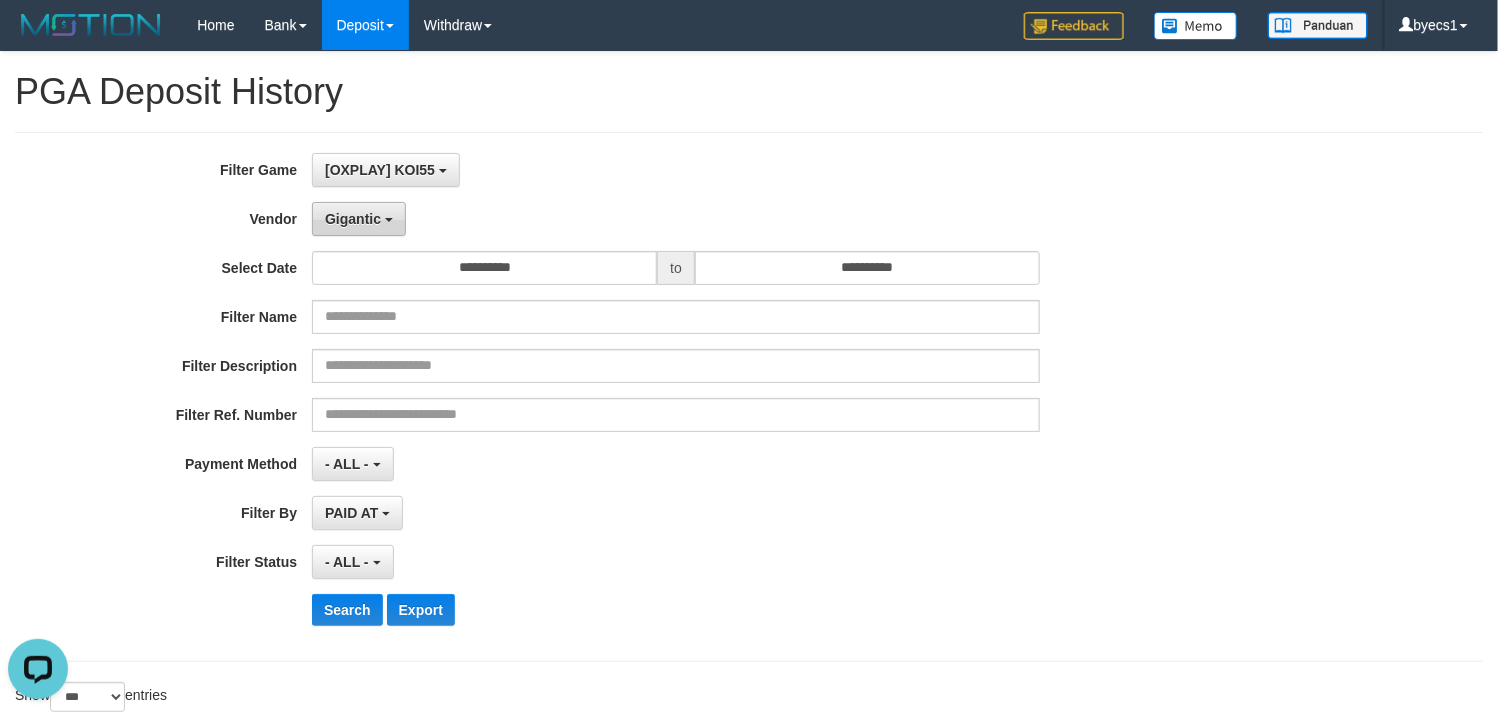 click on "Gigantic" at bounding box center (359, 219) 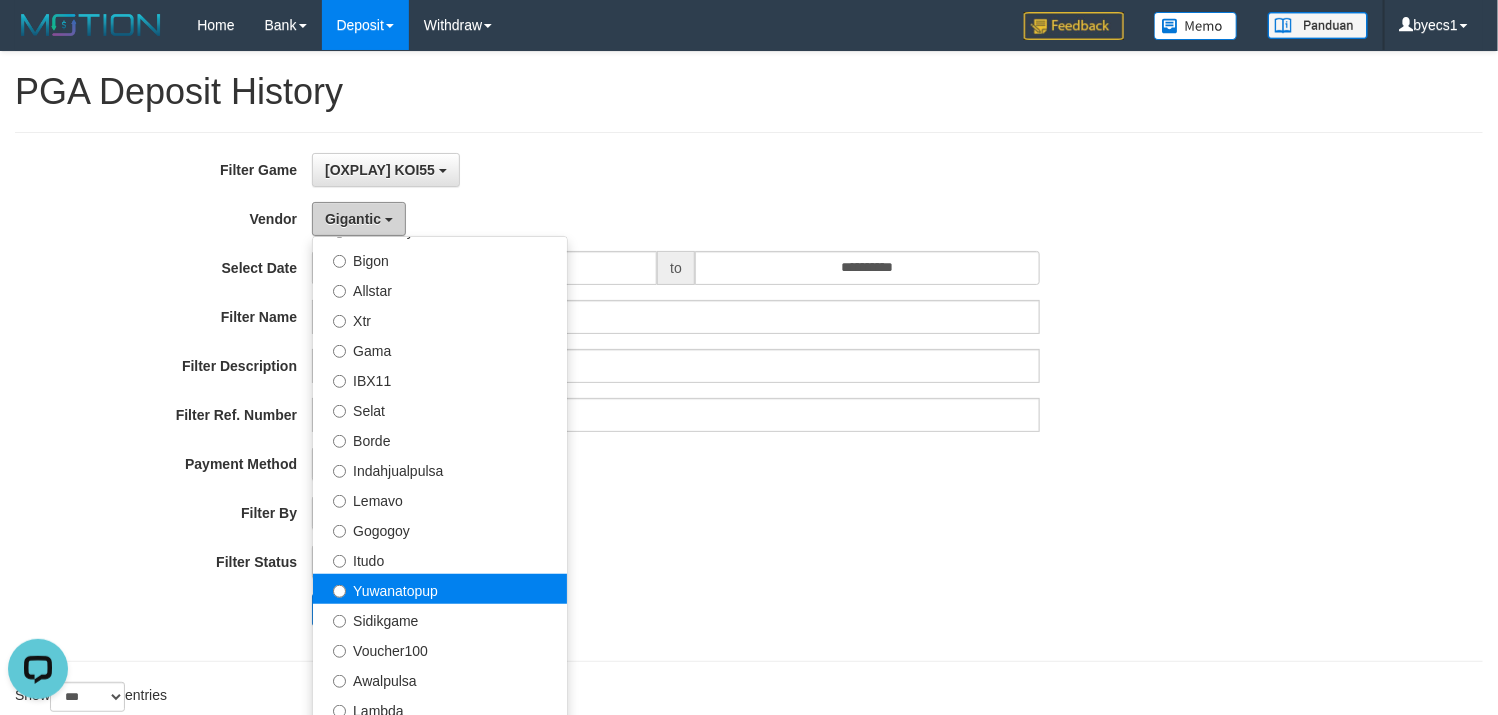 scroll, scrollTop: 385, scrollLeft: 0, axis: vertical 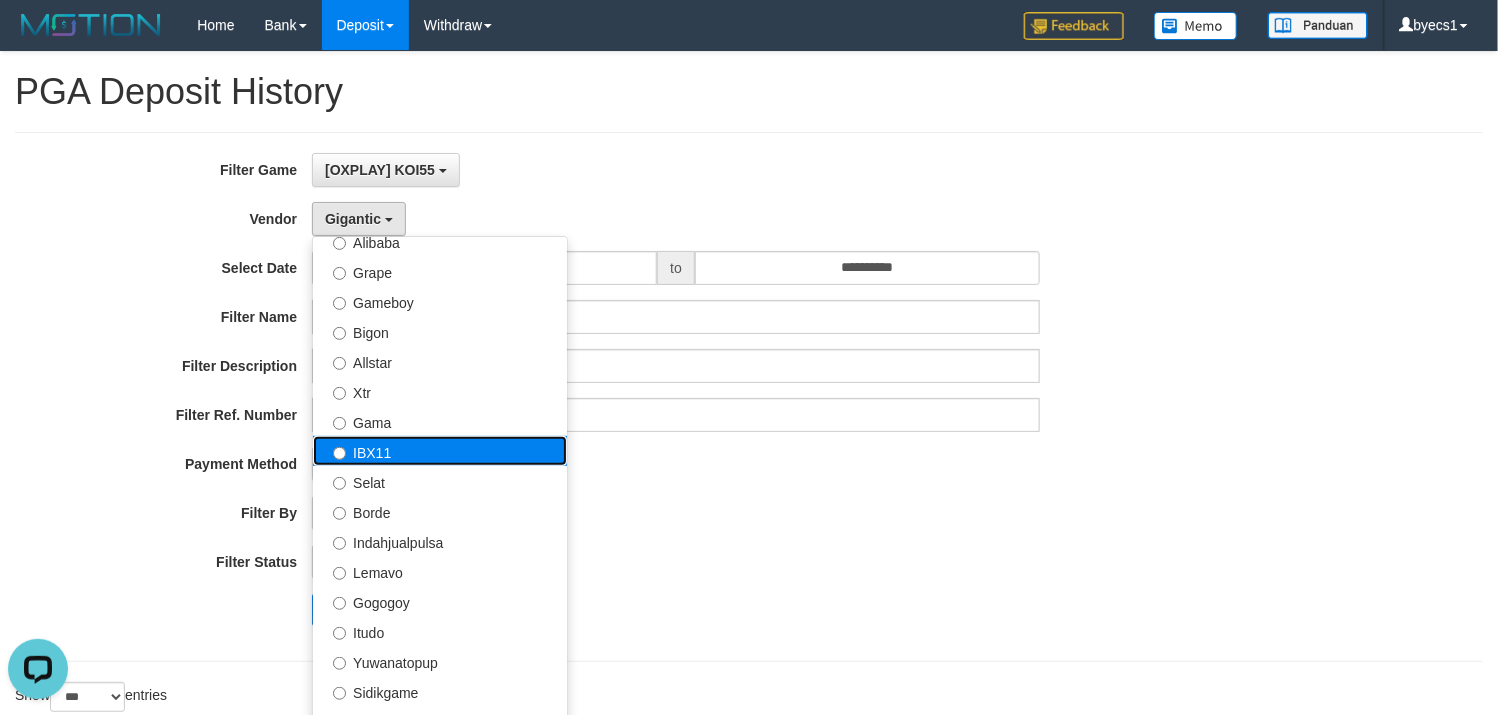 click on "IBX11" at bounding box center [440, 451] 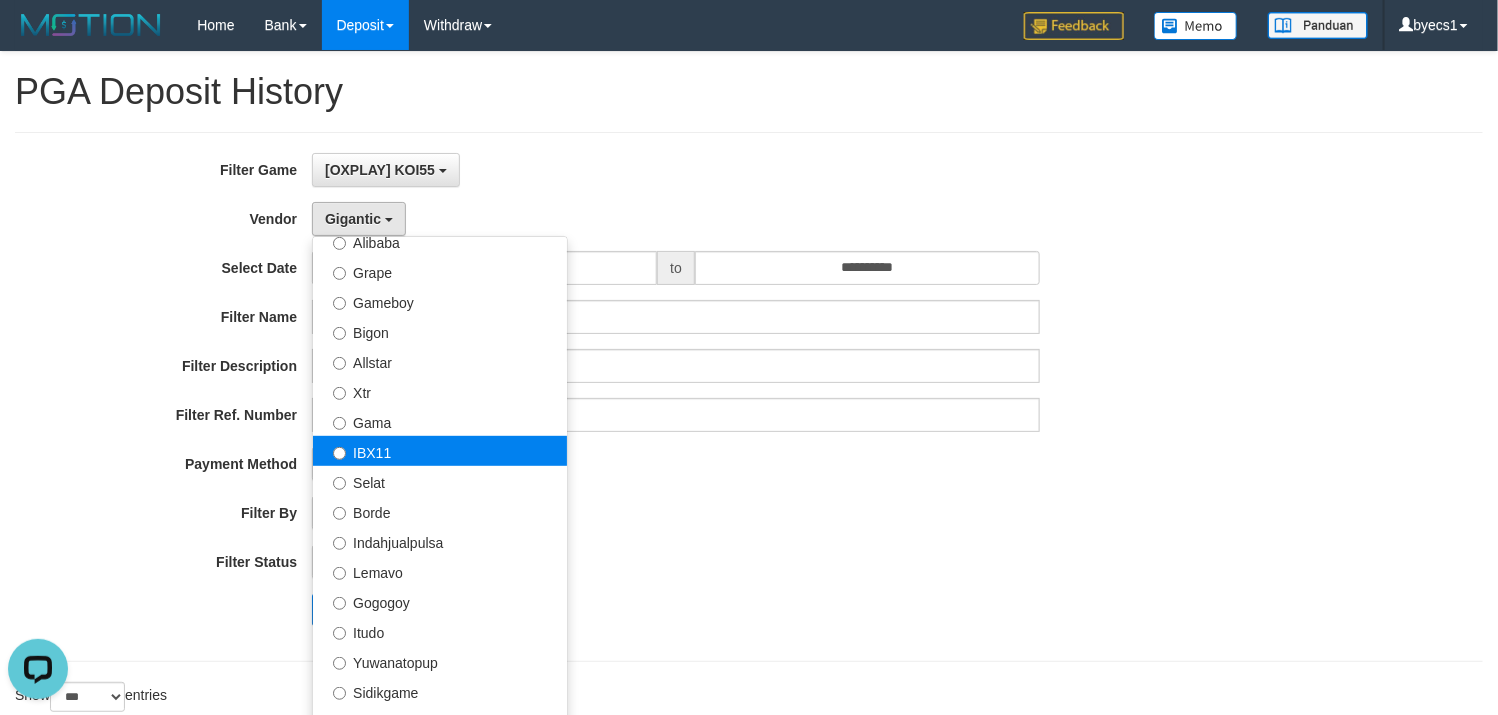 select on "**********" 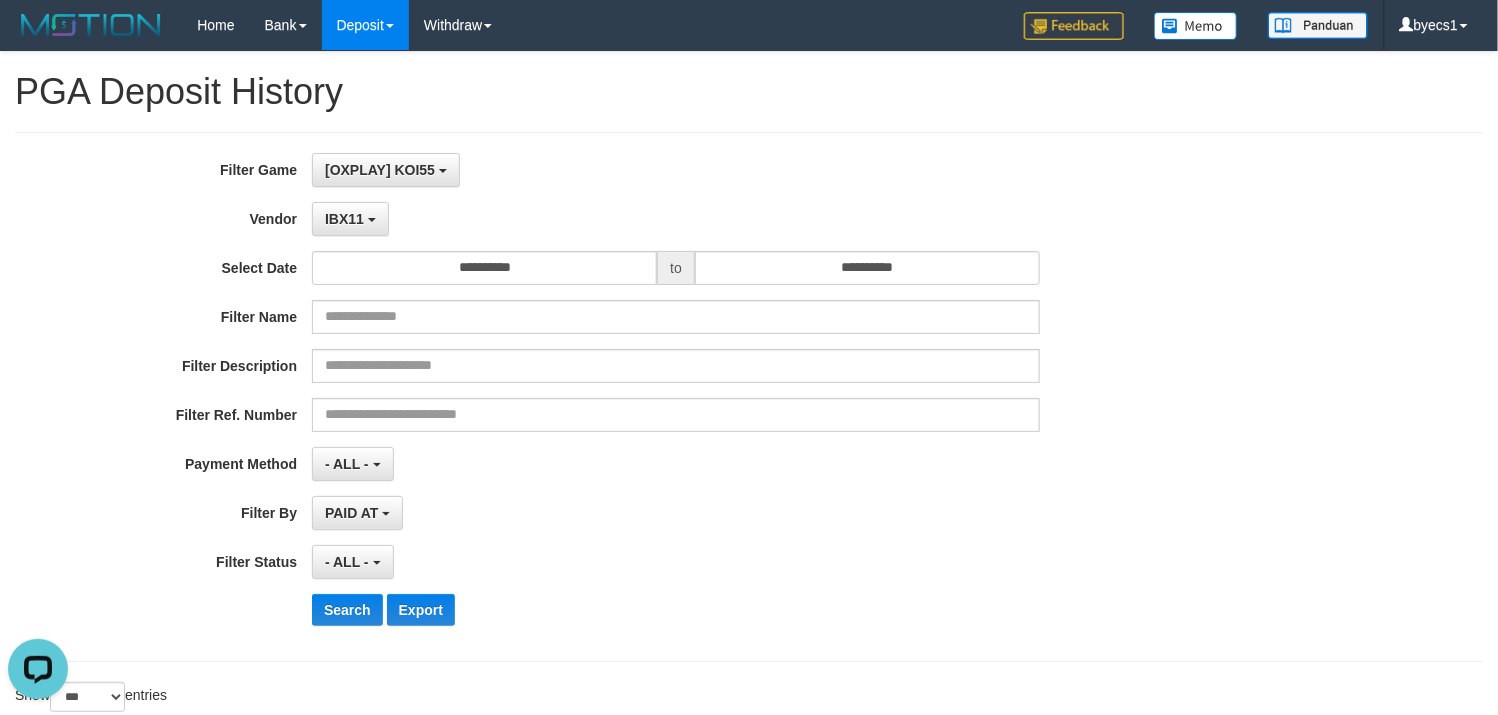 click on "**********" at bounding box center (624, 397) 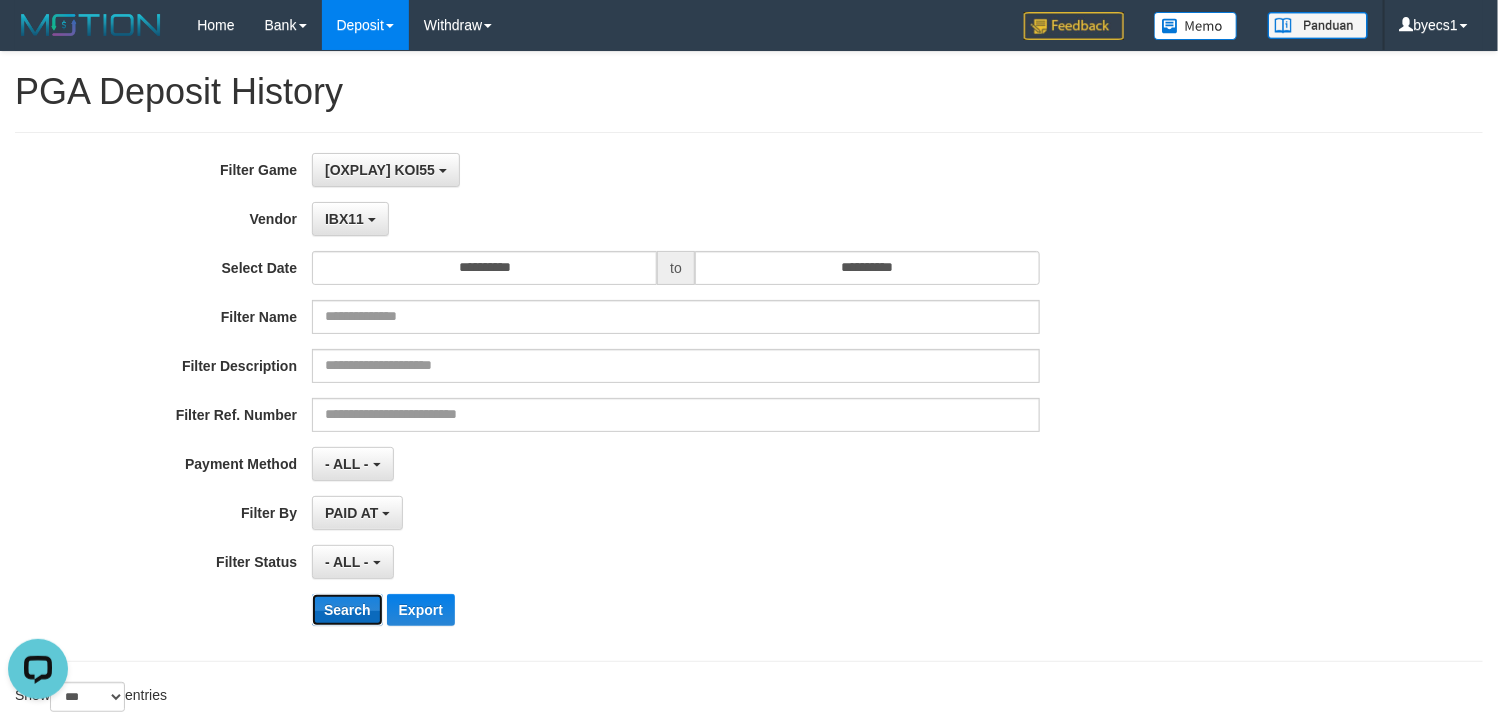 click on "Search" at bounding box center [347, 610] 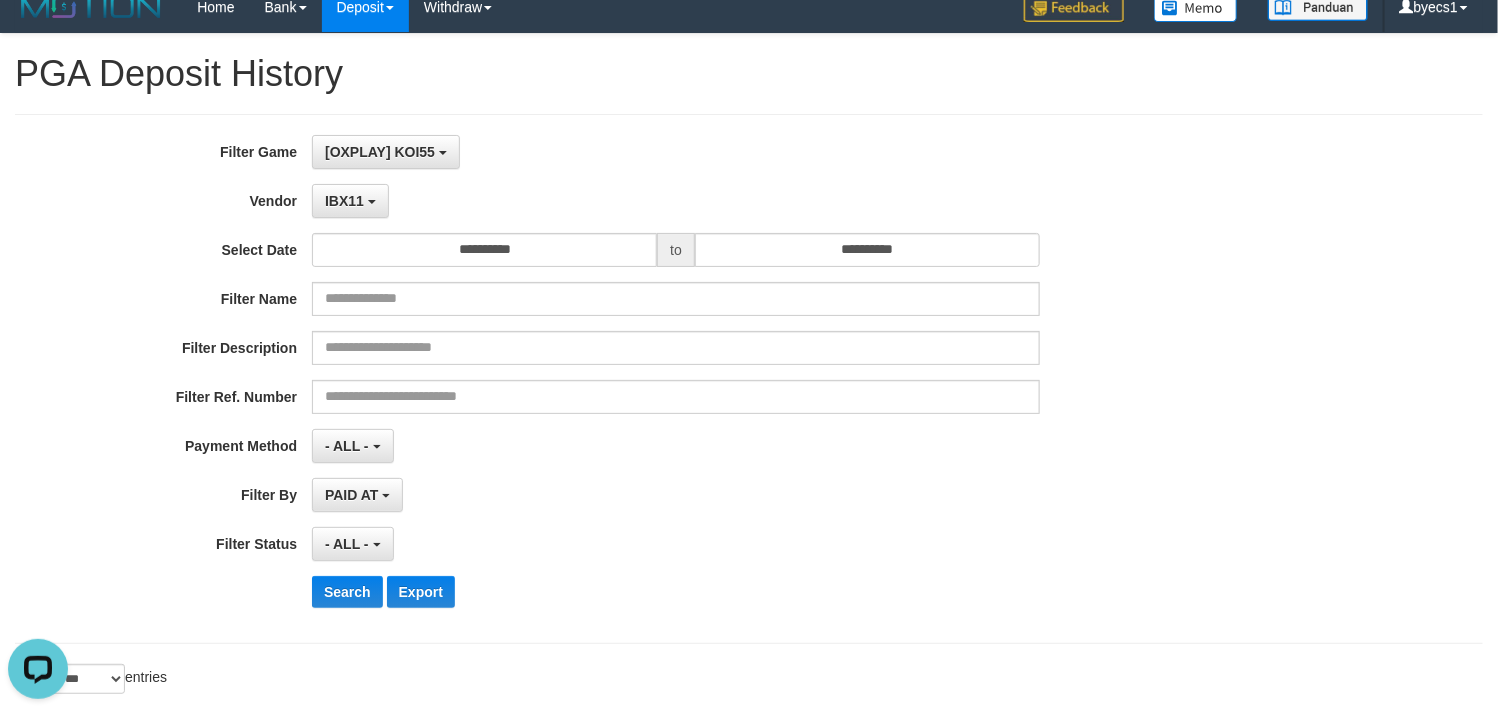 scroll, scrollTop: 0, scrollLeft: 0, axis: both 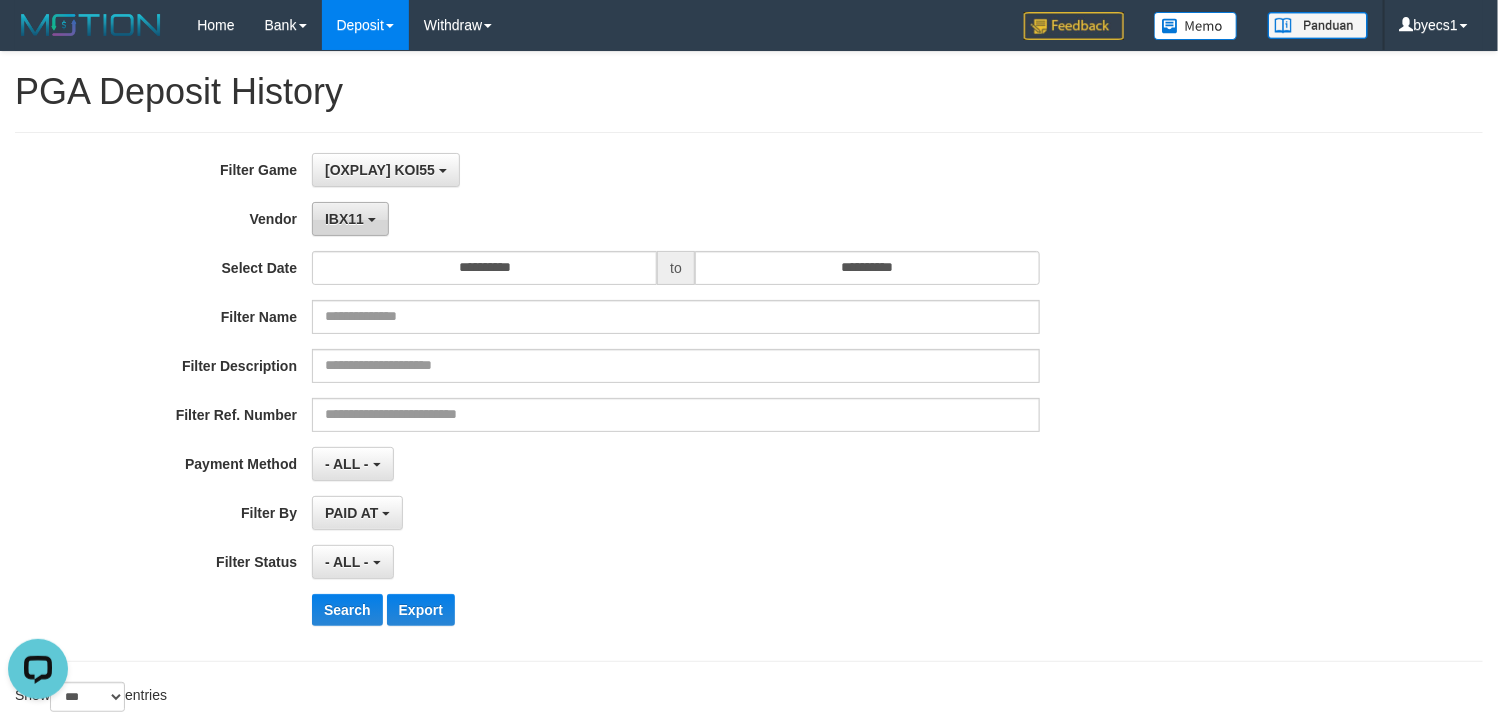 click on "IBX11" at bounding box center [344, 219] 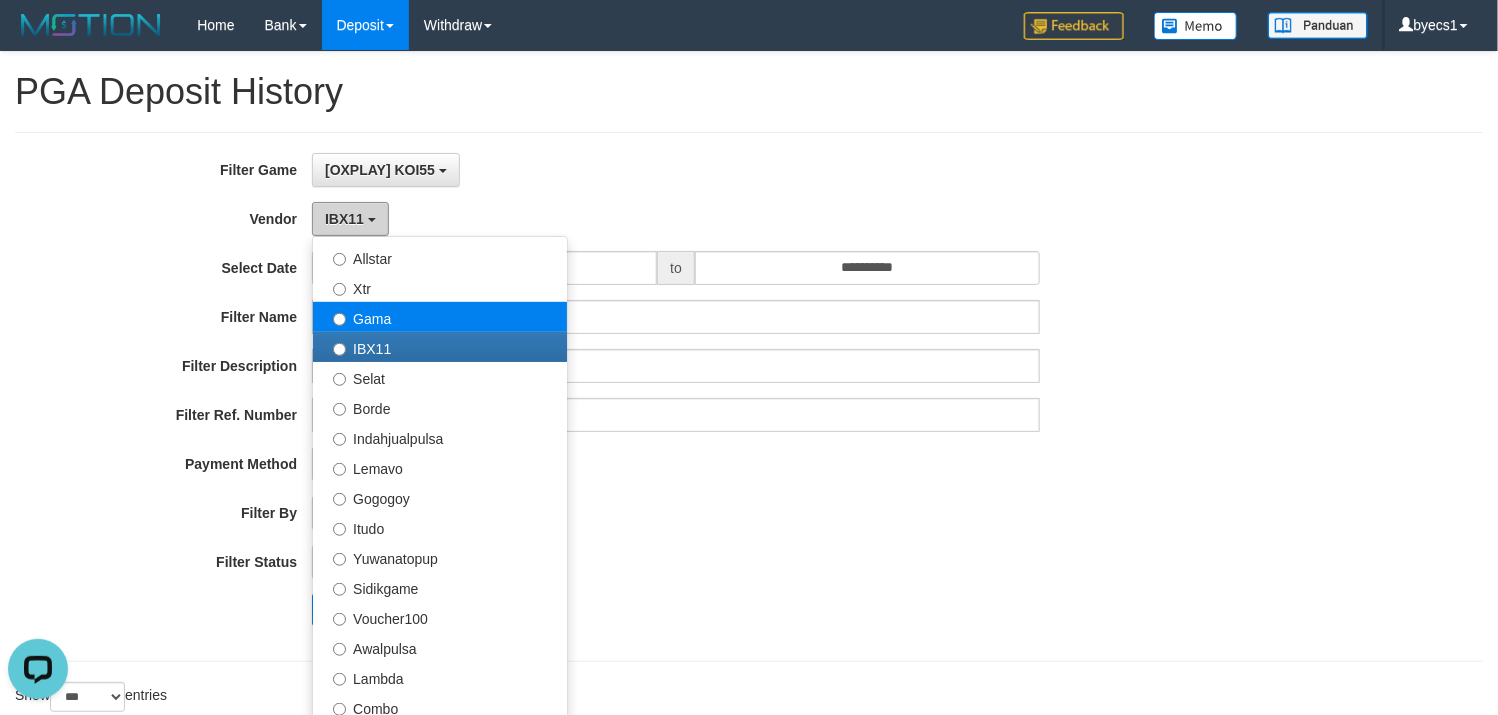scroll, scrollTop: 685, scrollLeft: 0, axis: vertical 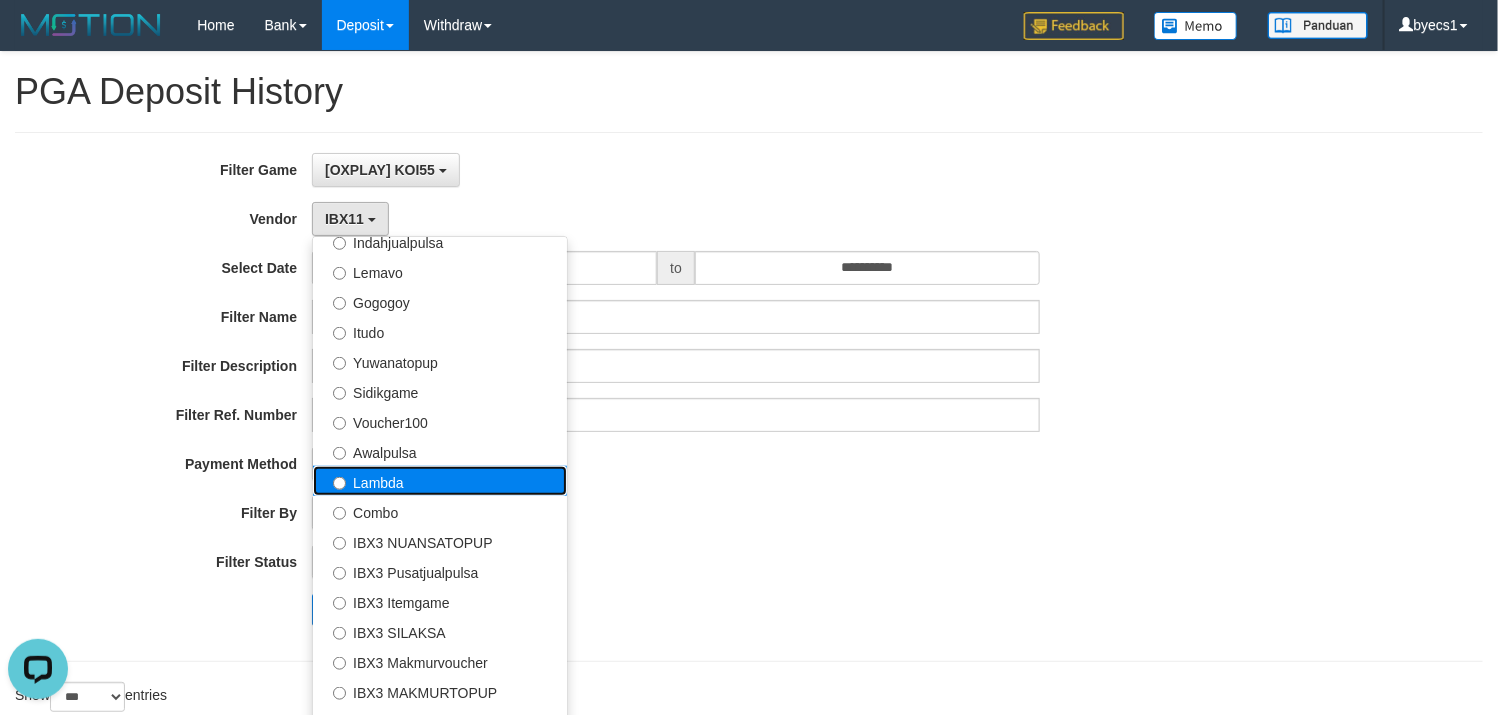 click on "Lambda" at bounding box center (440, 481) 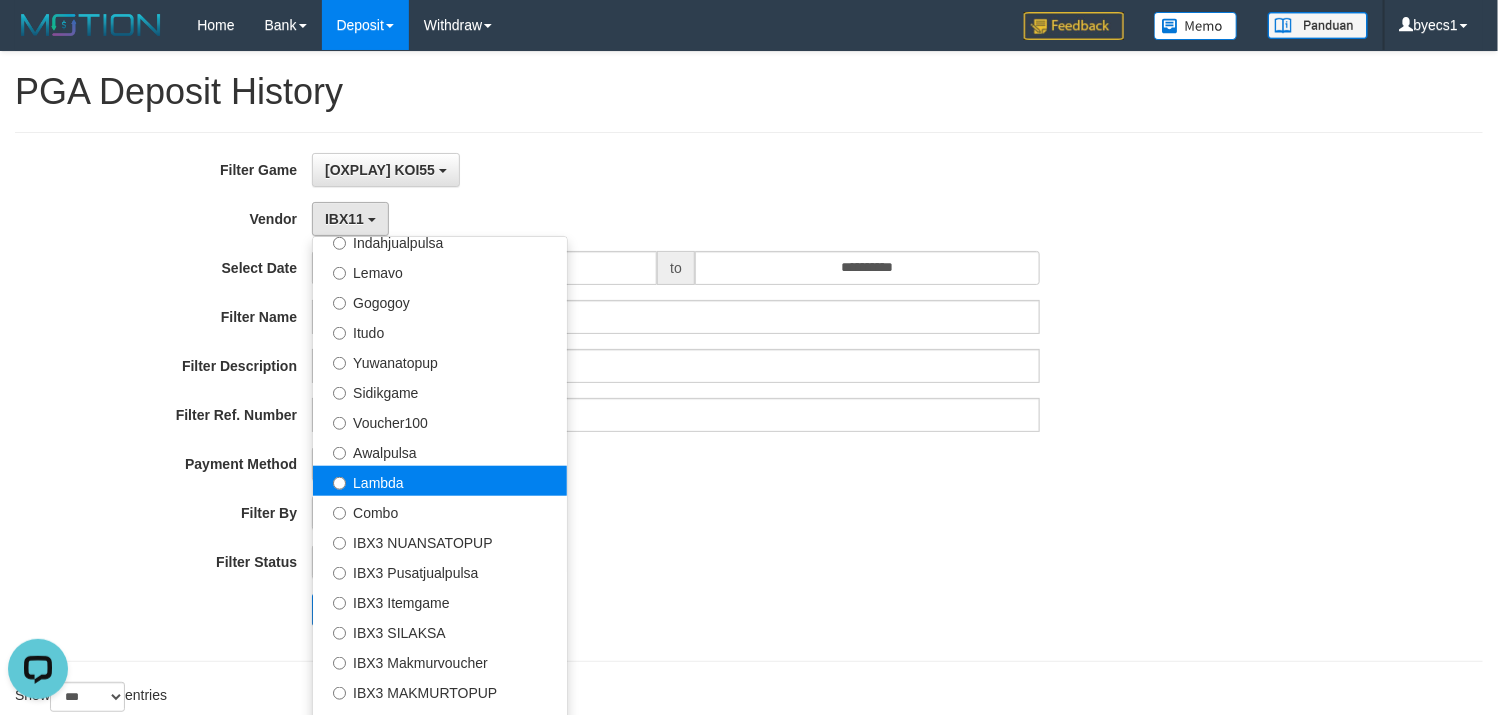 select on "**********" 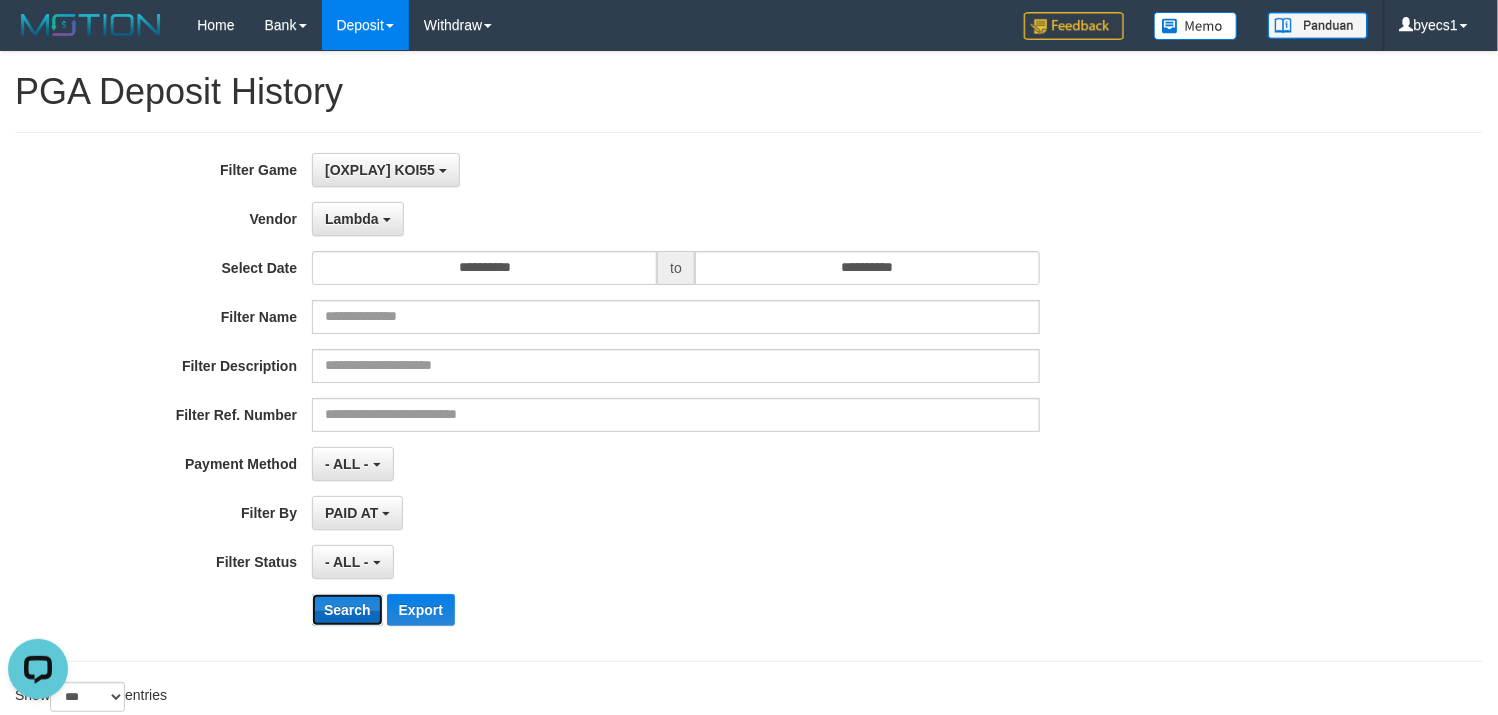 click on "Search" at bounding box center [347, 610] 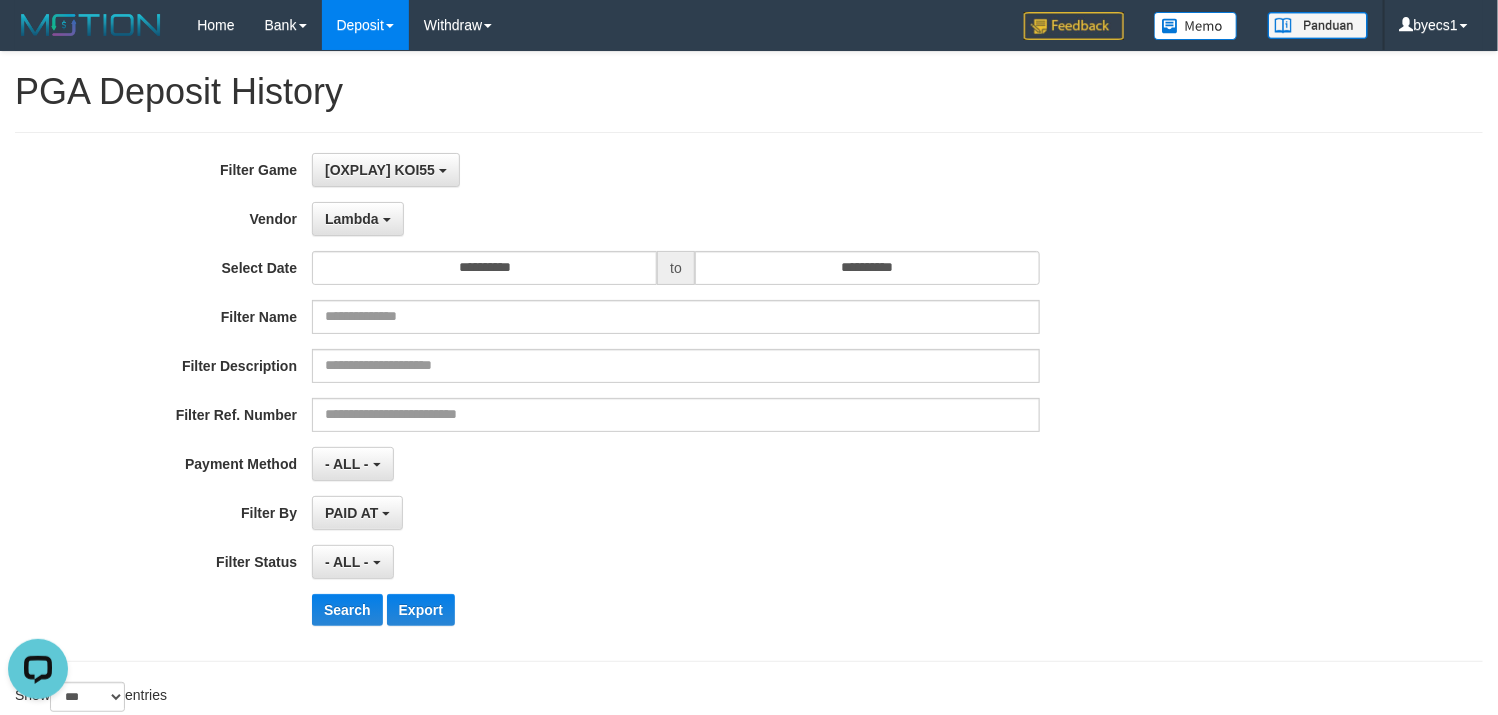 drag, startPoint x: 1093, startPoint y: 354, endPoint x: 1084, endPoint y: 343, distance: 14.21267 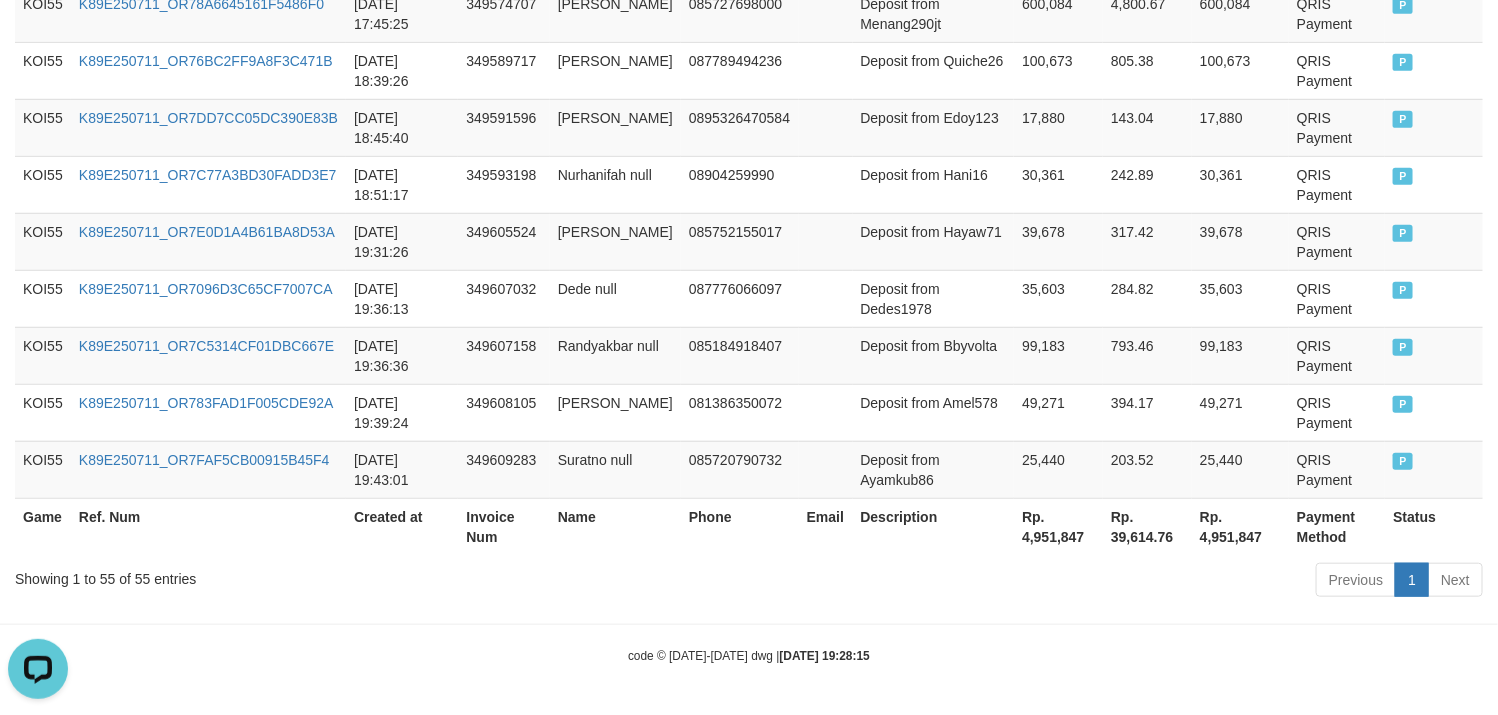 scroll, scrollTop: 3448, scrollLeft: 0, axis: vertical 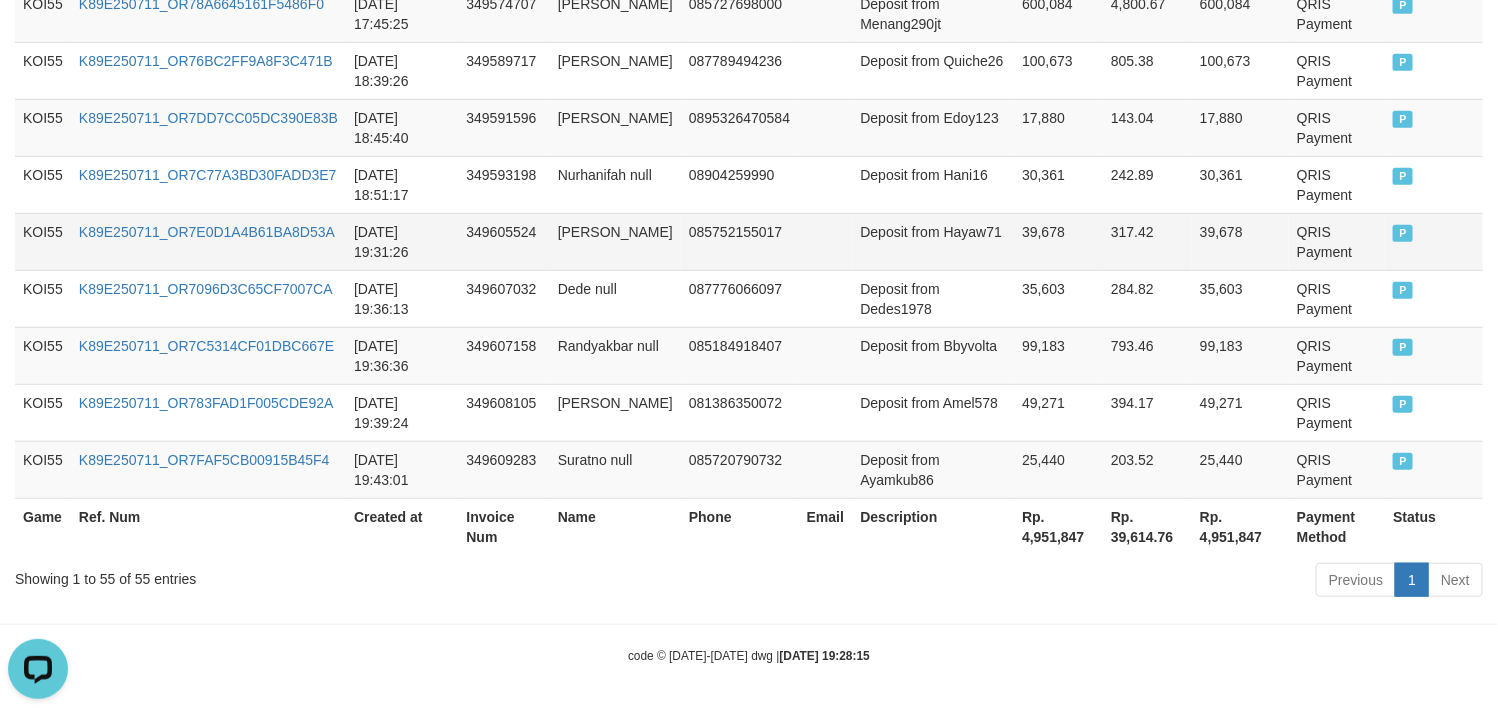click on "Deposit from Hayaw71" at bounding box center (934, 241) 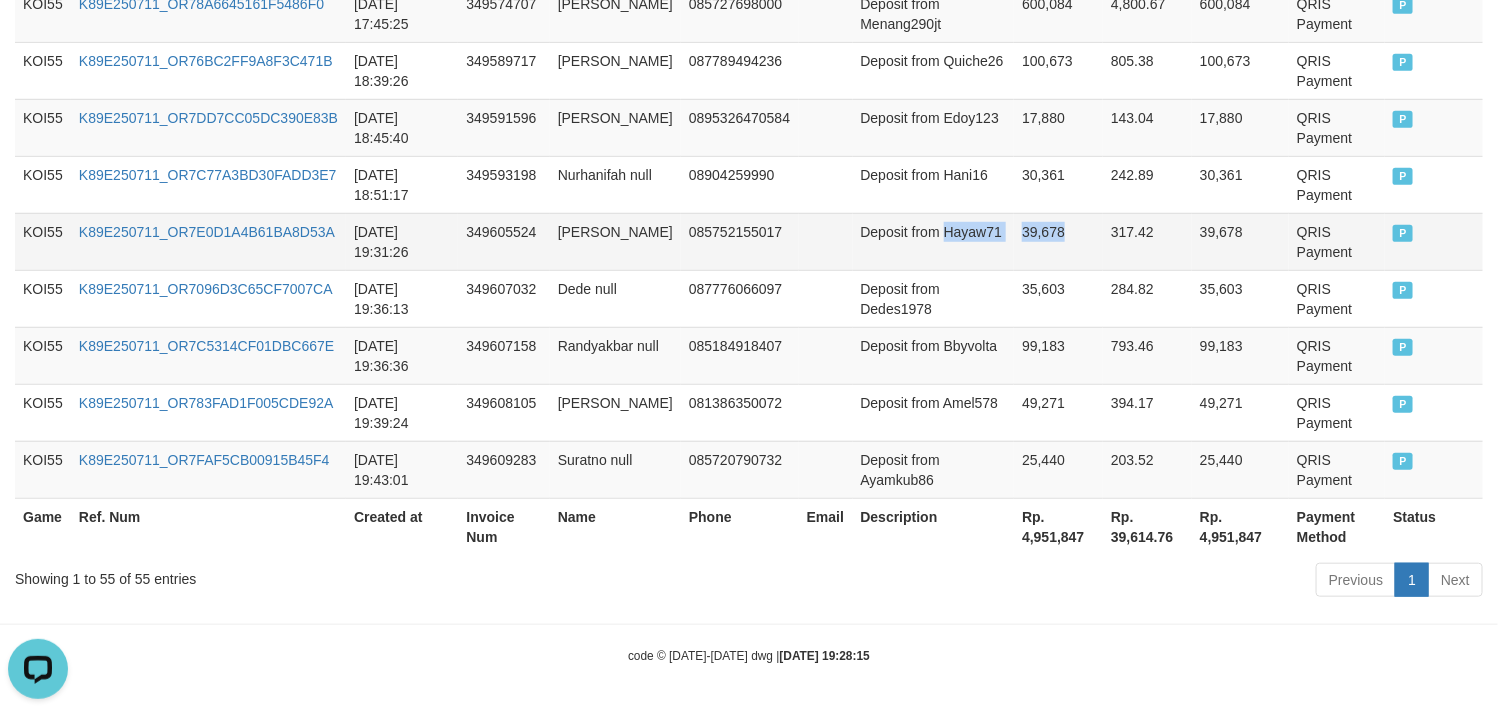 drag, startPoint x: 873, startPoint y: 244, endPoint x: 1000, endPoint y: 244, distance: 127 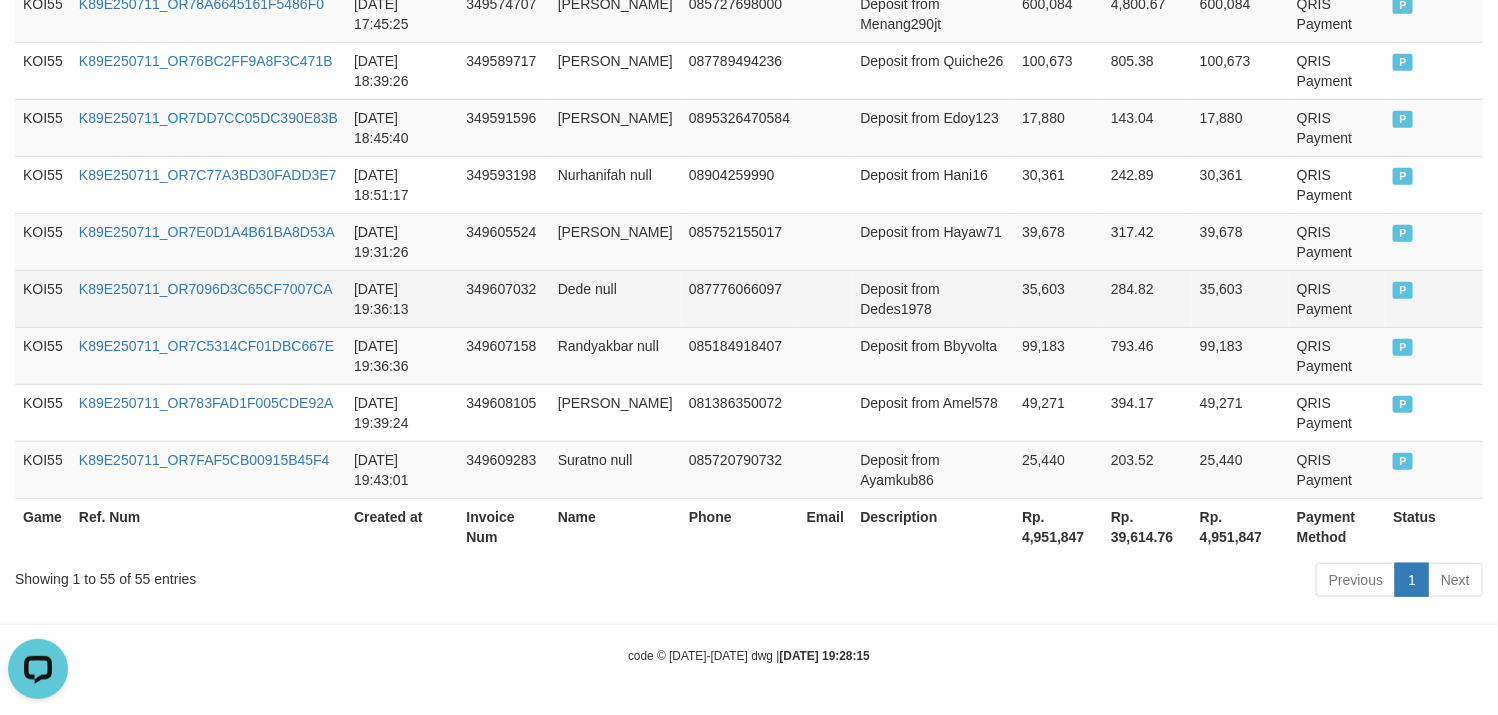 click on "Deposit from Dedes1978" at bounding box center (934, 298) 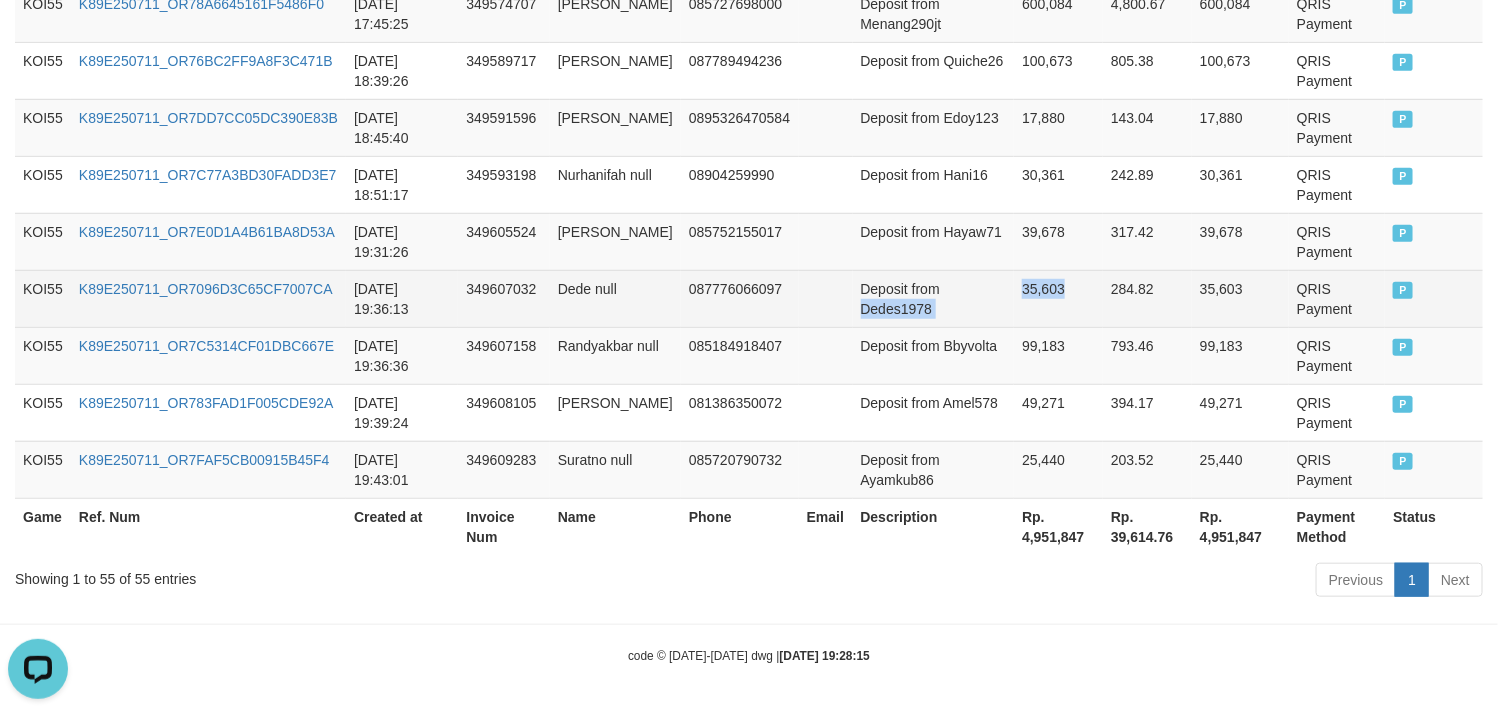 drag, startPoint x: 889, startPoint y: 306, endPoint x: 1008, endPoint y: 286, distance: 120.66897 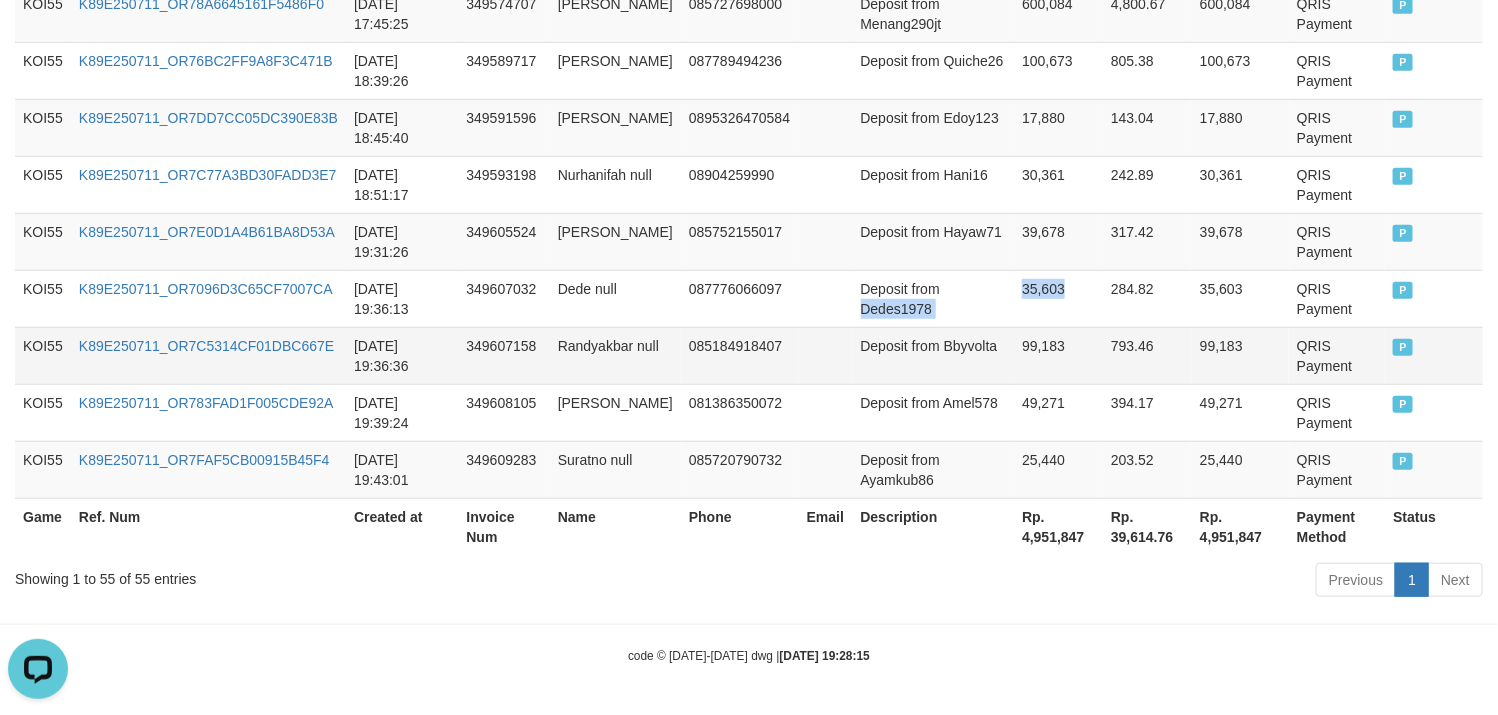 click on "Deposit from Bbyvolta" at bounding box center [934, 355] 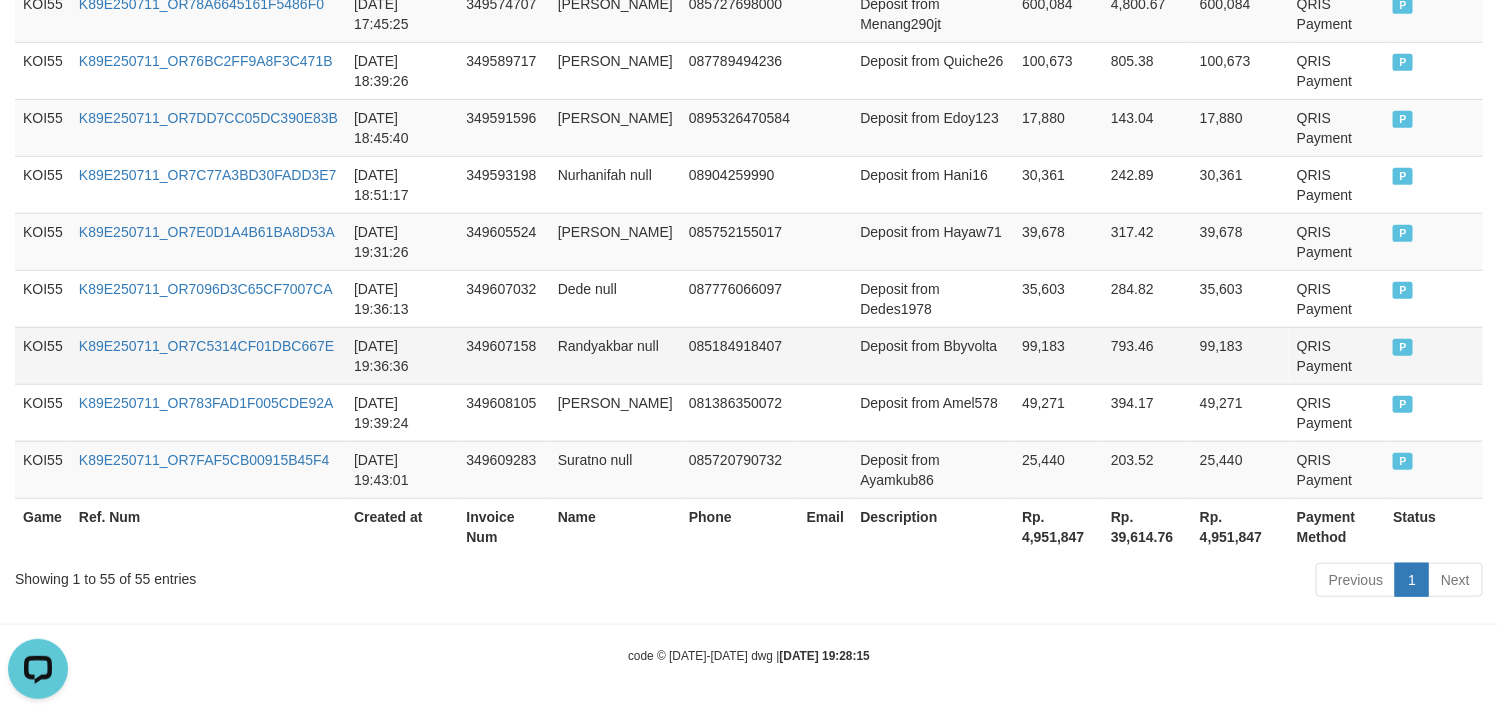 click on "Deposit from Bbyvolta" at bounding box center [934, 355] 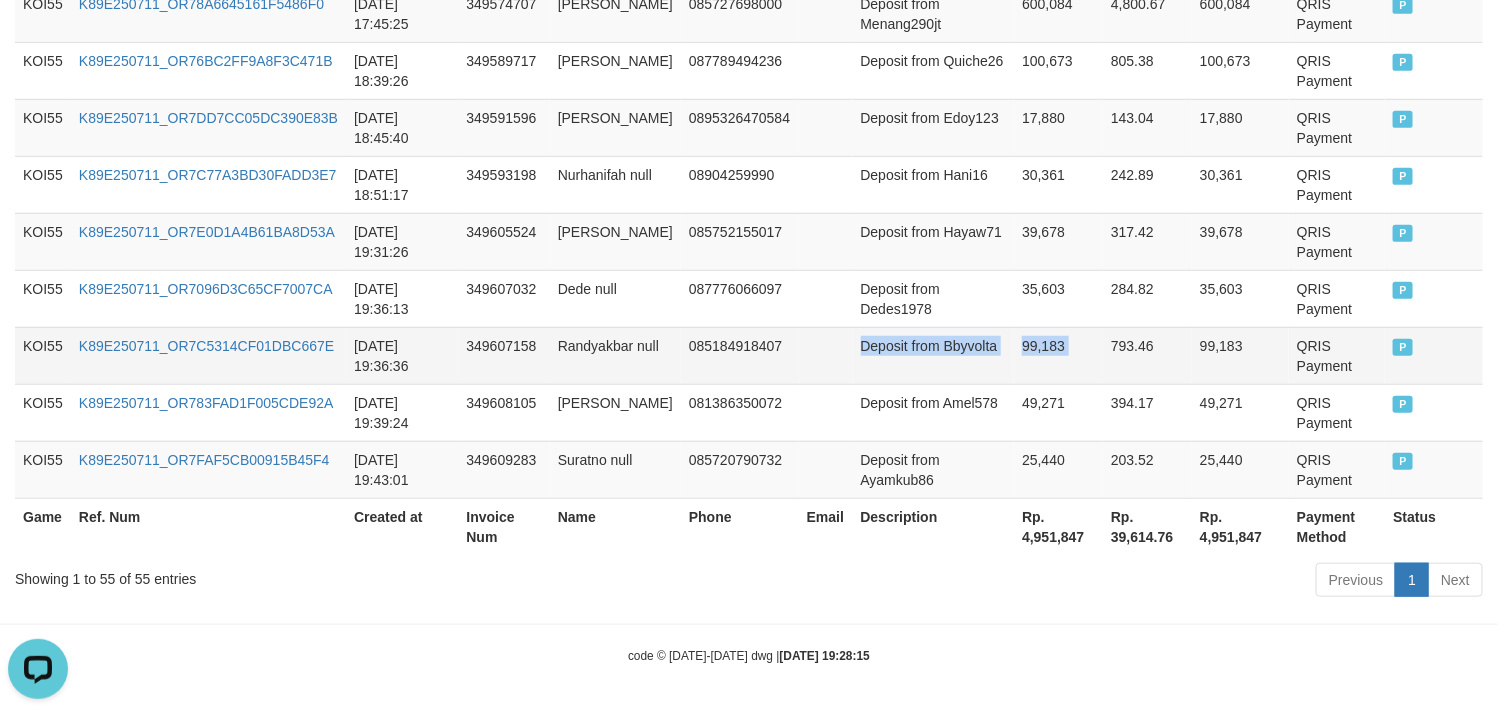 drag, startPoint x: 856, startPoint y: 367, endPoint x: 879, endPoint y: 355, distance: 25.942244 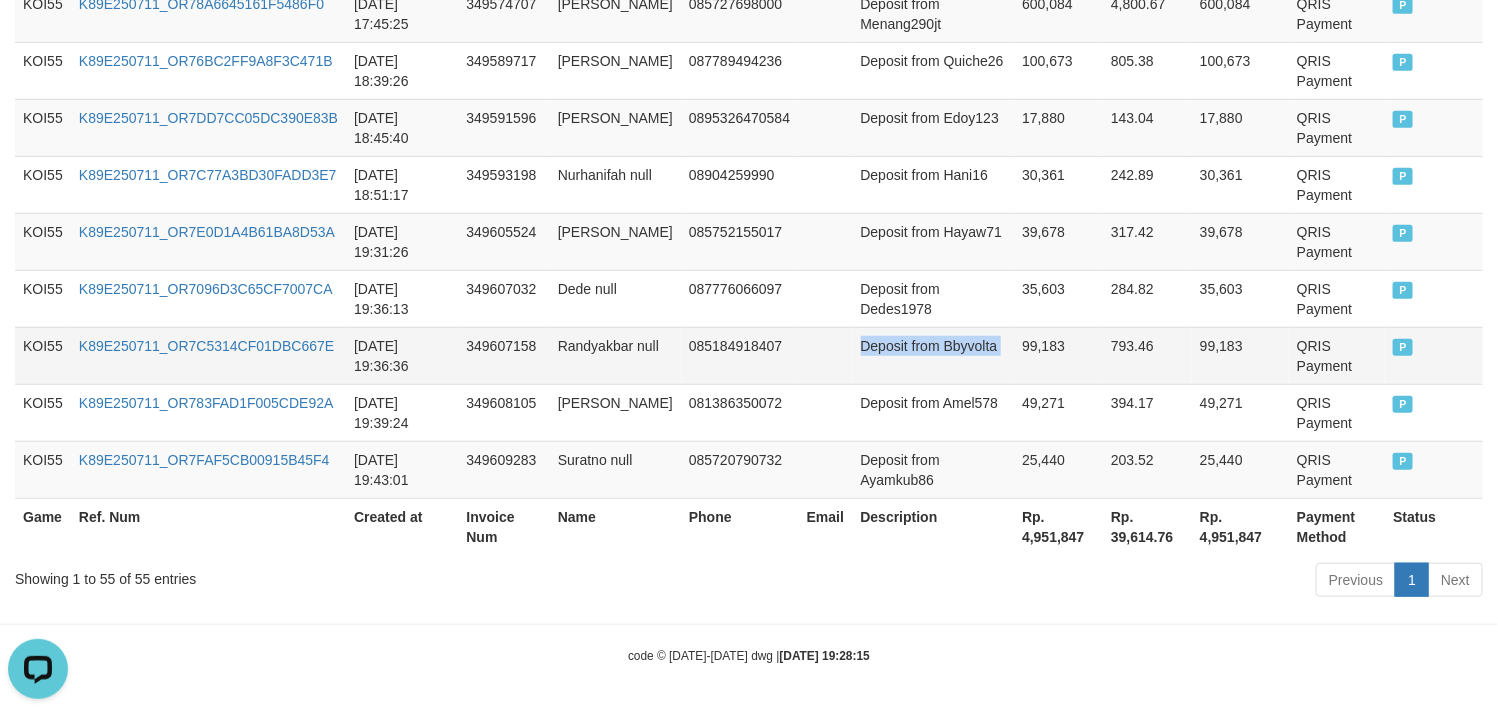 click on "Deposit from Bbyvolta" at bounding box center (934, 355) 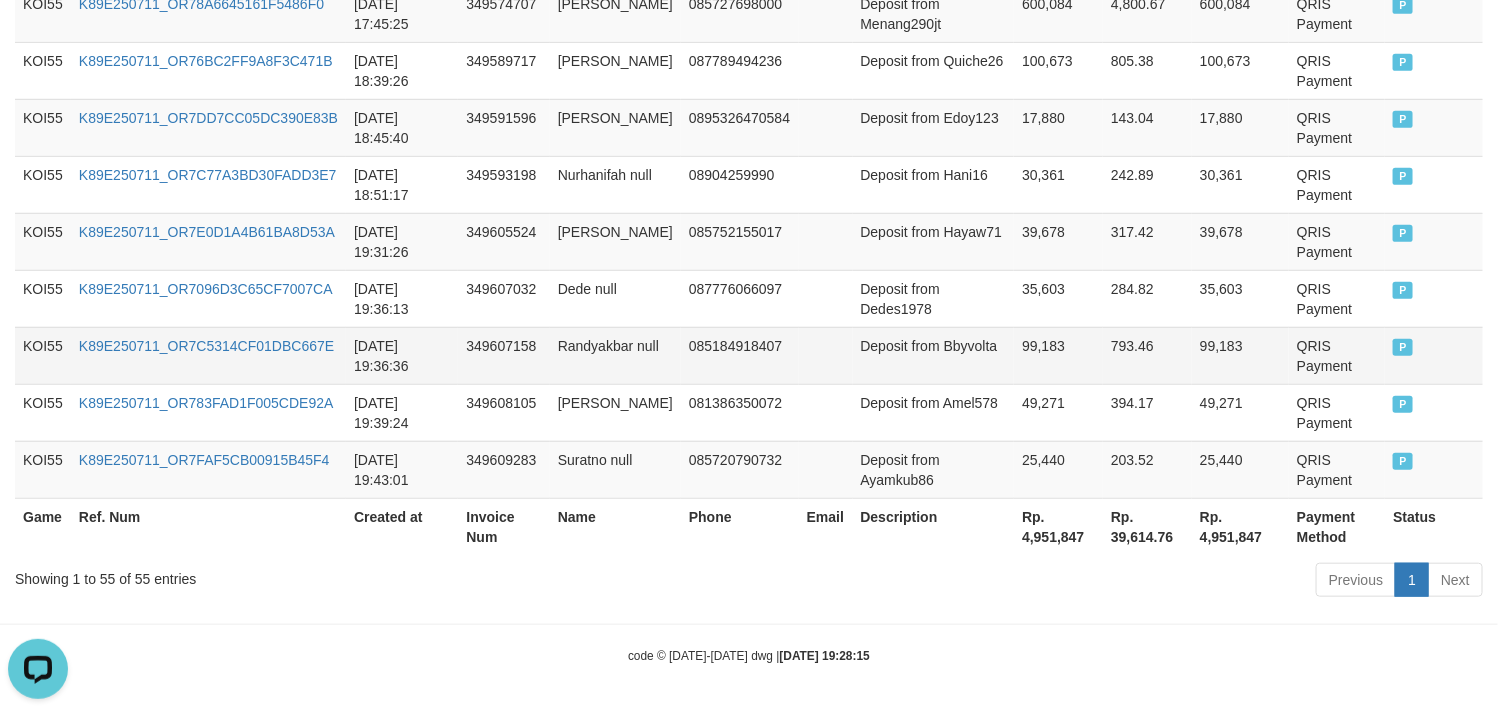 click on "Deposit from Bbyvolta" at bounding box center (934, 355) 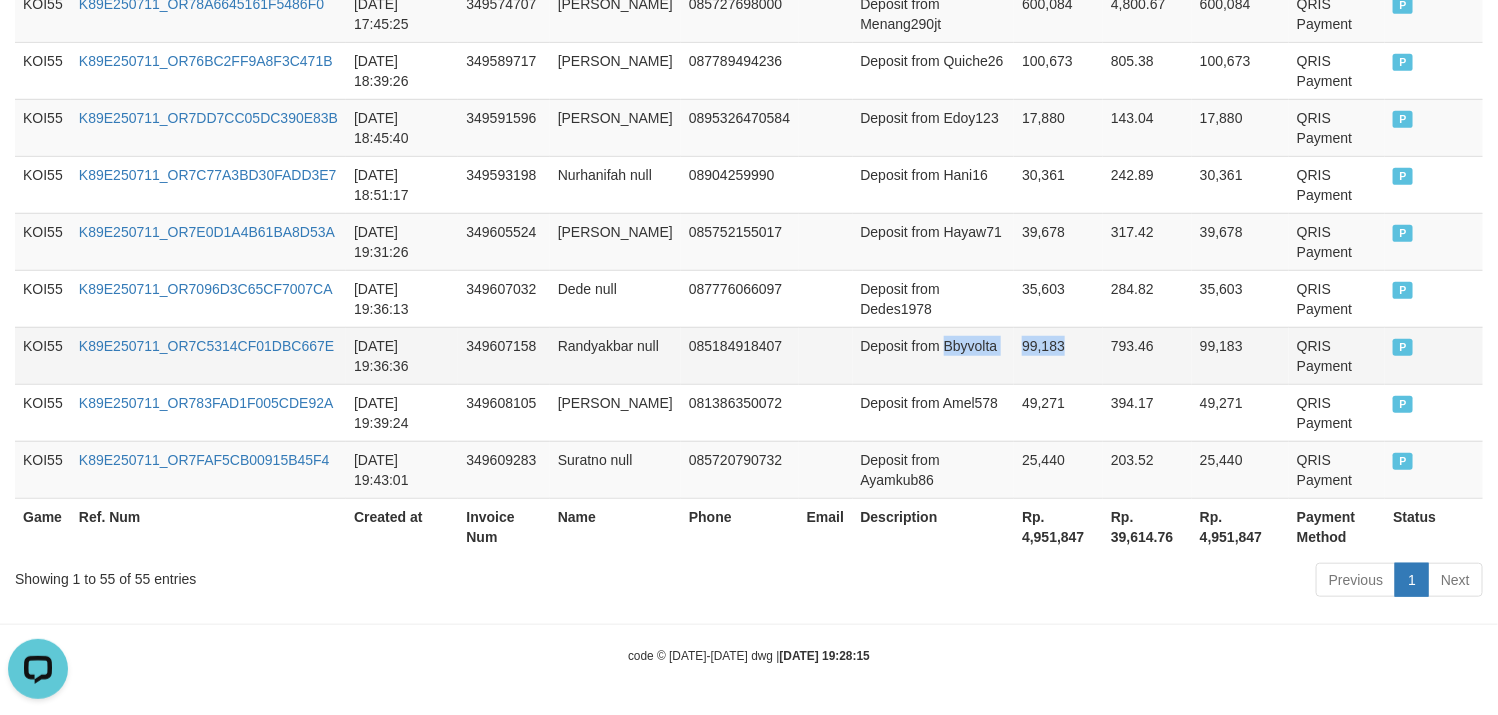 drag, startPoint x: 882, startPoint y: 369, endPoint x: 1000, endPoint y: 351, distance: 119.36499 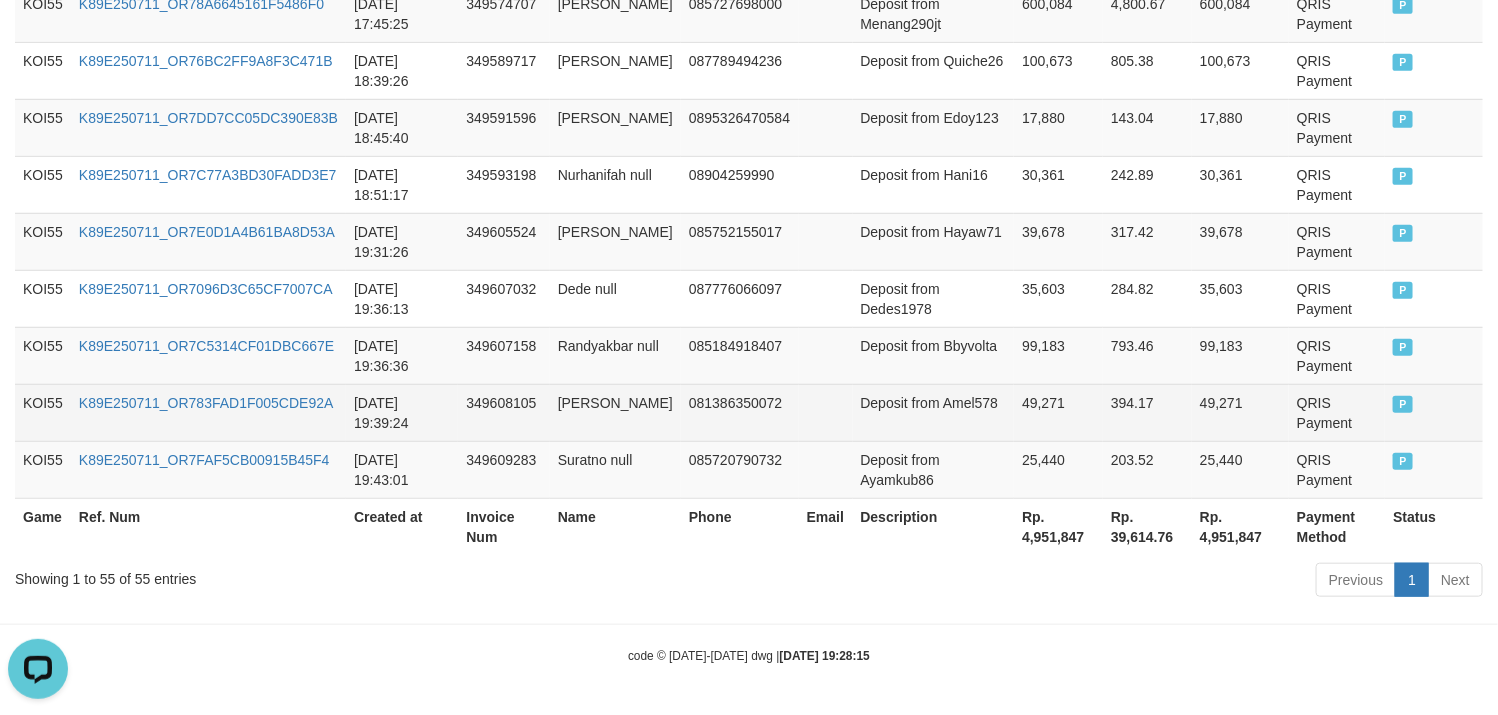 click on "Deposit from Amel578" at bounding box center (934, 412) 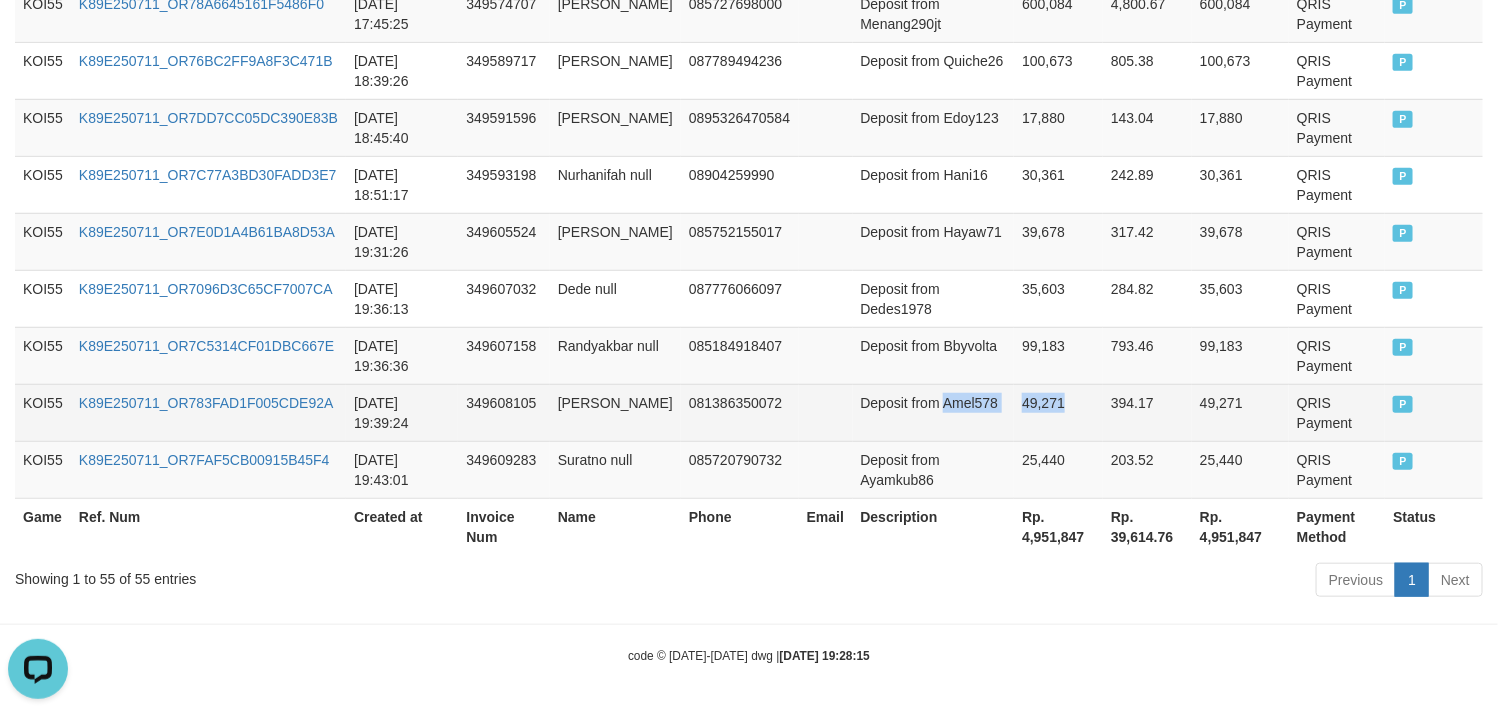 drag, startPoint x: 876, startPoint y: 415, endPoint x: 982, endPoint y: 408, distance: 106.23088 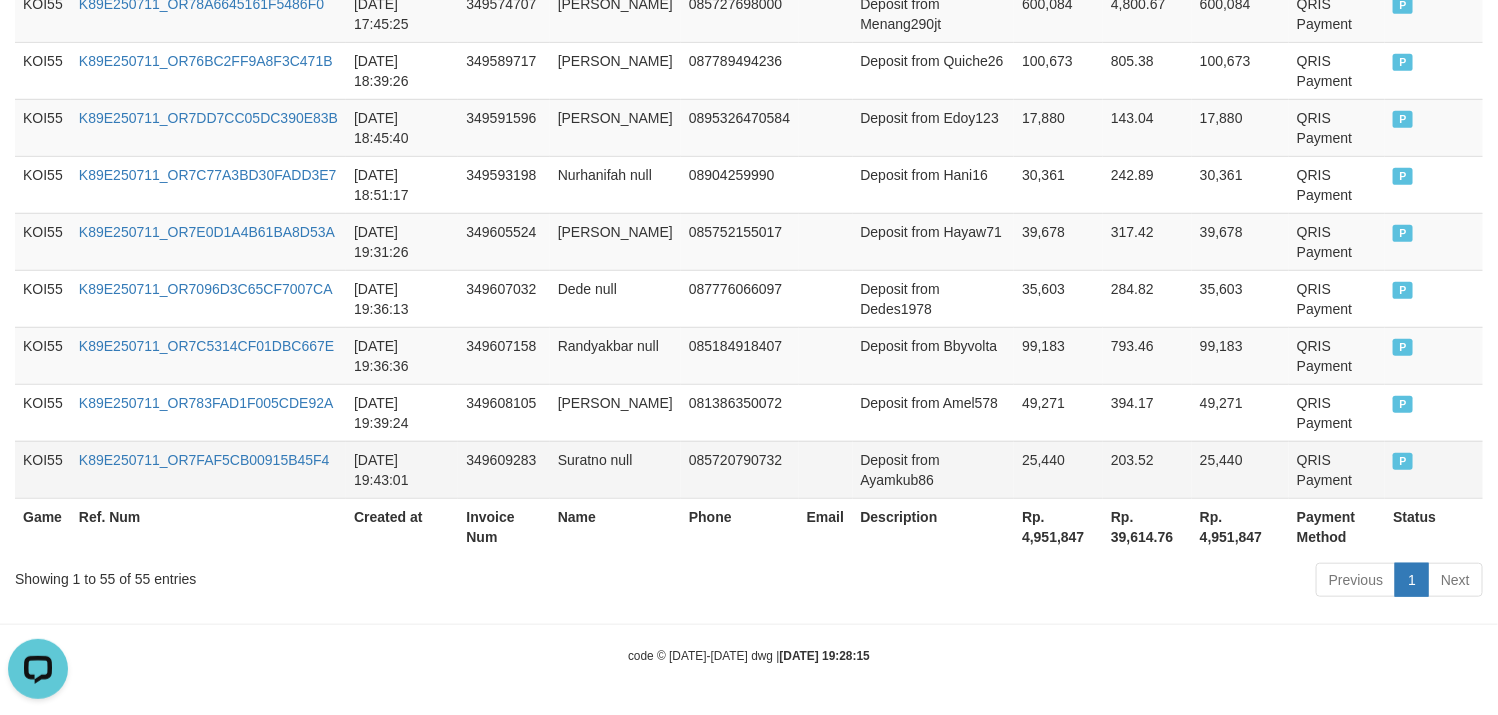 click on "Deposit from Ayamkub86" at bounding box center [934, 469] 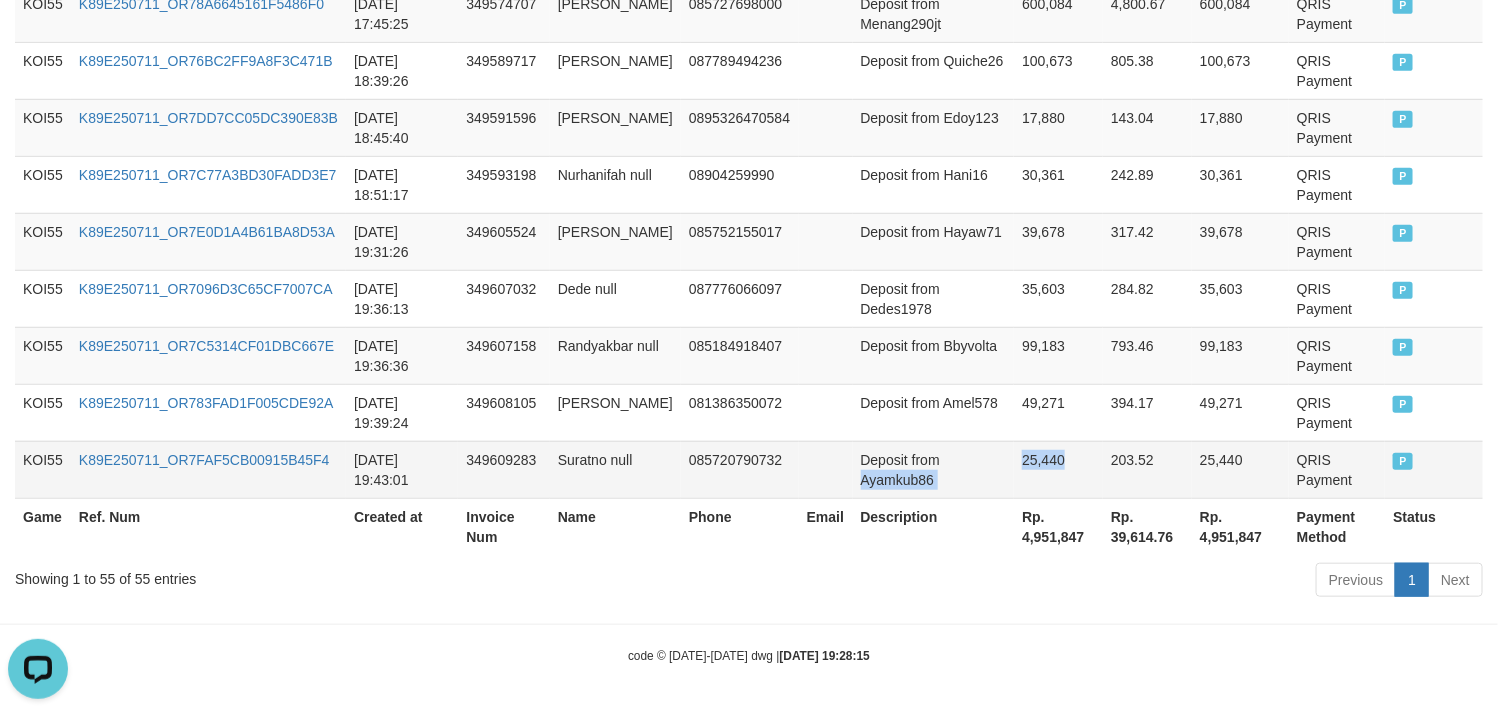 drag, startPoint x: 879, startPoint y: 471, endPoint x: 1009, endPoint y: 466, distance: 130.09612 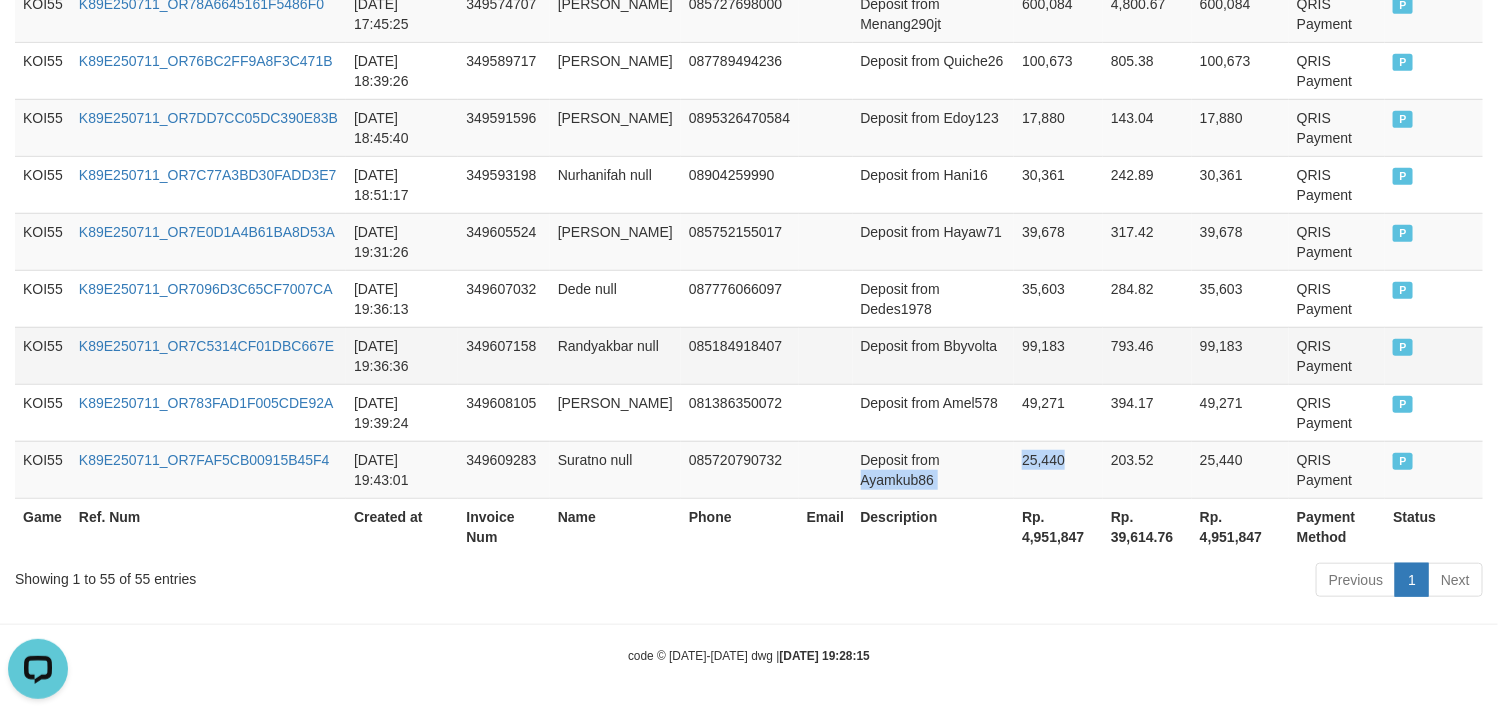 click on "Deposit from Bbyvolta" at bounding box center [934, 355] 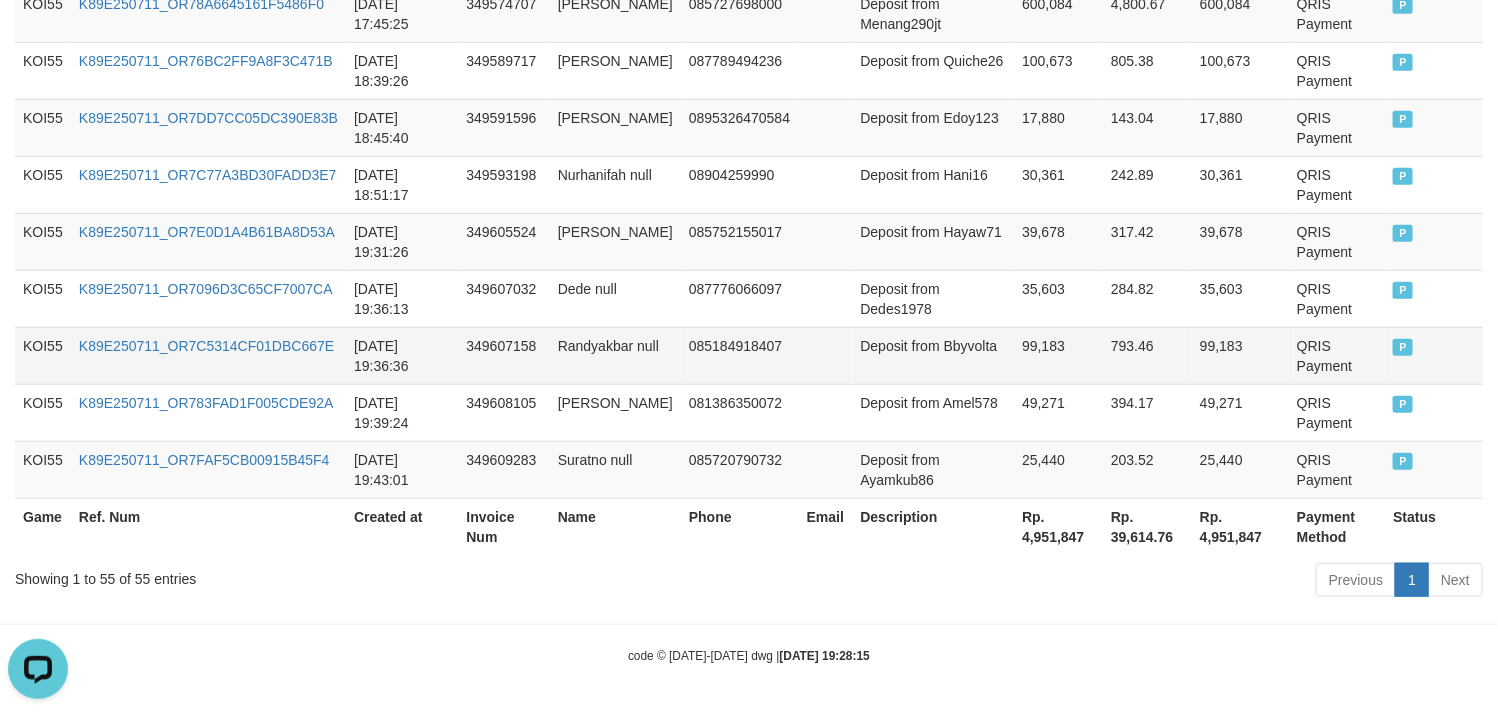 click on "Deposit from Bbyvolta" at bounding box center [934, 355] 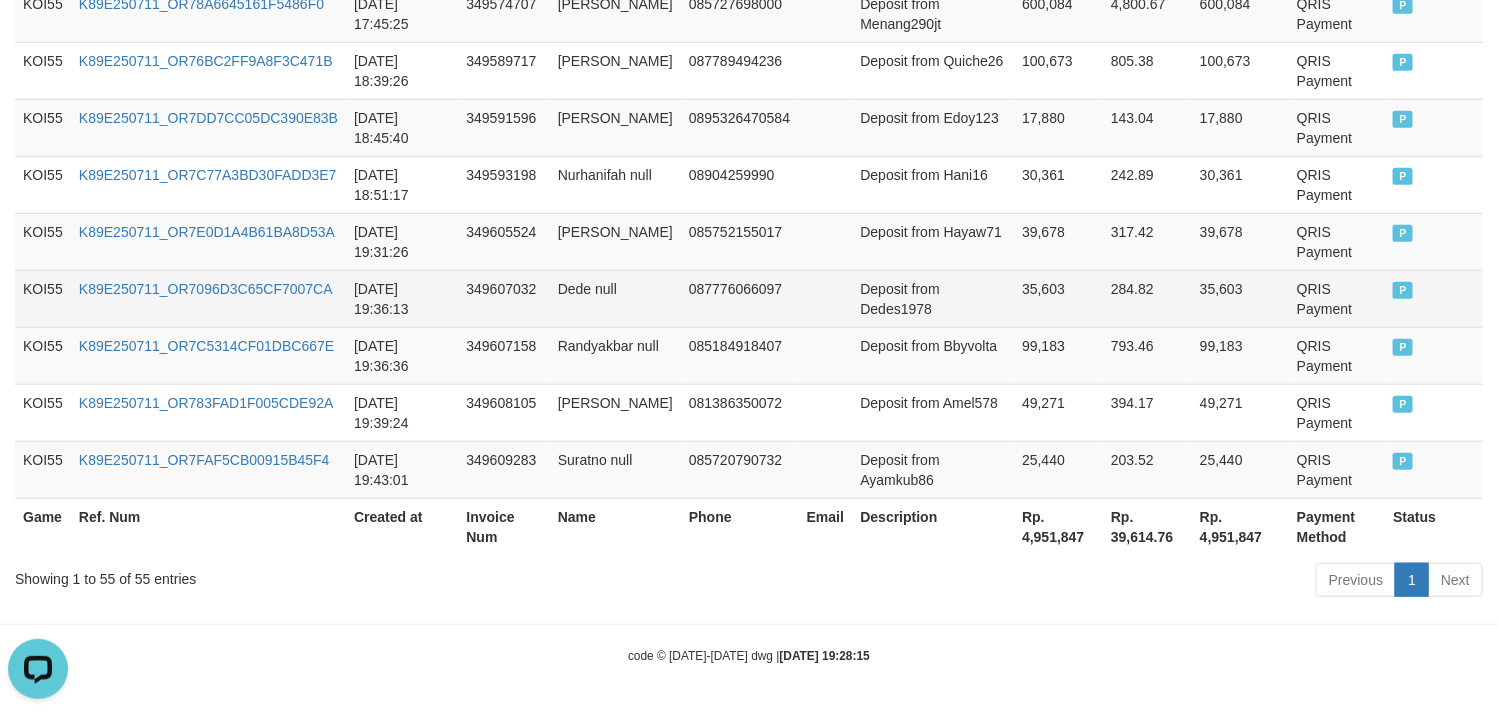 click on "35,603" at bounding box center [1058, 298] 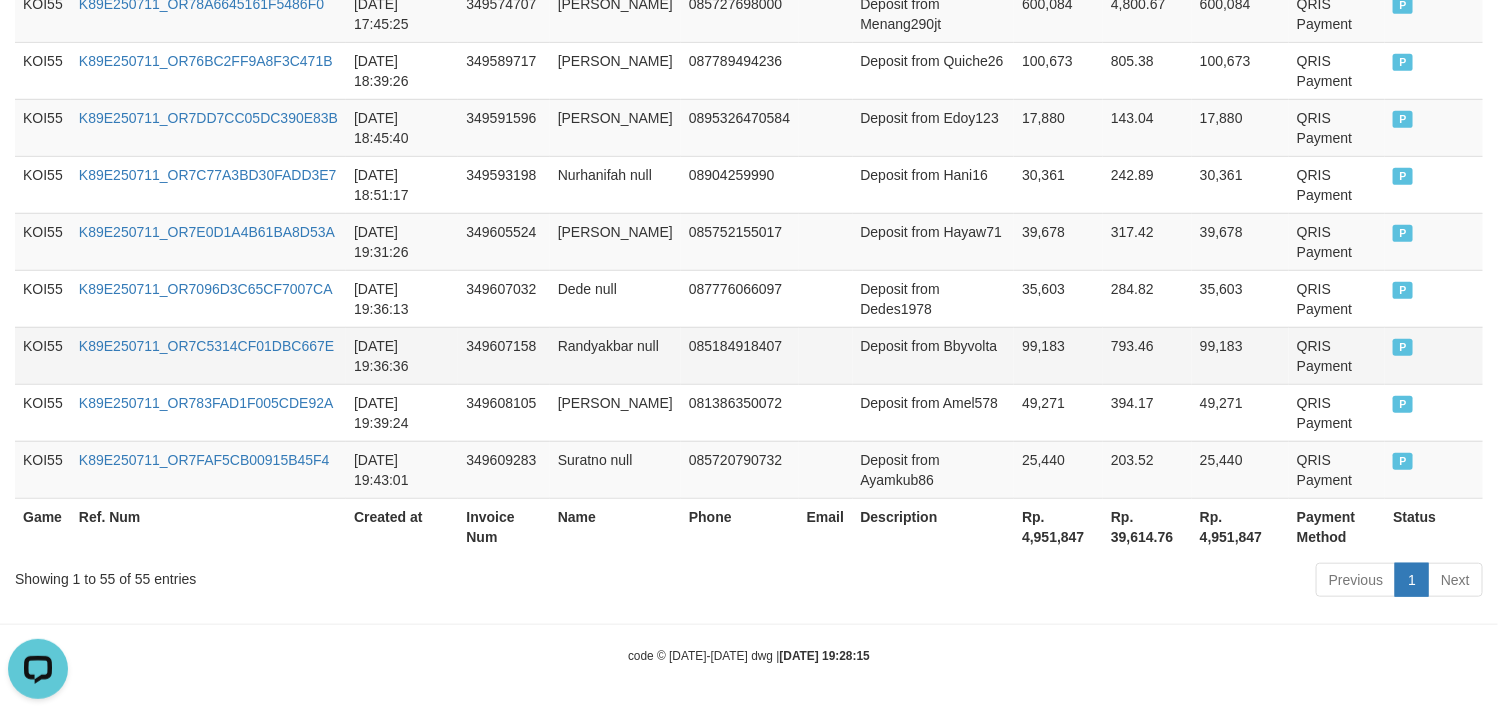 drag, startPoint x: 1077, startPoint y: 336, endPoint x: 1080, endPoint y: 324, distance: 12.369317 